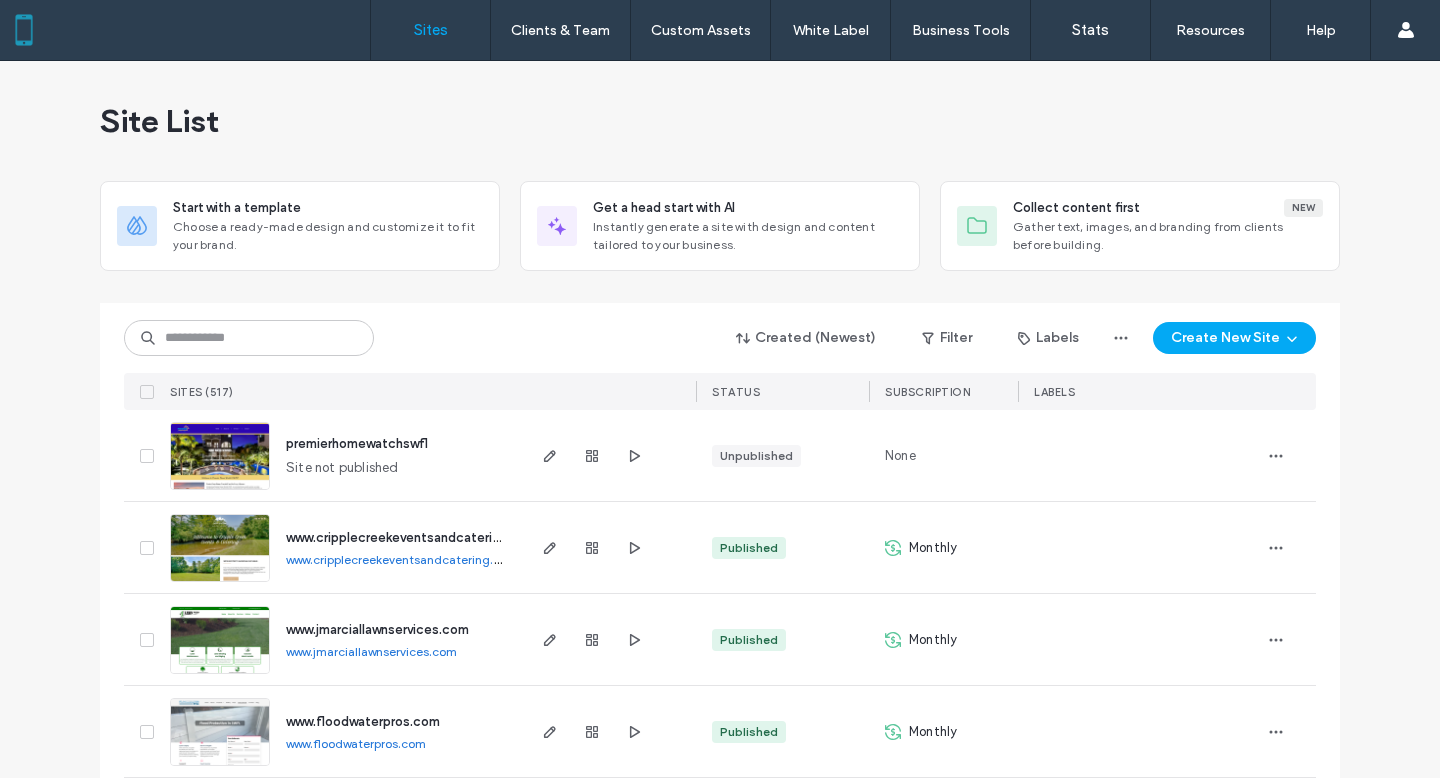 scroll, scrollTop: 0, scrollLeft: 0, axis: both 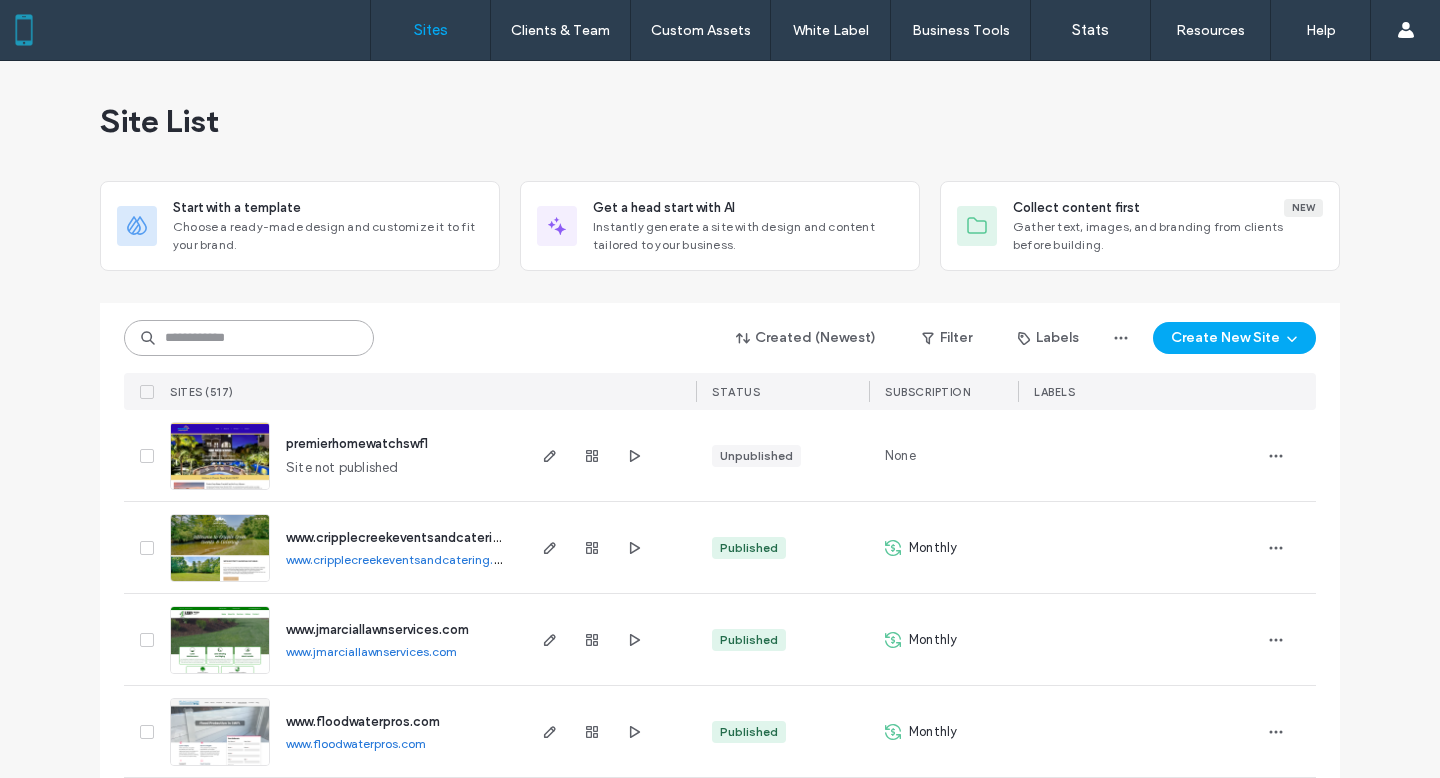 click at bounding box center (249, 338) 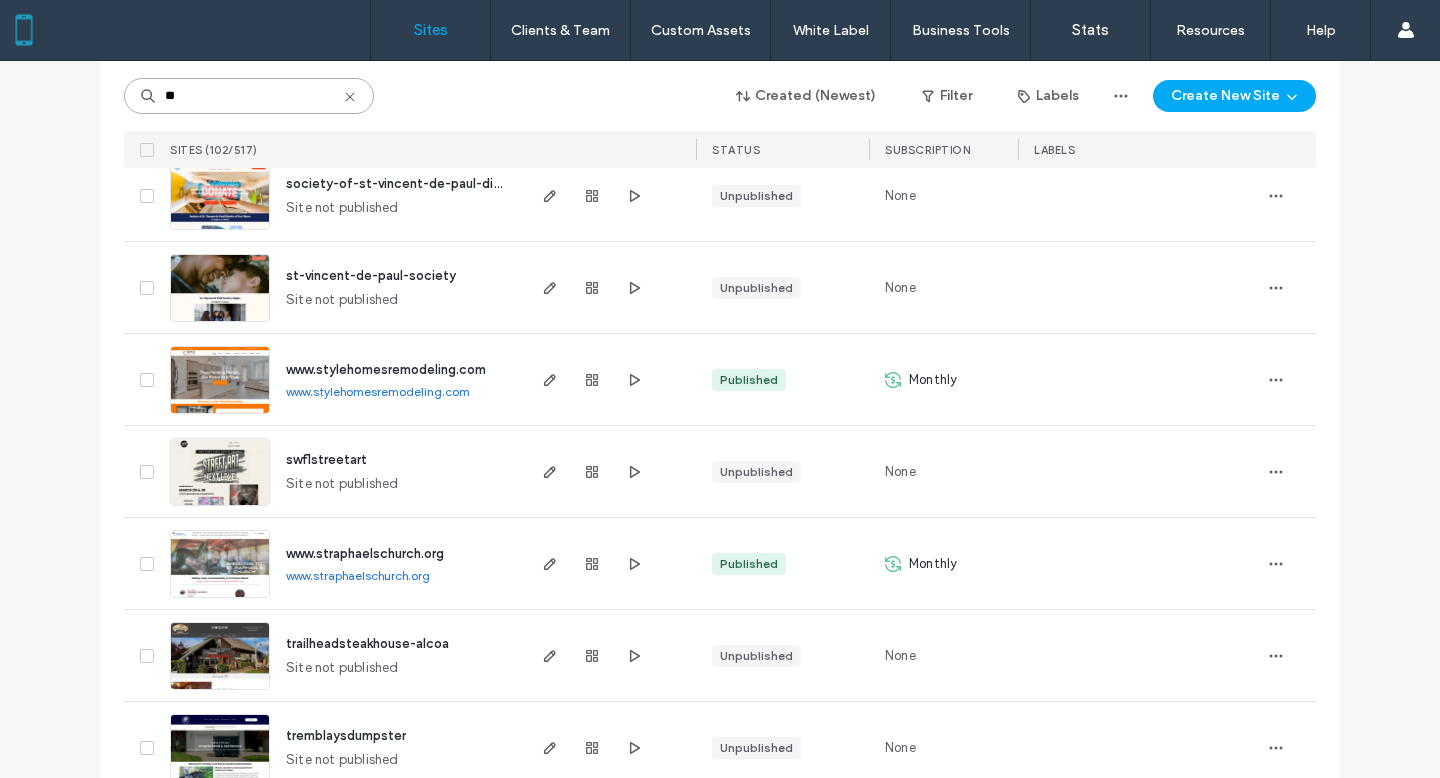 scroll, scrollTop: 538, scrollLeft: 0, axis: vertical 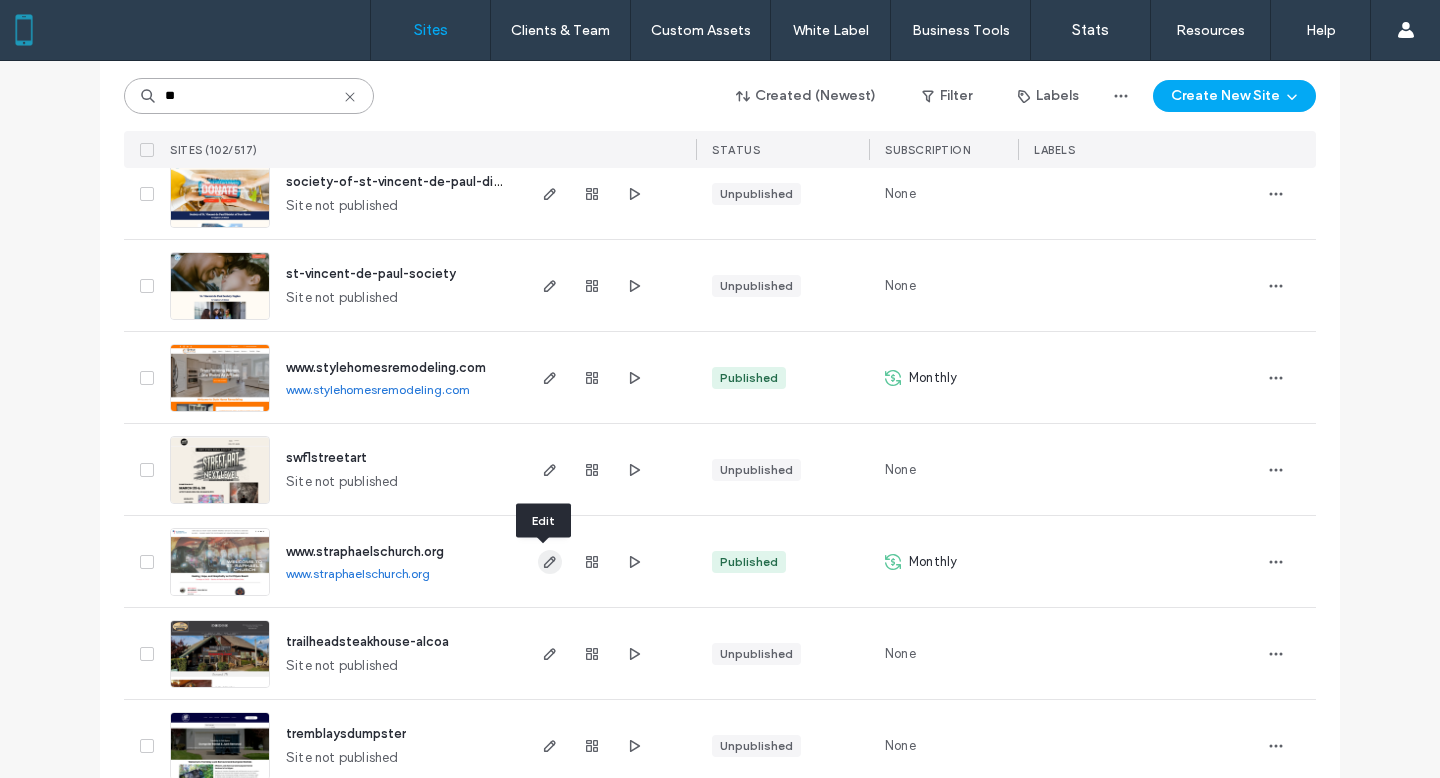 type on "**" 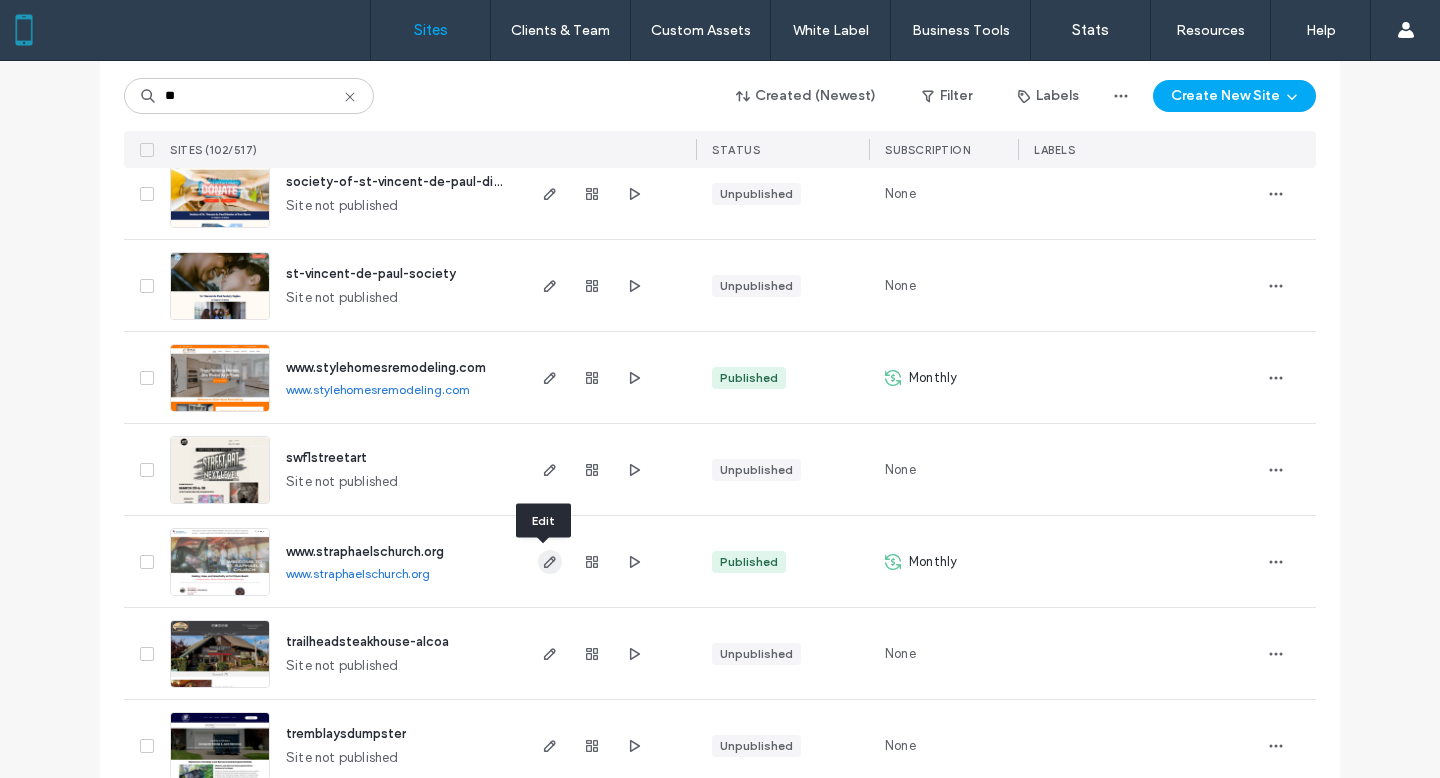 click at bounding box center [550, 562] 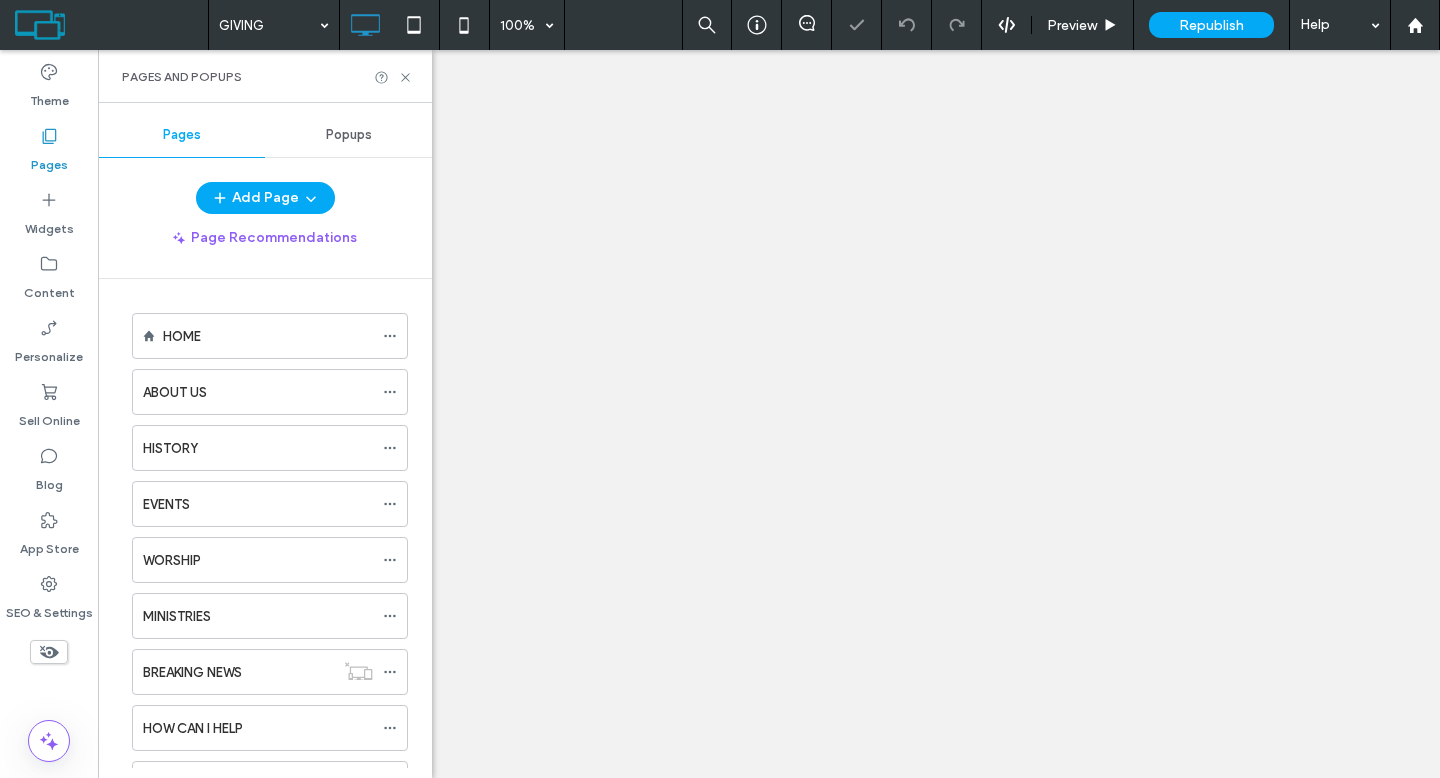 scroll, scrollTop: 0, scrollLeft: 0, axis: both 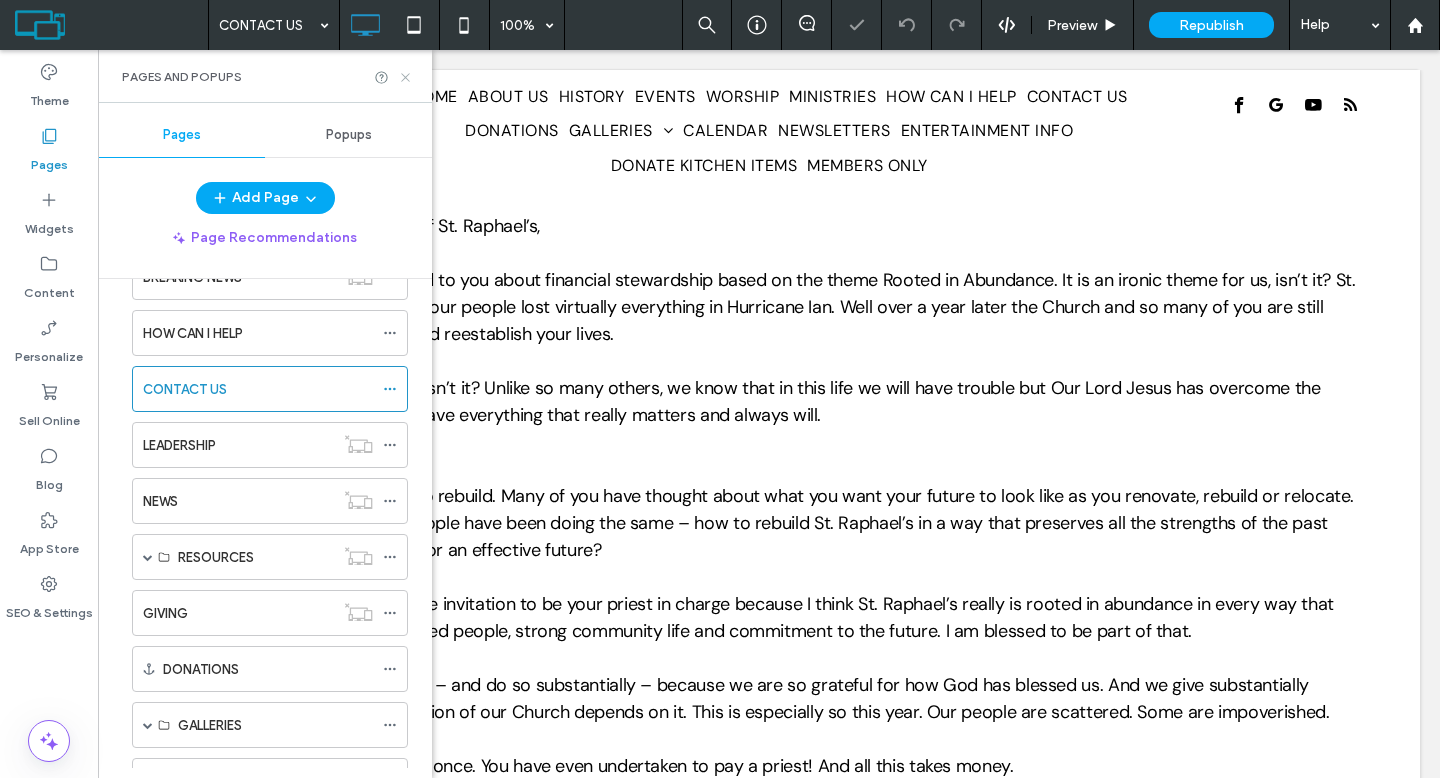 click 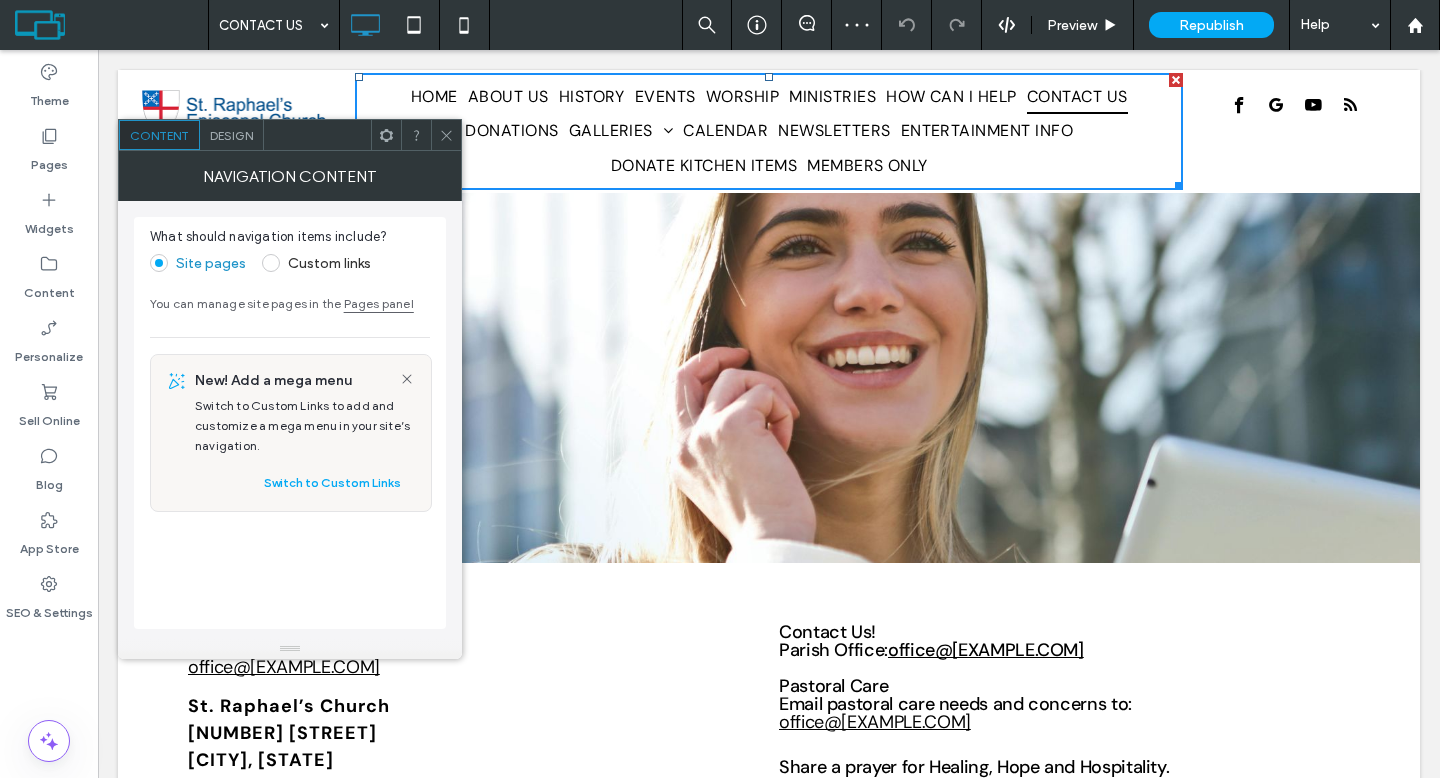 scroll, scrollTop: 0, scrollLeft: 0, axis: both 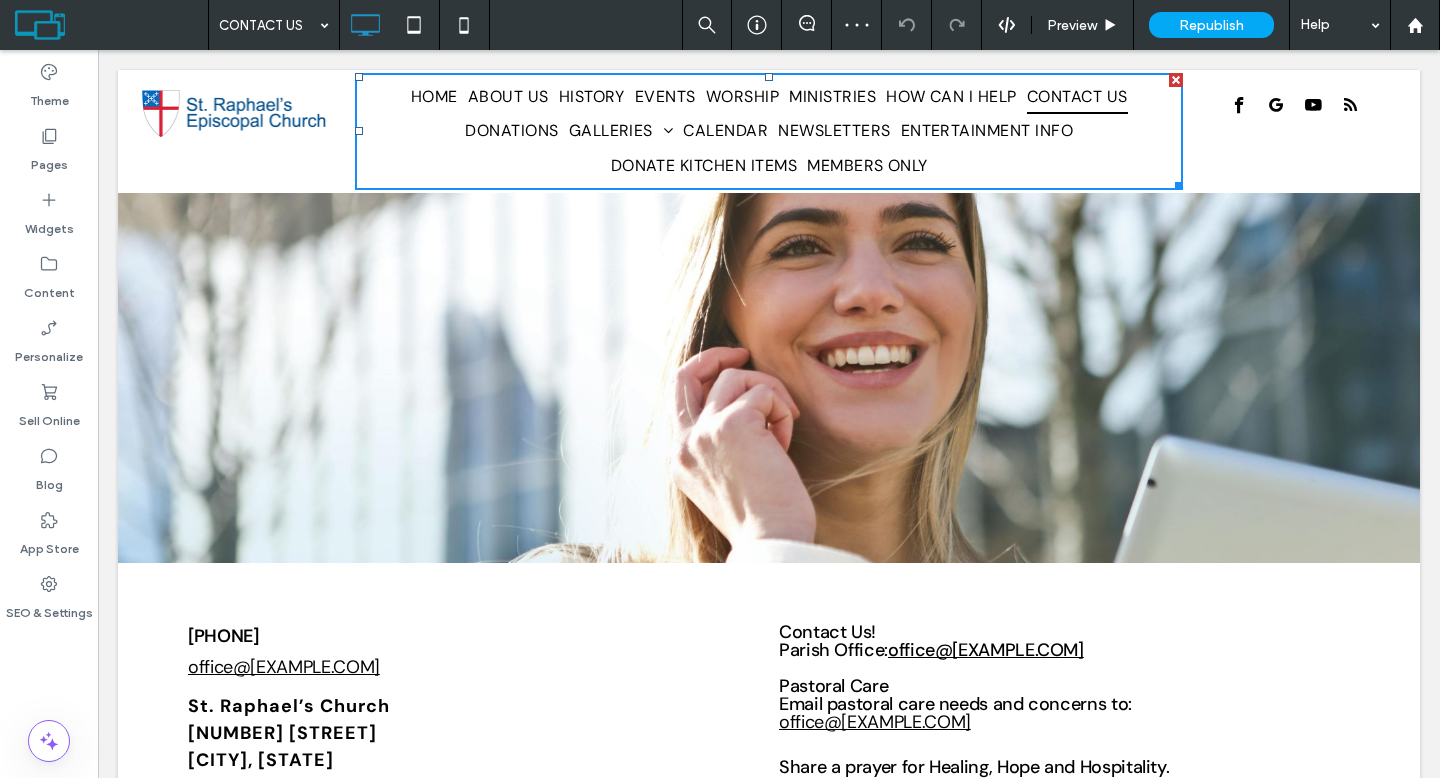 click 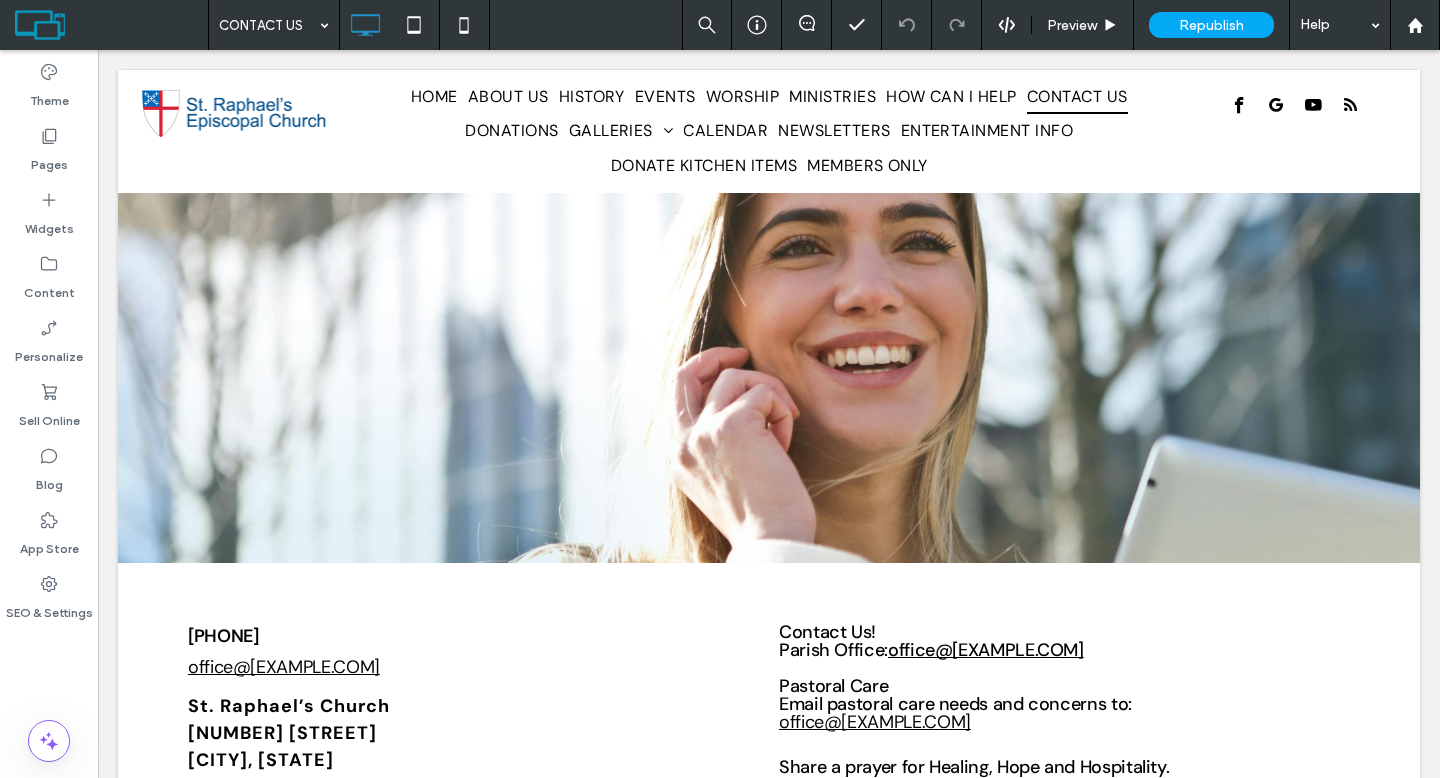 scroll, scrollTop: 0, scrollLeft: 0, axis: both 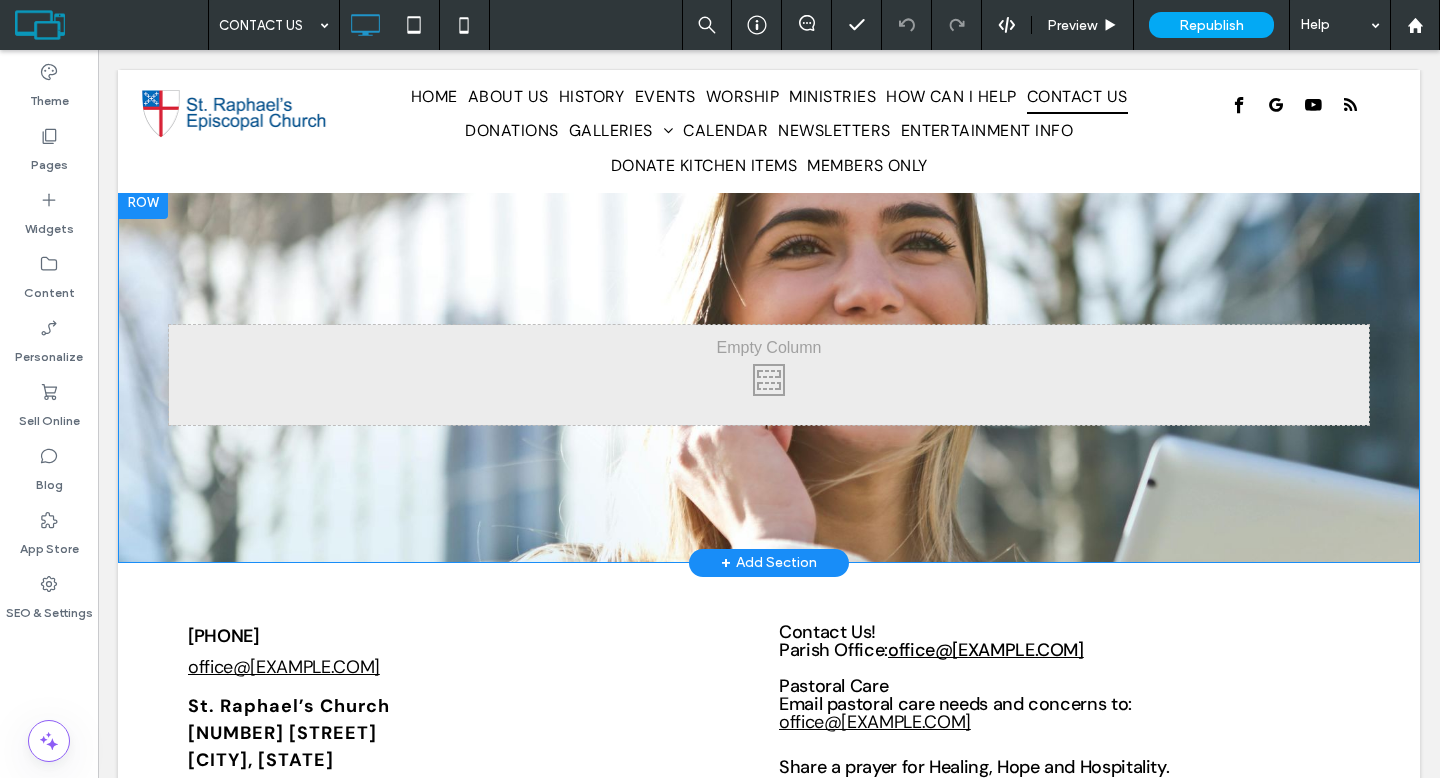 click at bounding box center [143, 203] 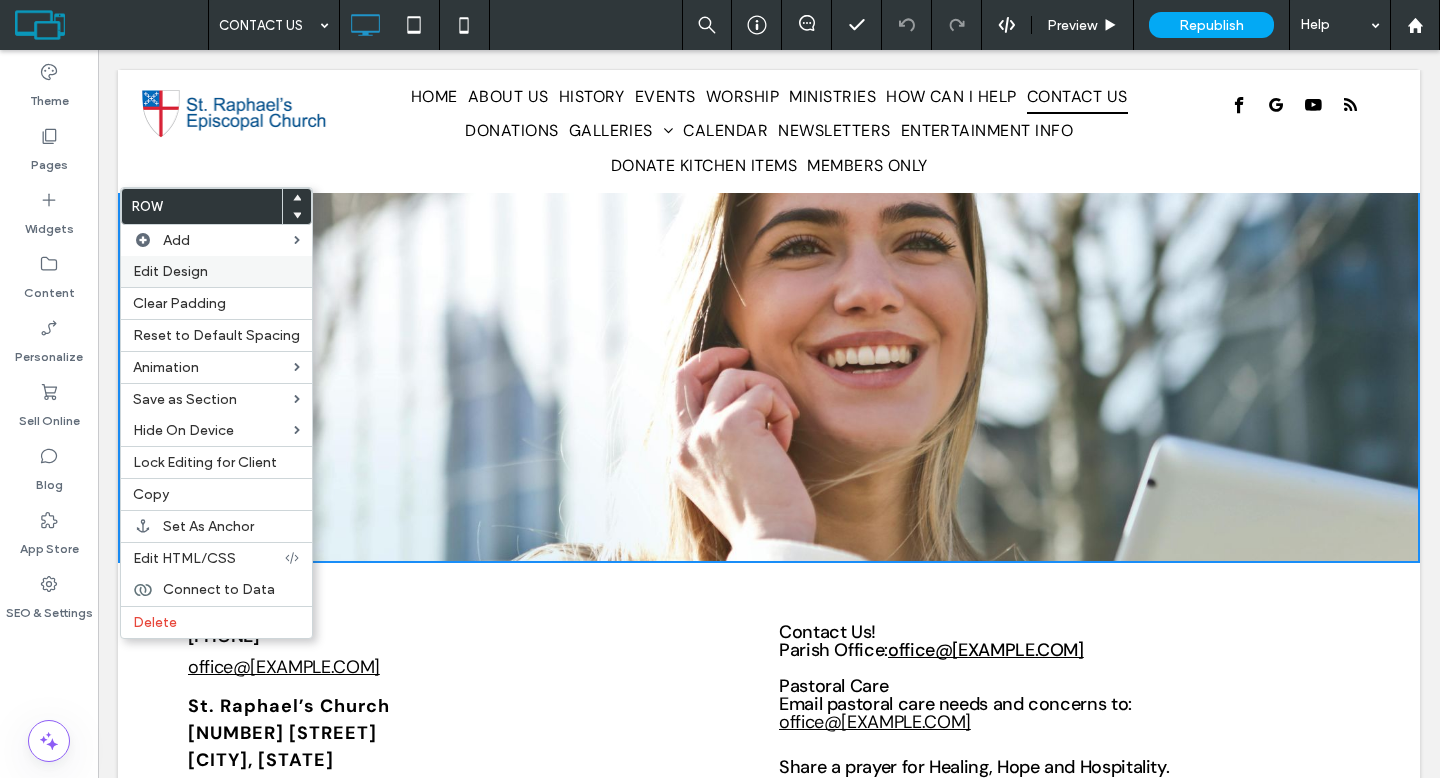 click on "Edit Design" at bounding box center (216, 271) 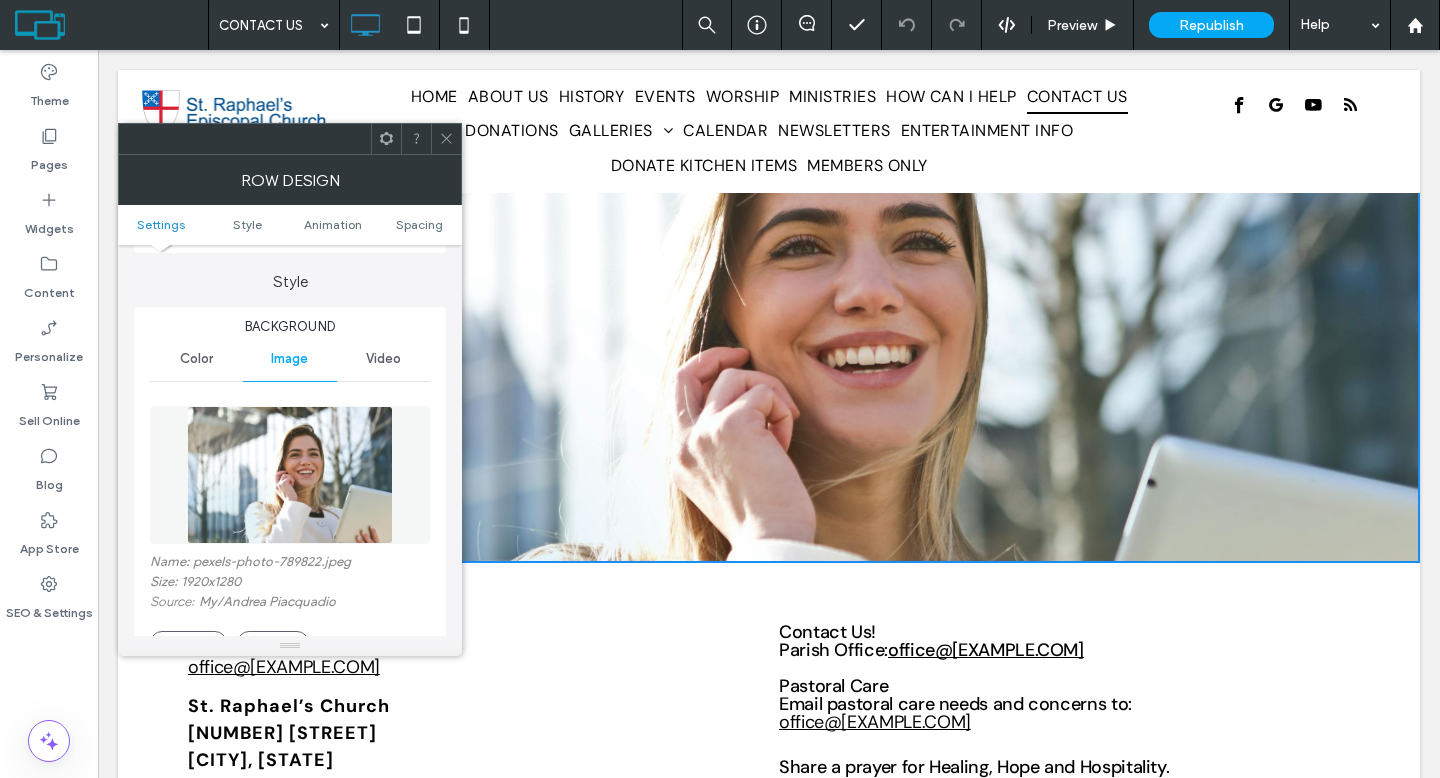 scroll, scrollTop: 338, scrollLeft: 0, axis: vertical 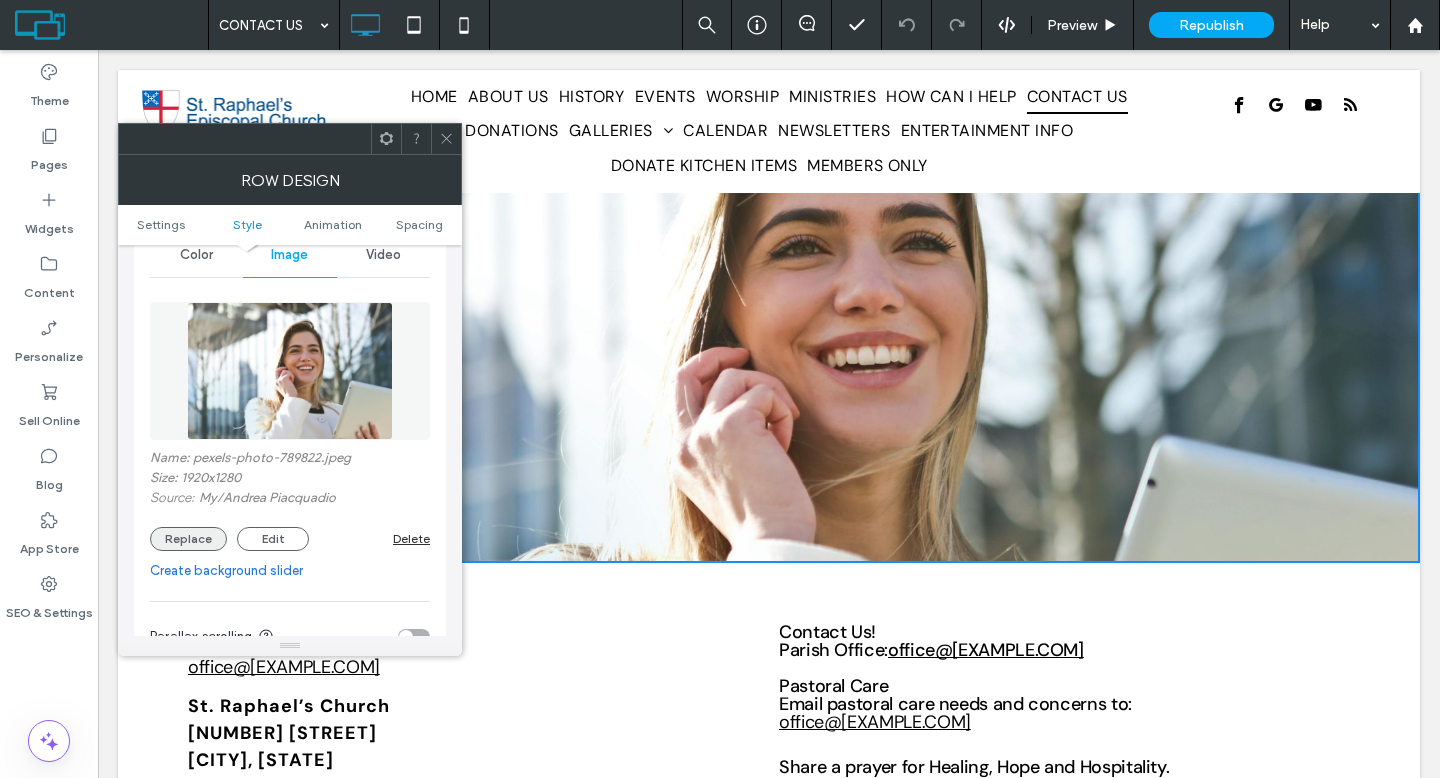 click on "Replace" at bounding box center (188, 539) 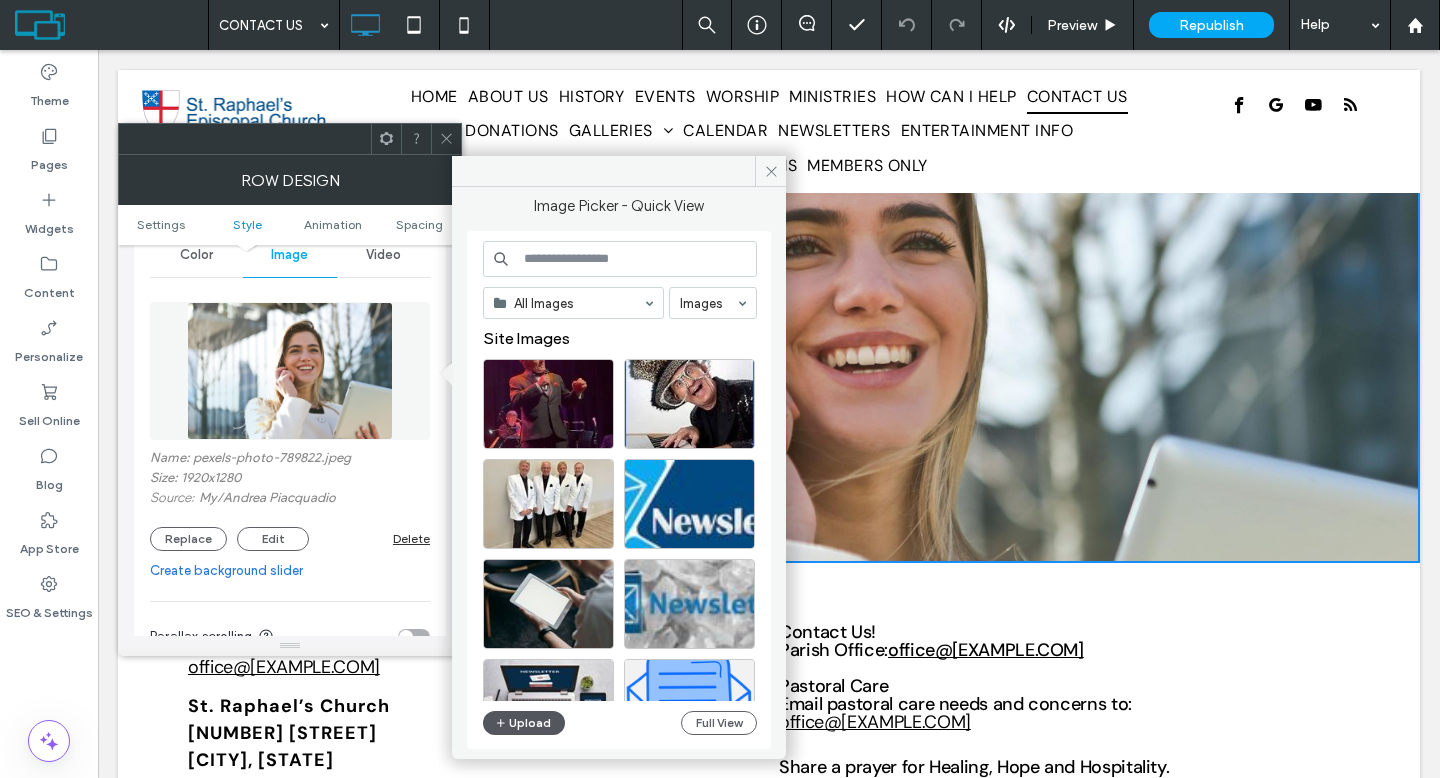 click on "Upload" at bounding box center (524, 723) 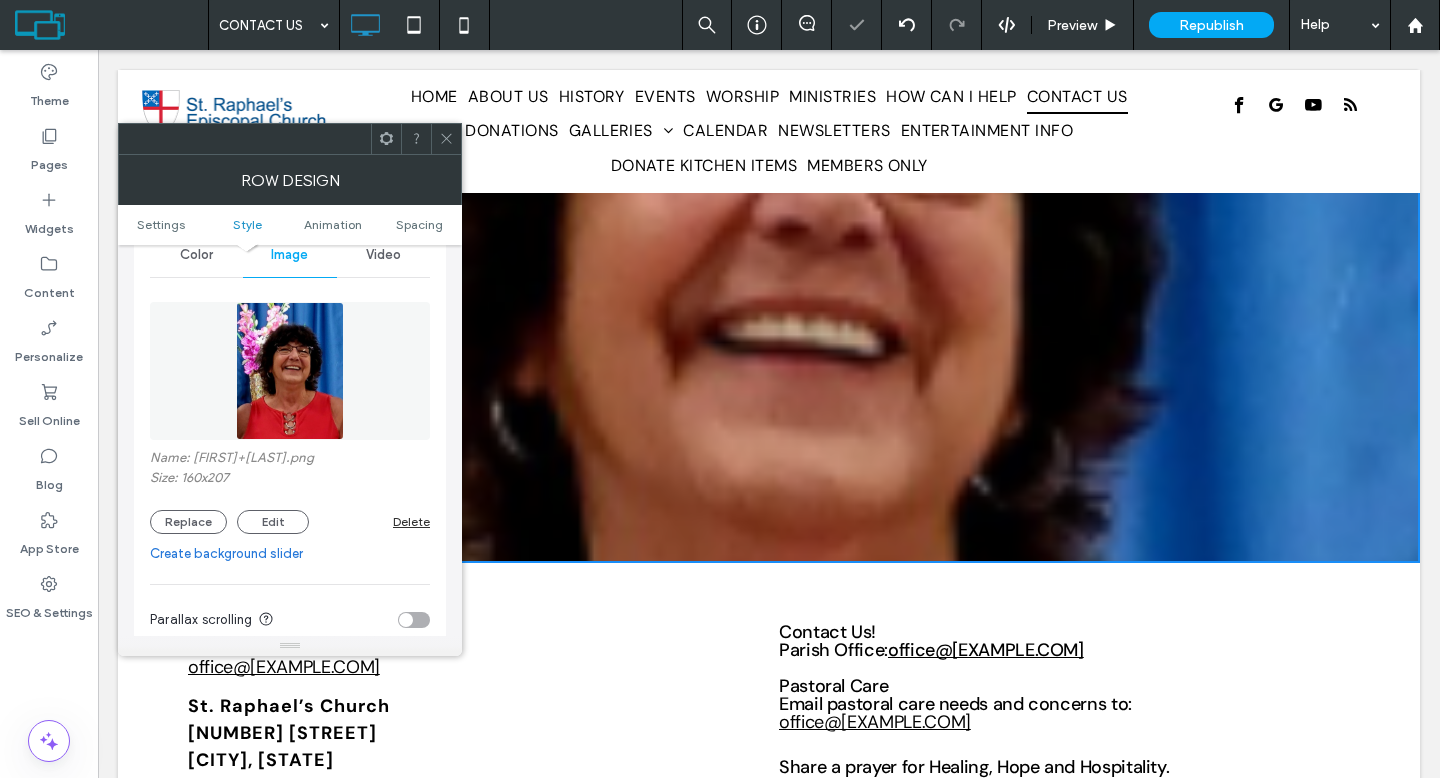 click on "Background Color Image Video Name: [FIRST]+[LAST]-1920w.png Size: 160x207 Replace Edit Delete Create background slider Parallax scrolling Cover Full image Tile No repeat Position Keep image position static Do not optimize this image Background overlay Border *** Shadow" at bounding box center (290, 668) 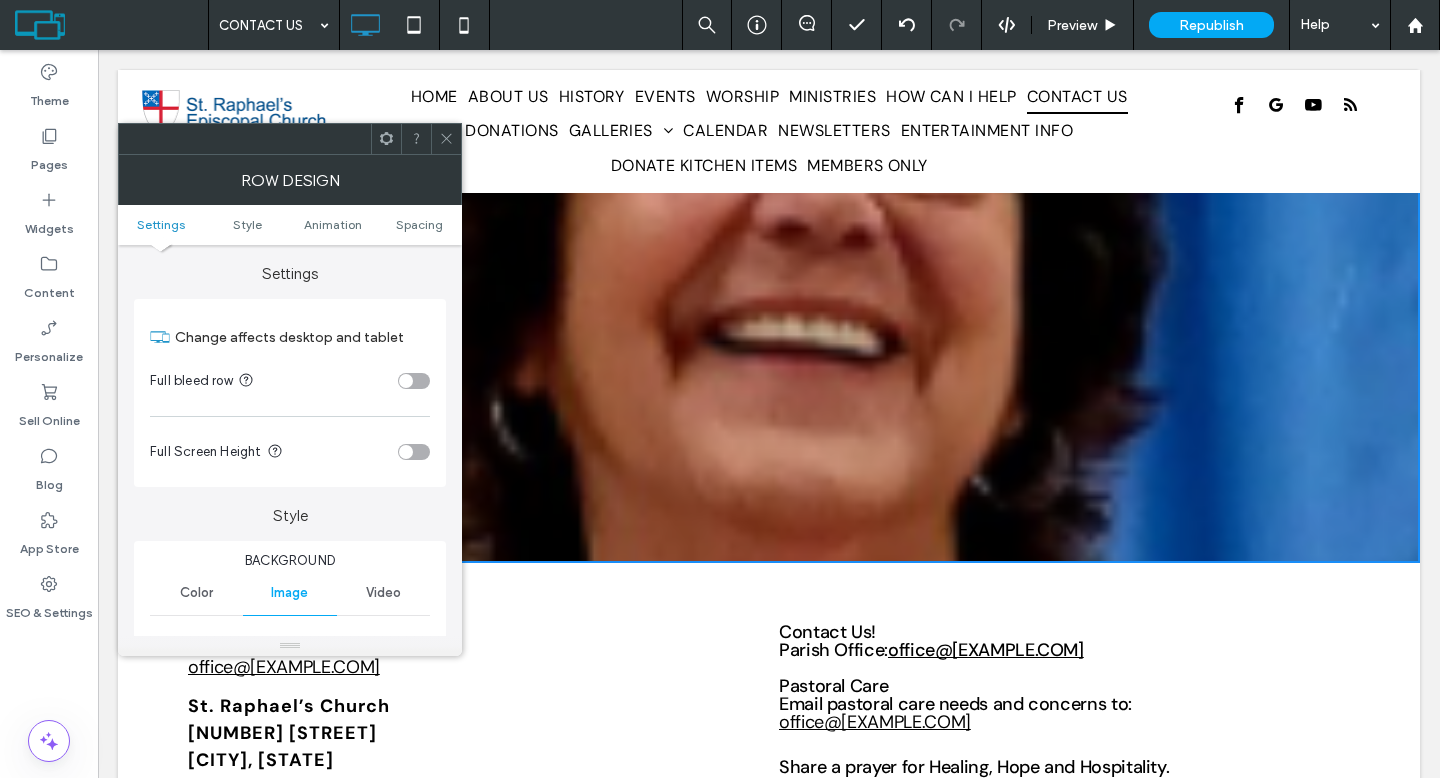 scroll, scrollTop: 635, scrollLeft: 0, axis: vertical 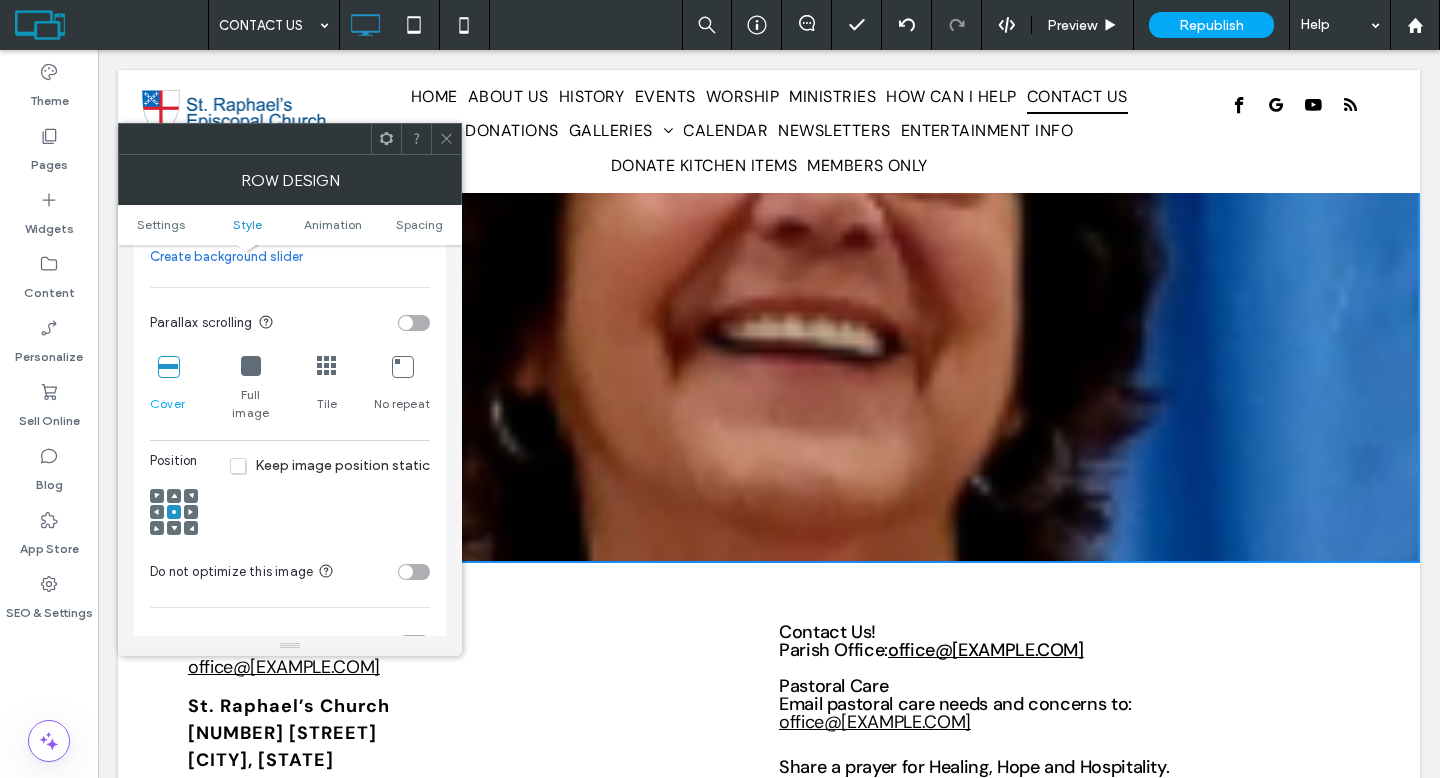 click at bounding box center [251, 366] 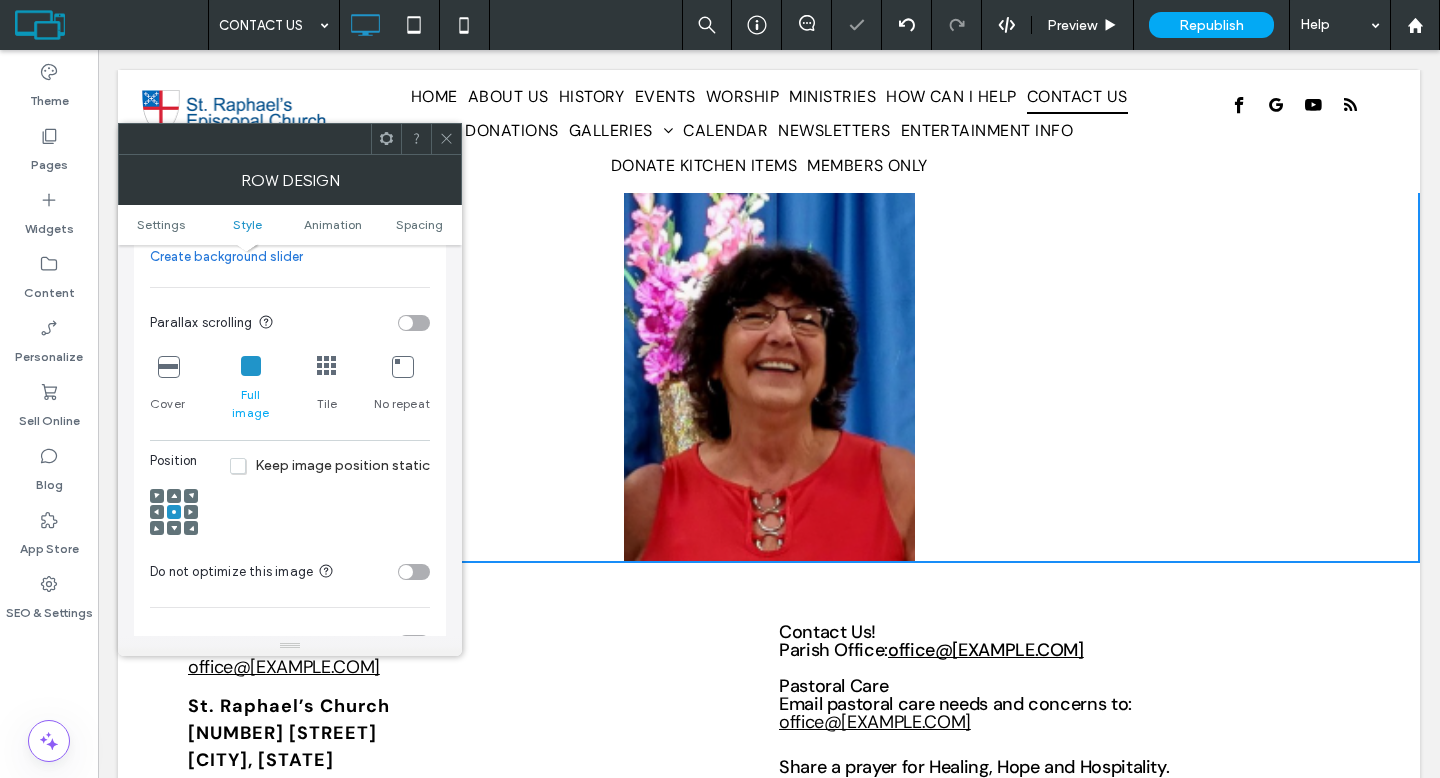 click 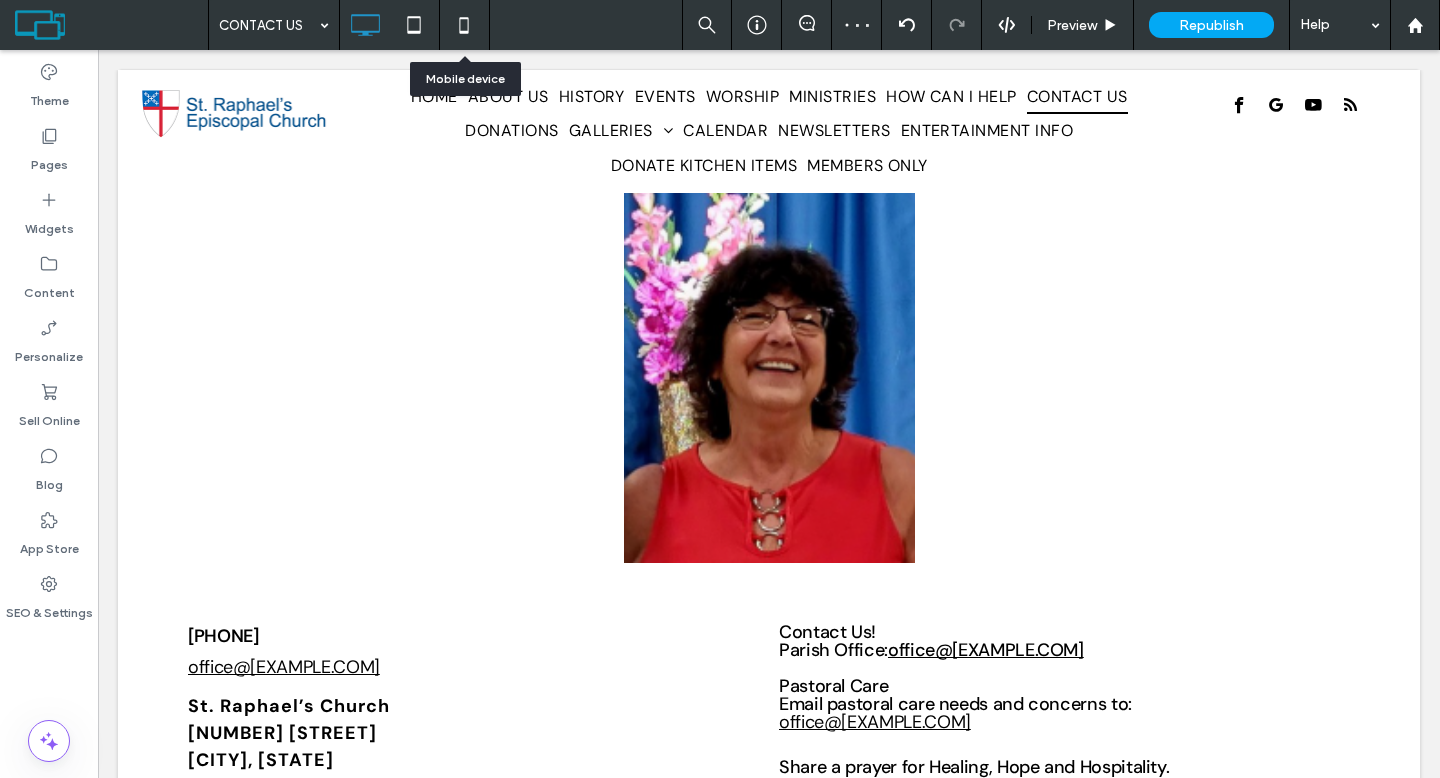 click 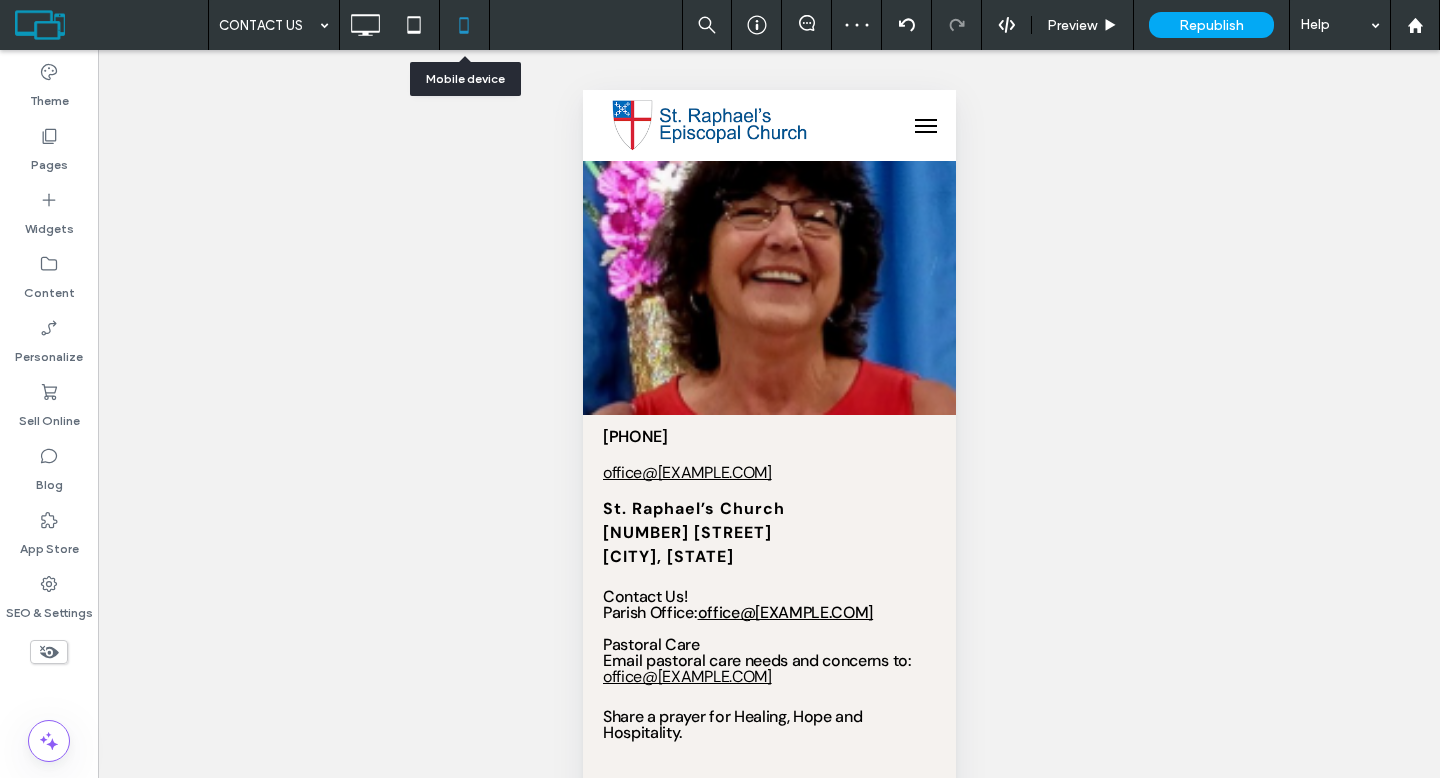 scroll, scrollTop: 0, scrollLeft: 0, axis: both 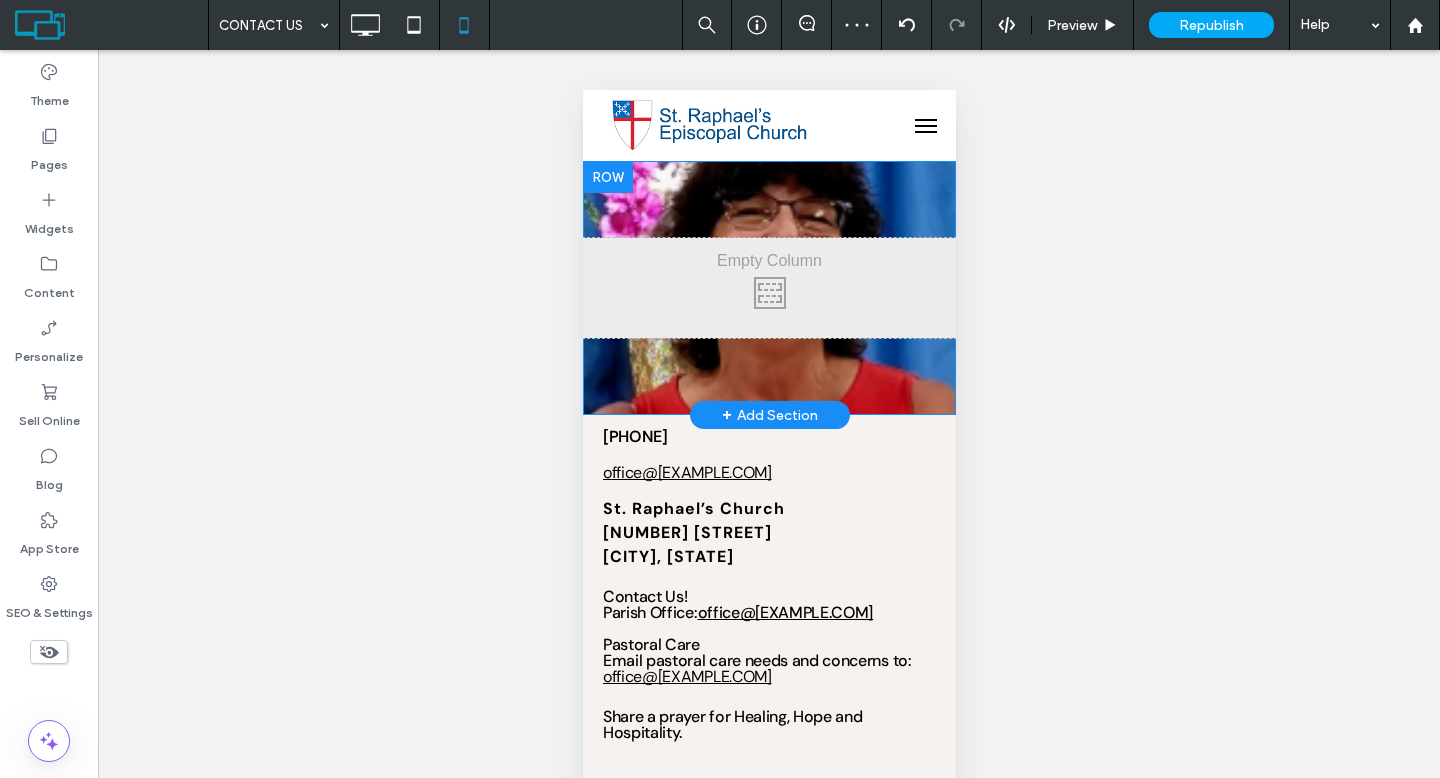 click at bounding box center [607, 177] 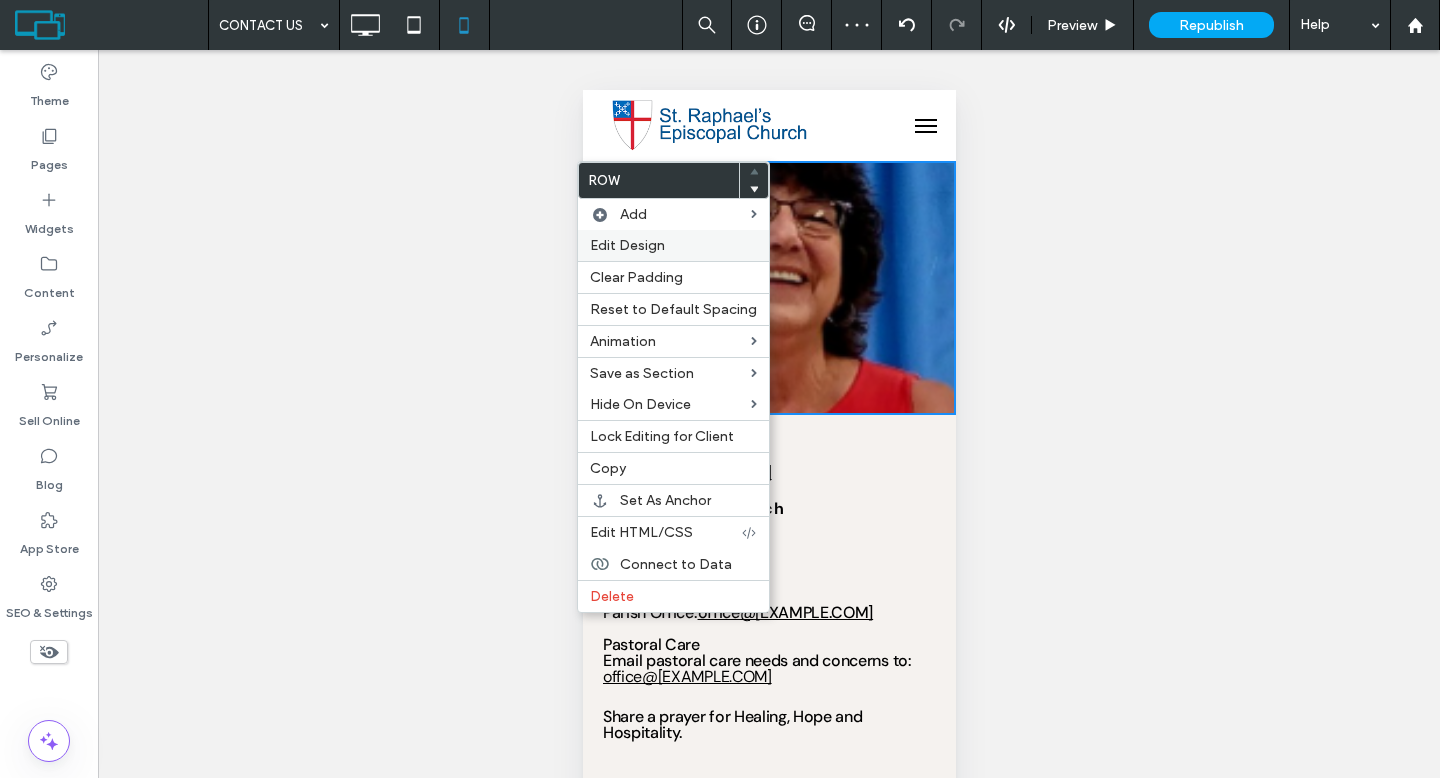 click on "Edit Design" at bounding box center (627, 245) 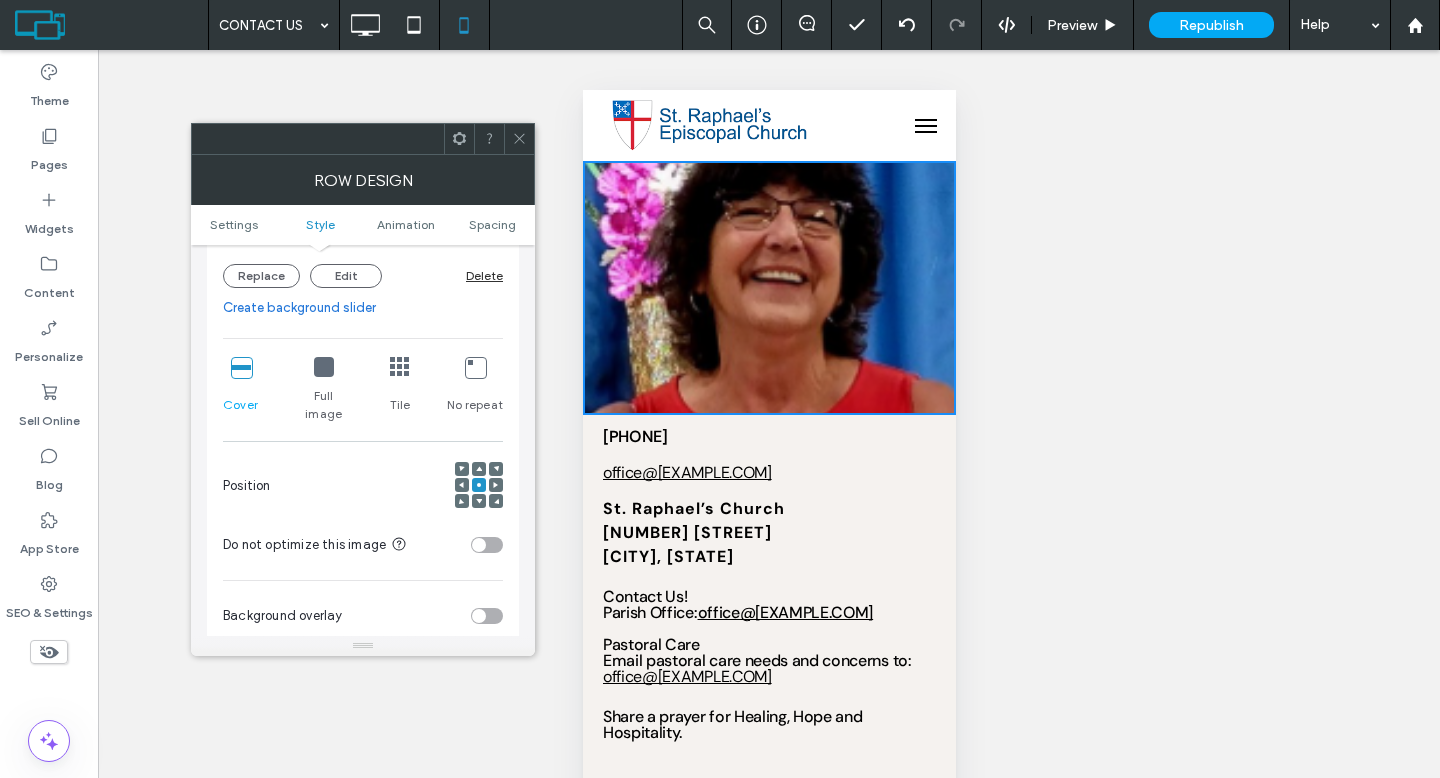 scroll, scrollTop: 582, scrollLeft: 0, axis: vertical 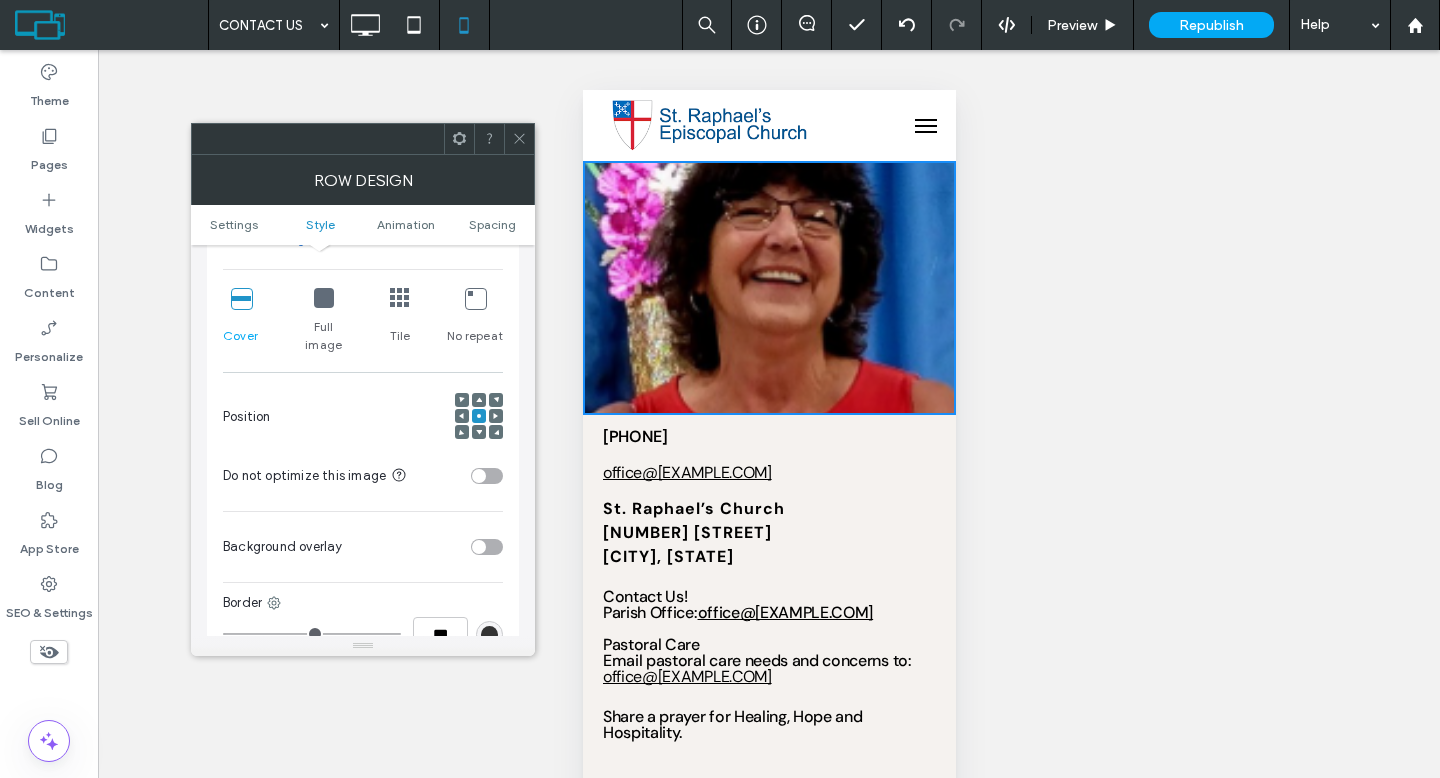 click on "Full image" at bounding box center [324, 321] 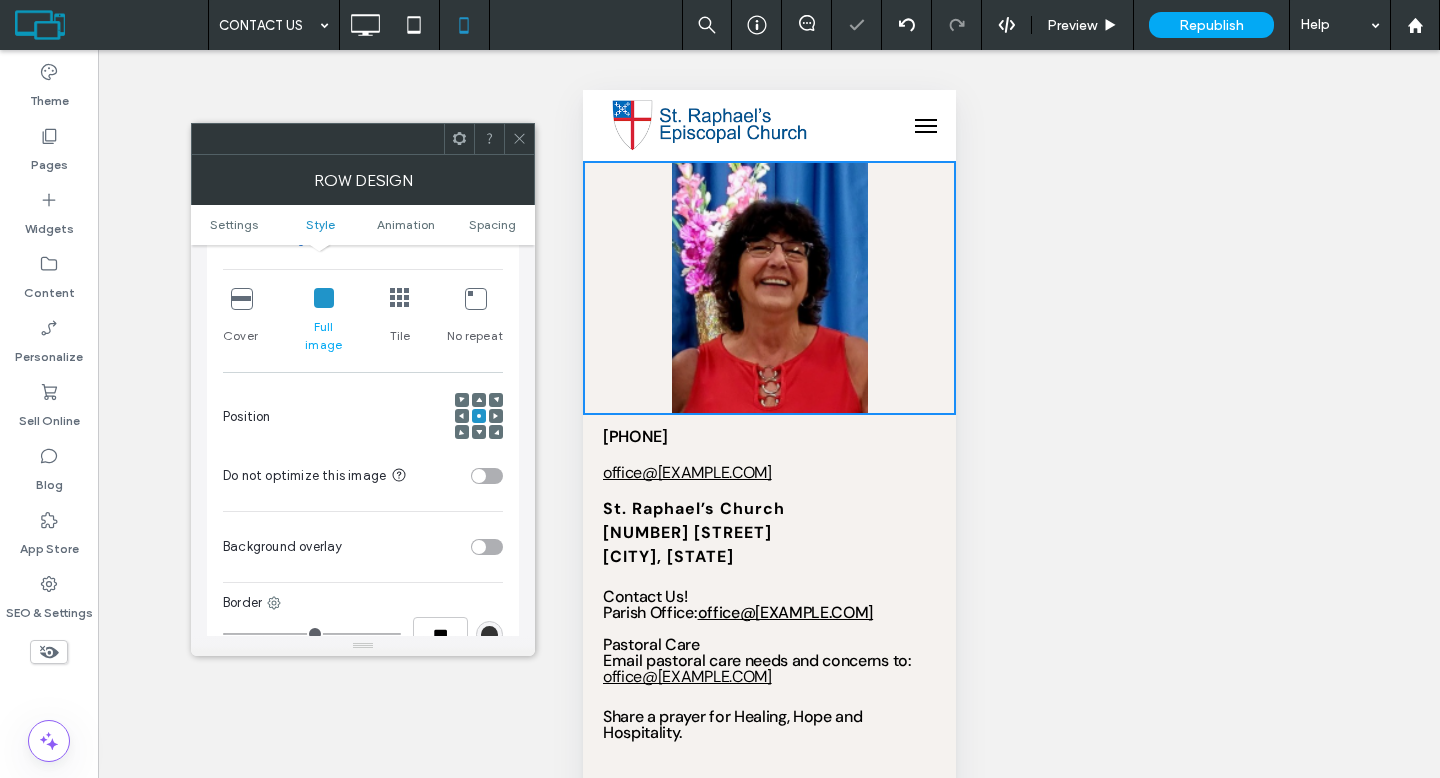 click 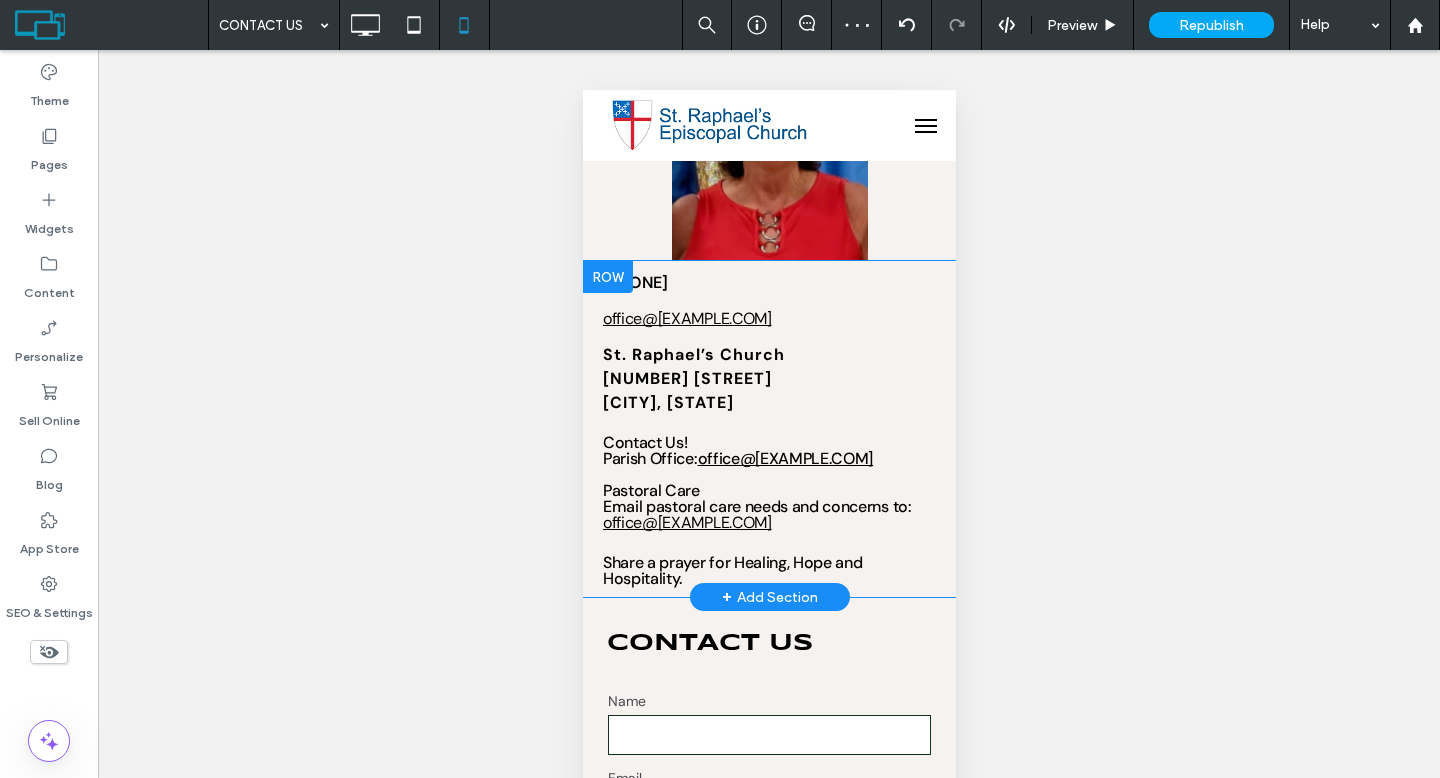 scroll, scrollTop: 0, scrollLeft: 0, axis: both 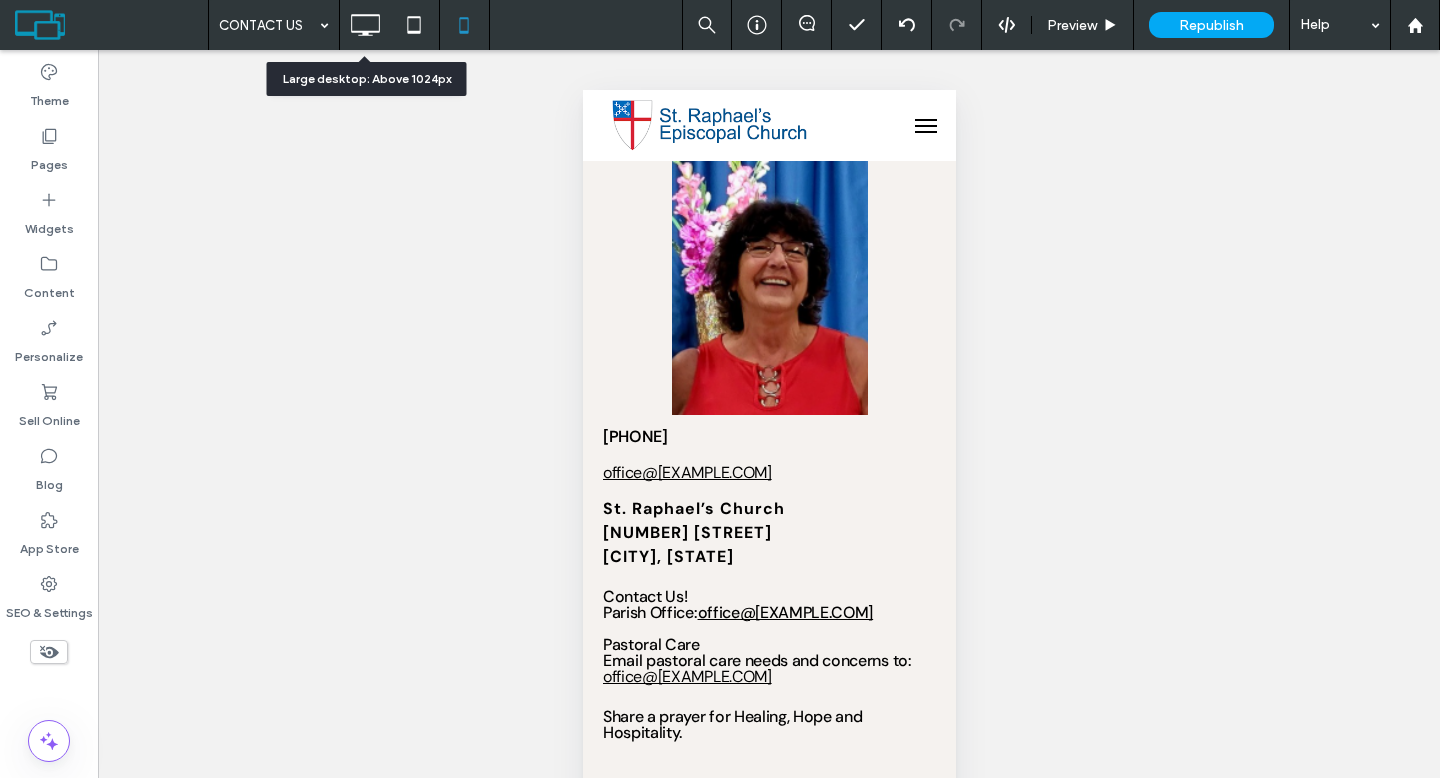 click 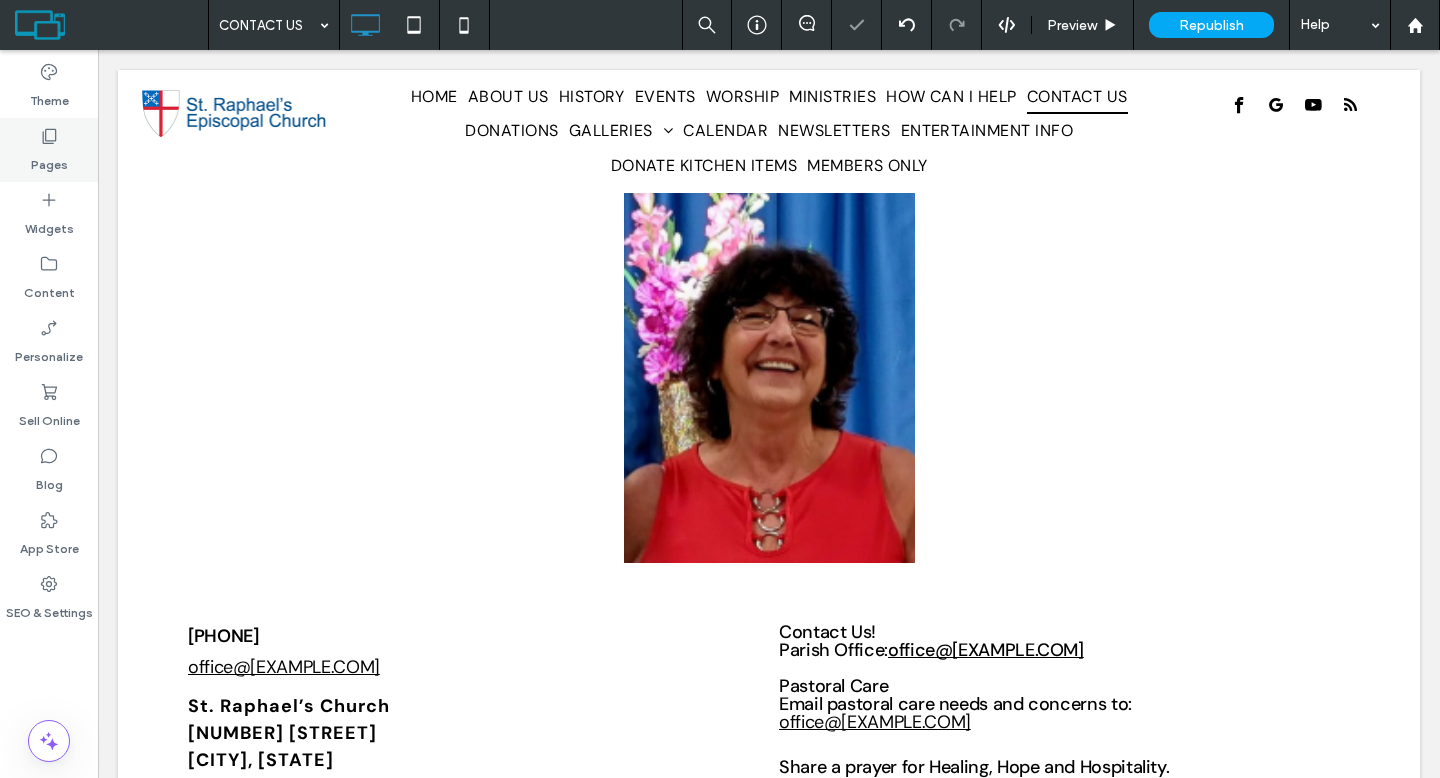 scroll, scrollTop: 0, scrollLeft: 0, axis: both 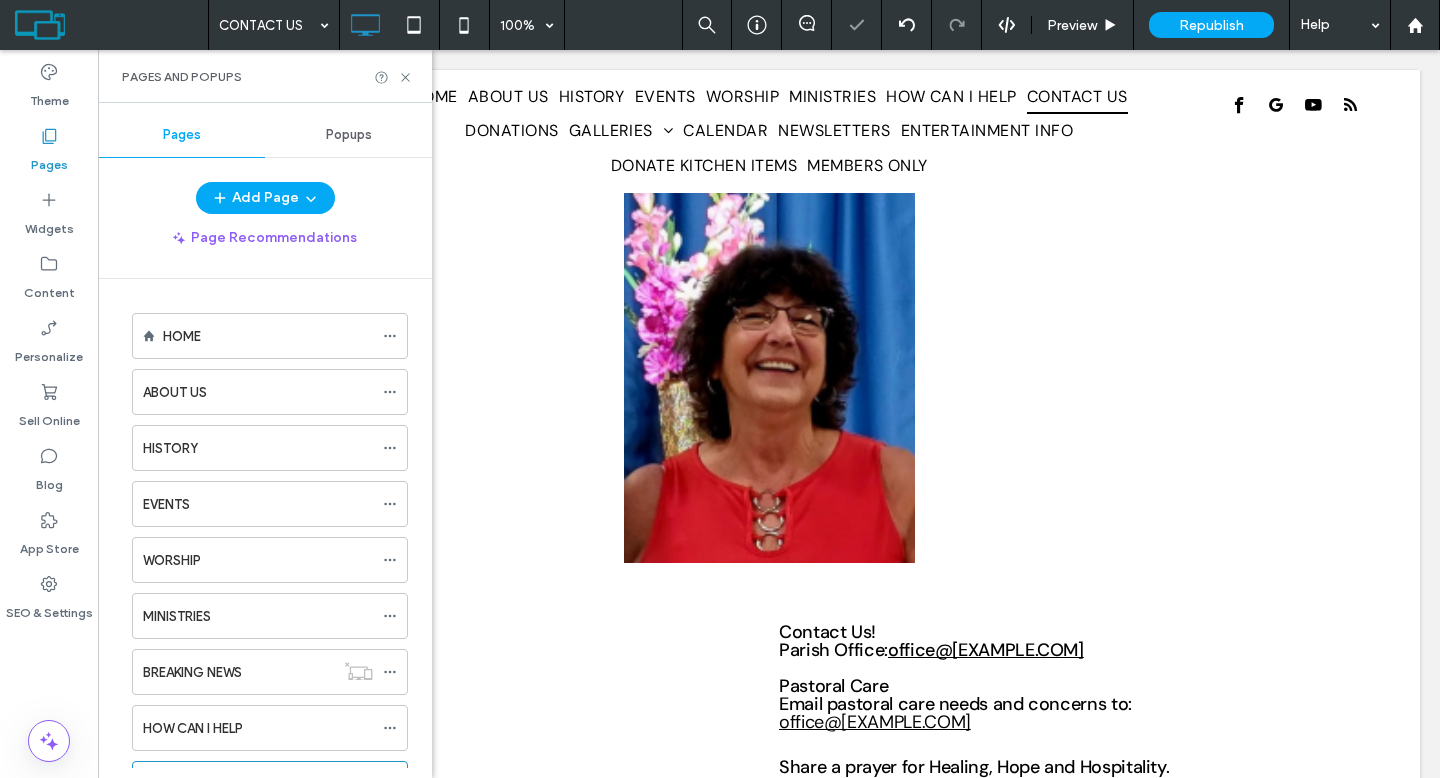 click on "ABOUT US" at bounding box center (175, 392) 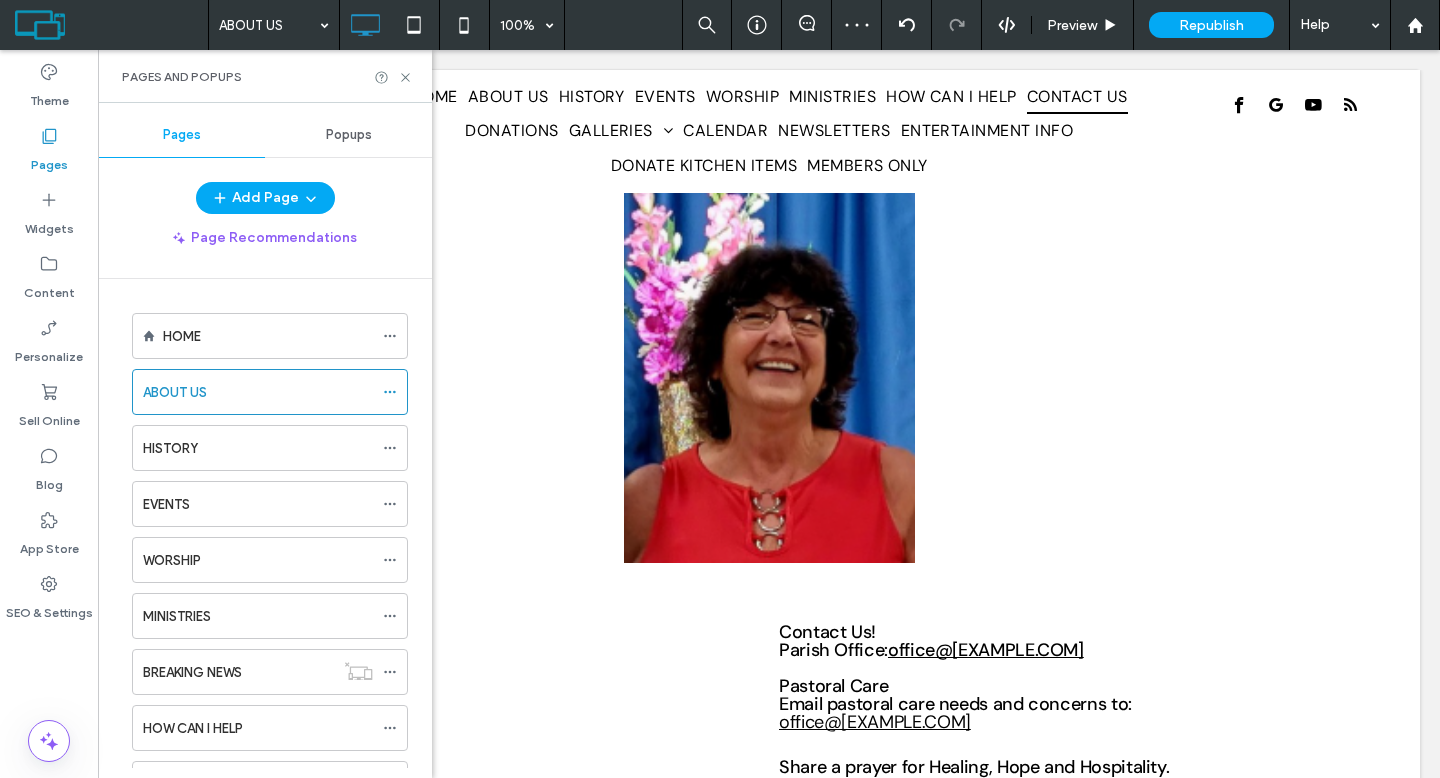 click at bounding box center (720, 389) 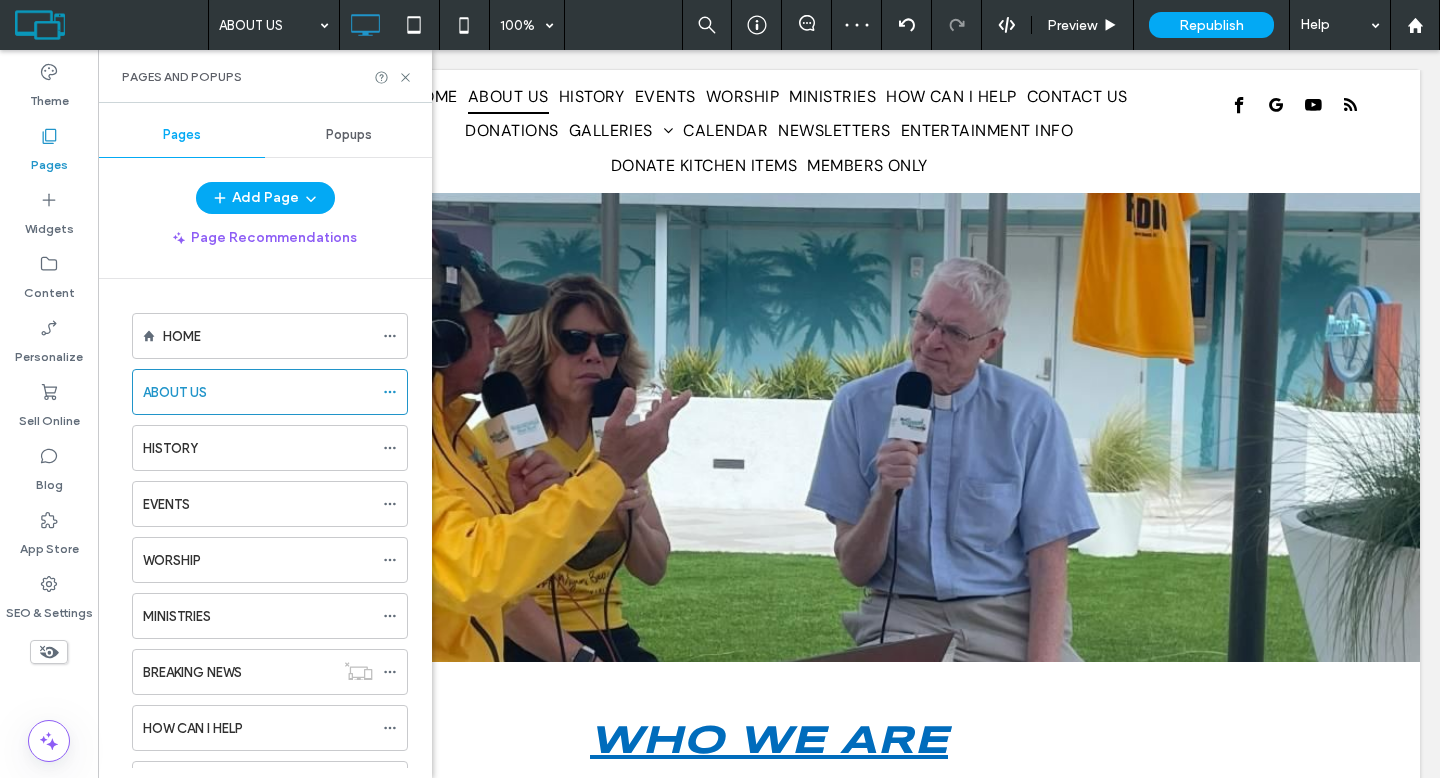 scroll, scrollTop: 0, scrollLeft: 0, axis: both 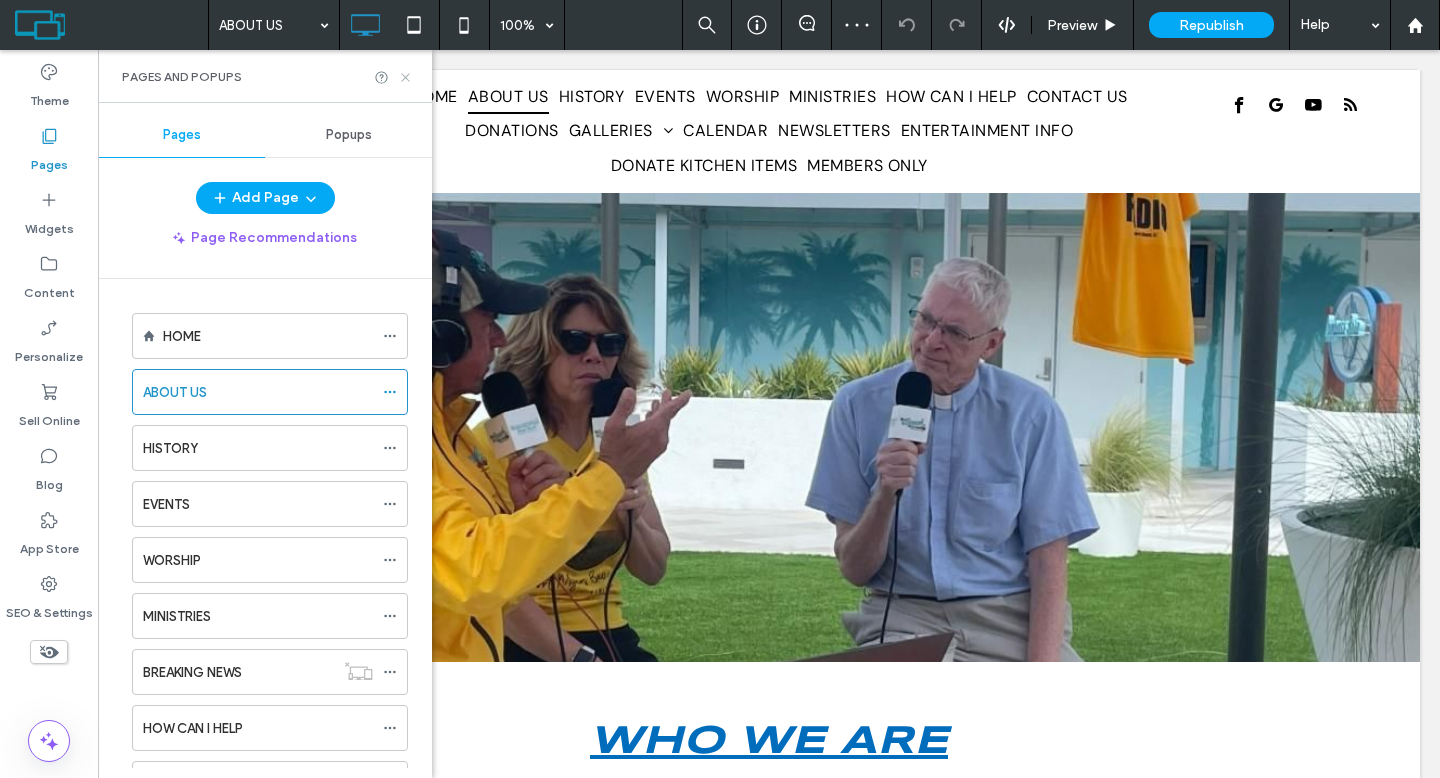 click 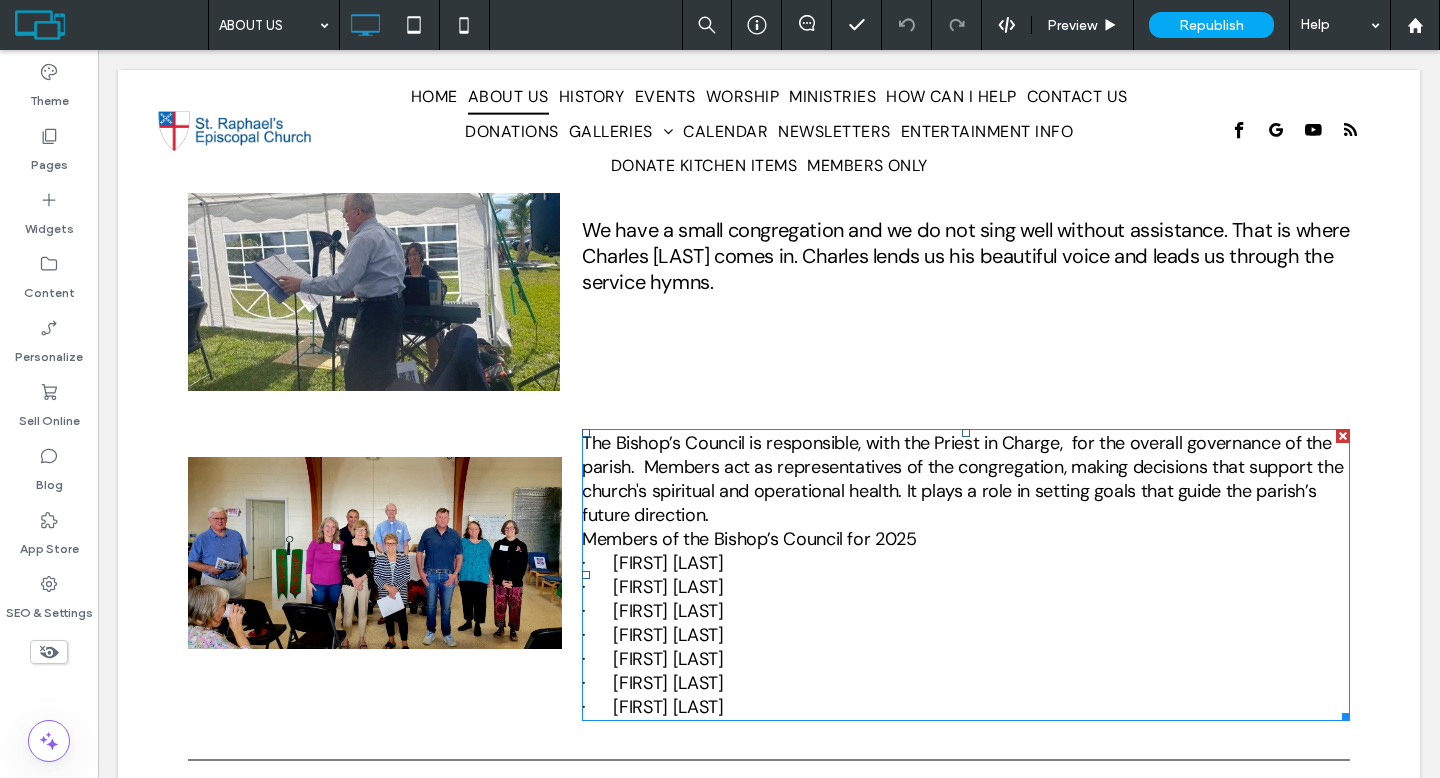 scroll, scrollTop: 1921, scrollLeft: 0, axis: vertical 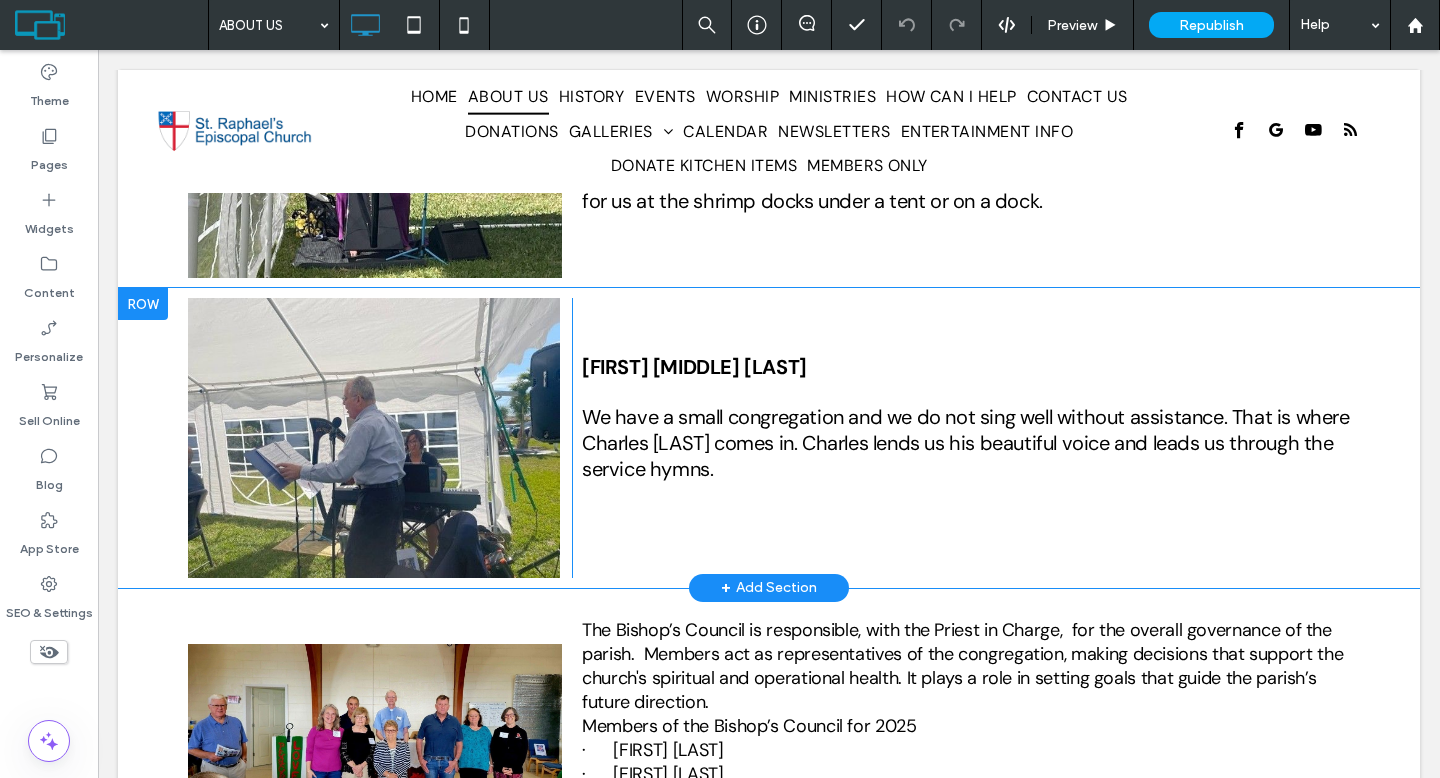 click at bounding box center (143, 304) 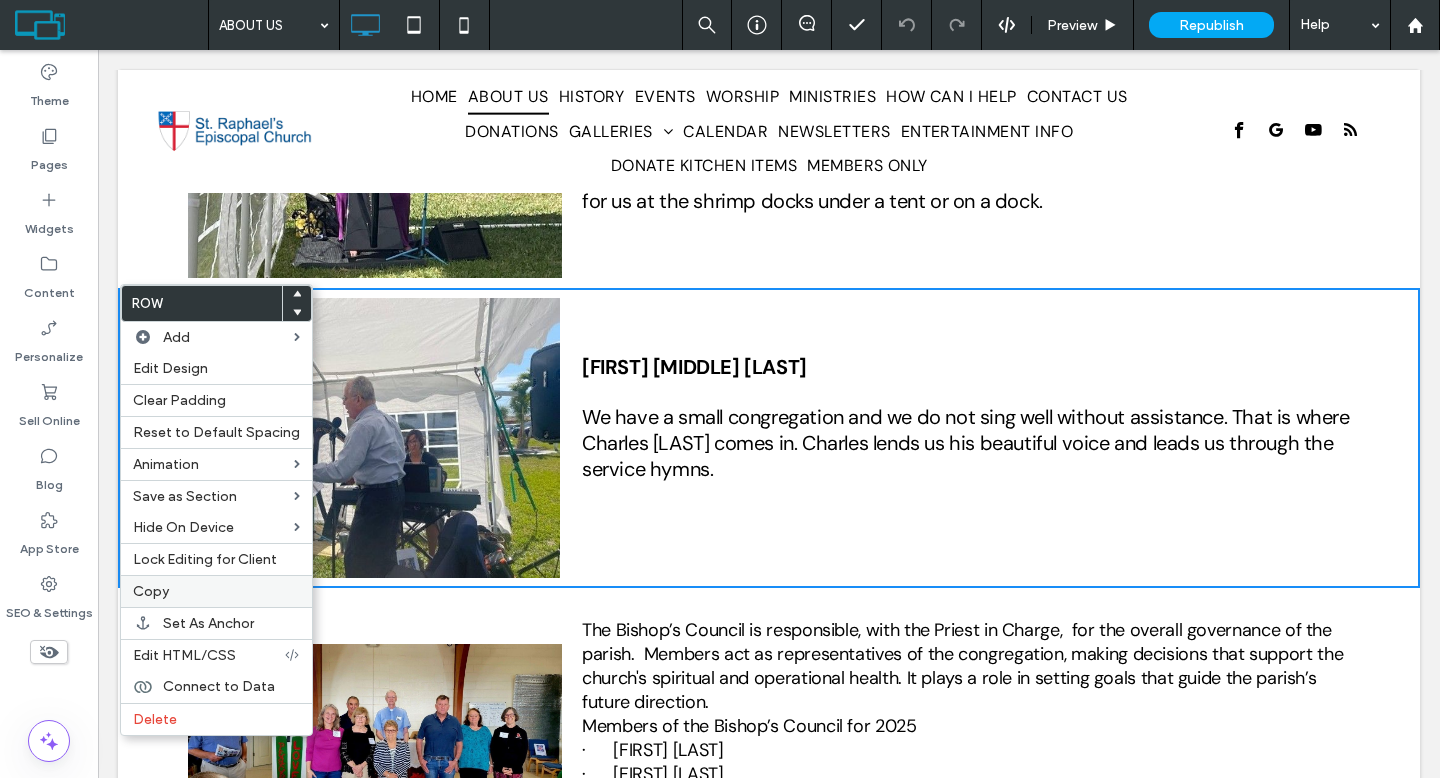 click on "Copy" at bounding box center (216, 591) 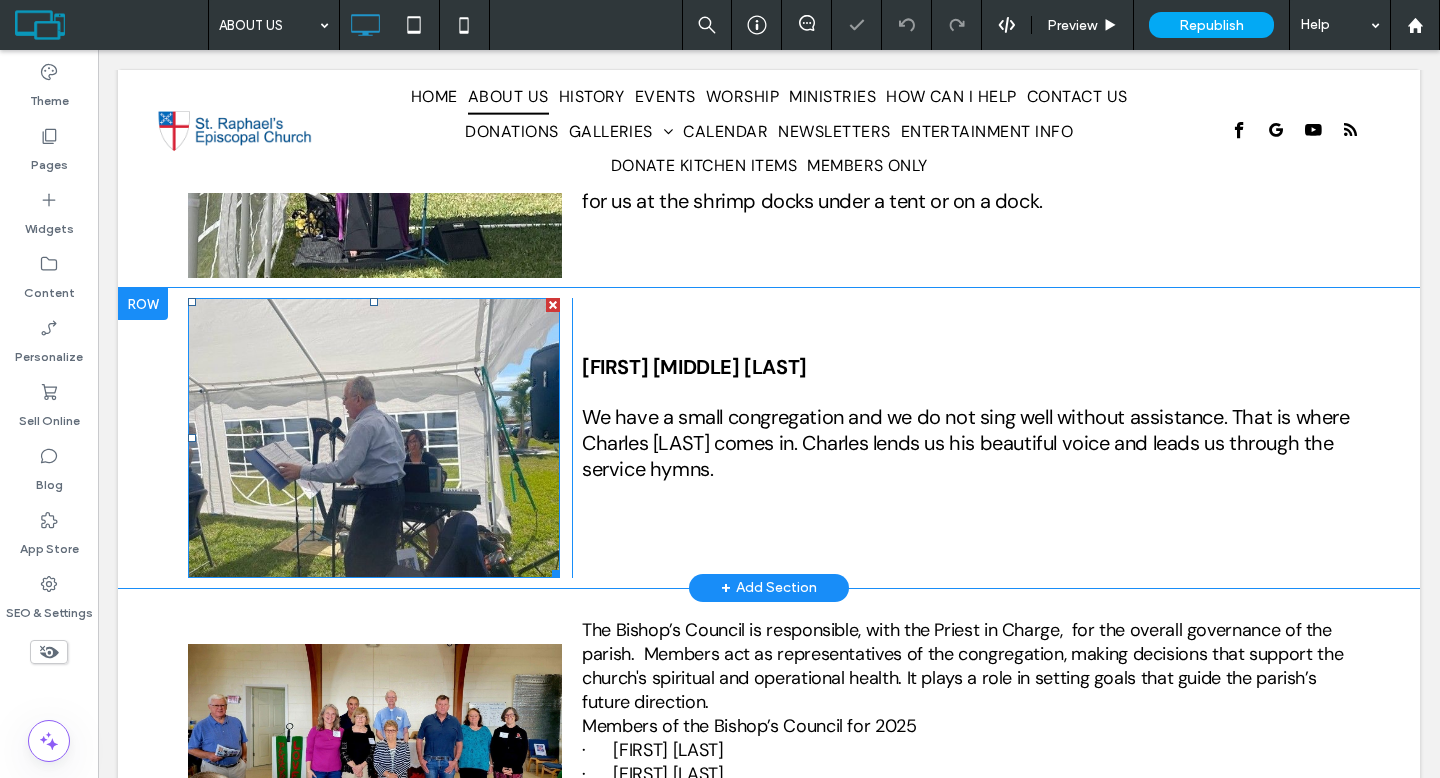 scroll, scrollTop: 2297, scrollLeft: 0, axis: vertical 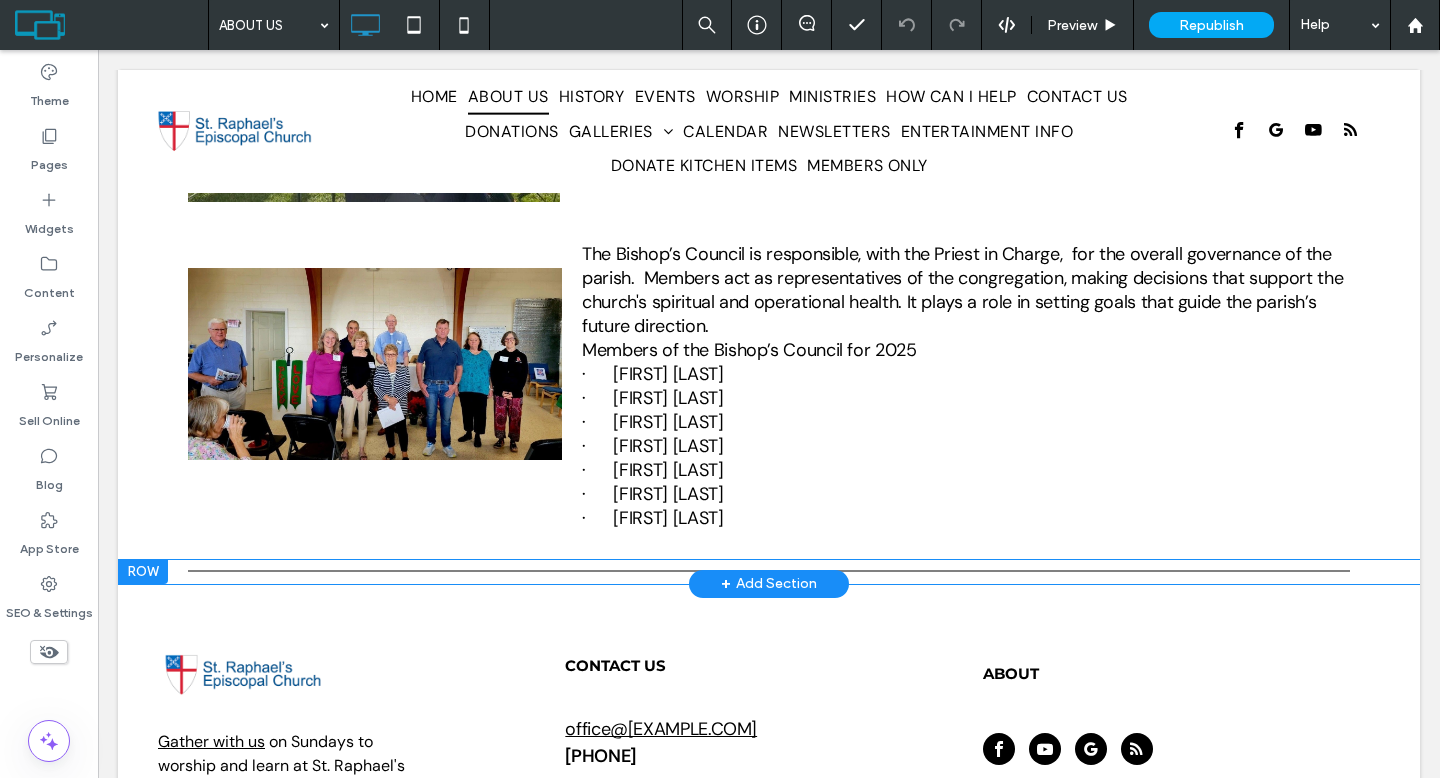 click at bounding box center (143, 572) 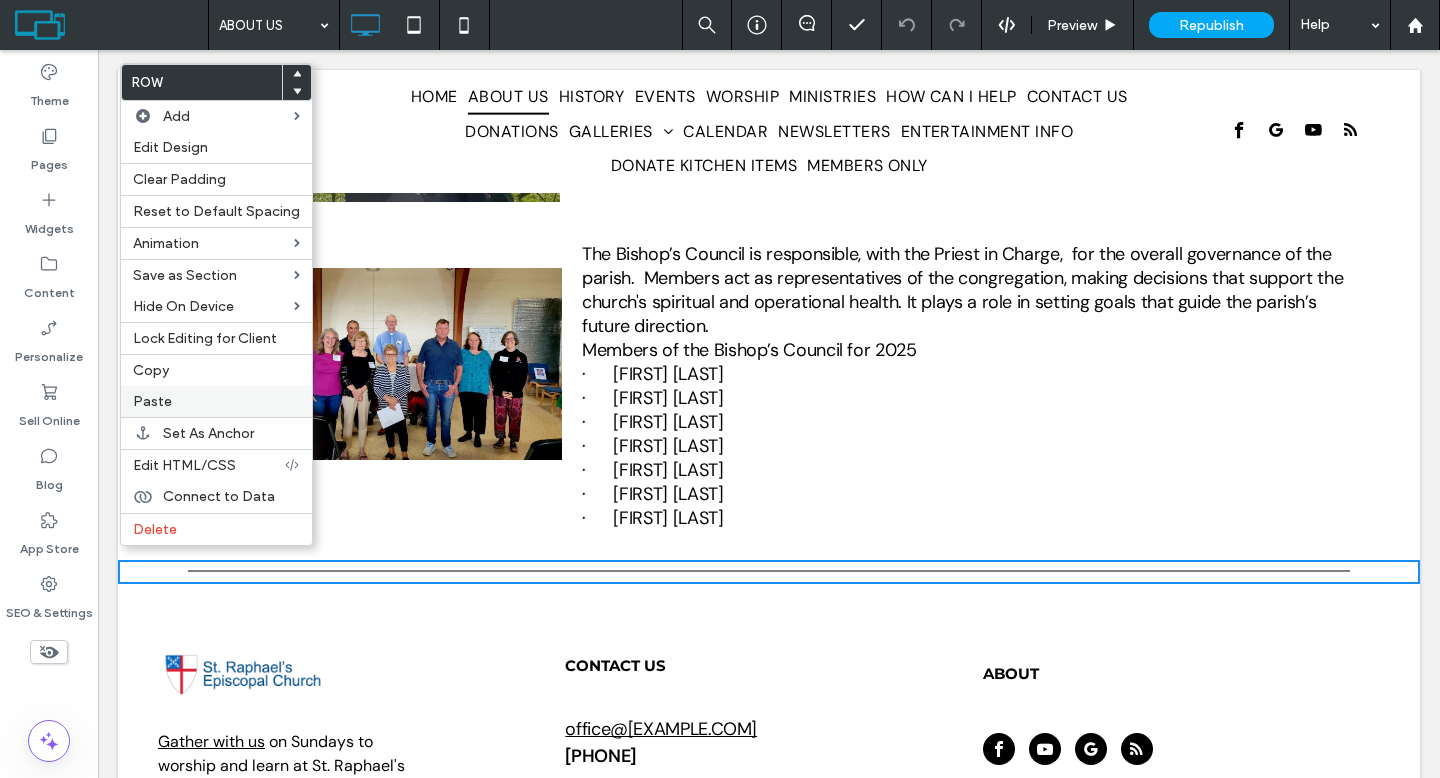click on "Paste" at bounding box center [216, 401] 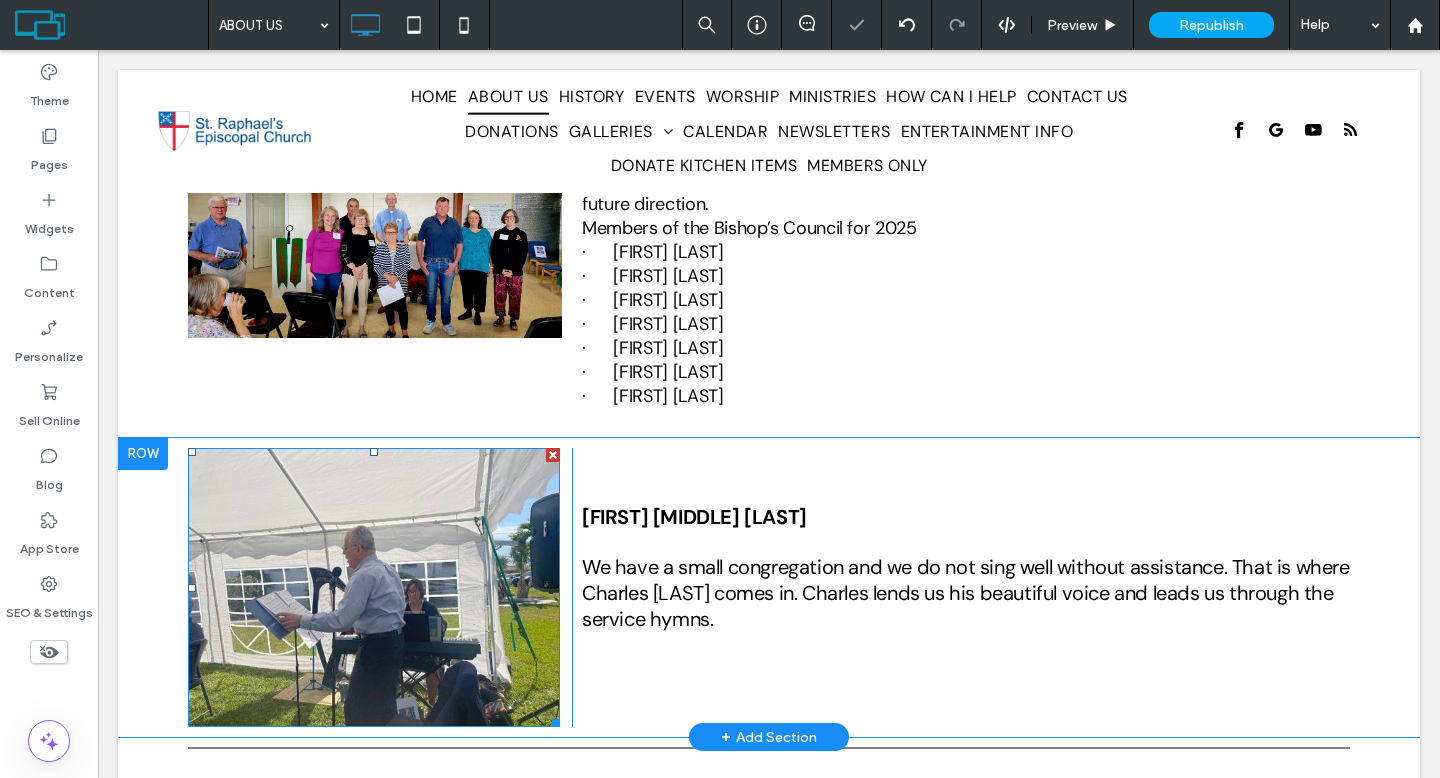 scroll, scrollTop: 2668, scrollLeft: 0, axis: vertical 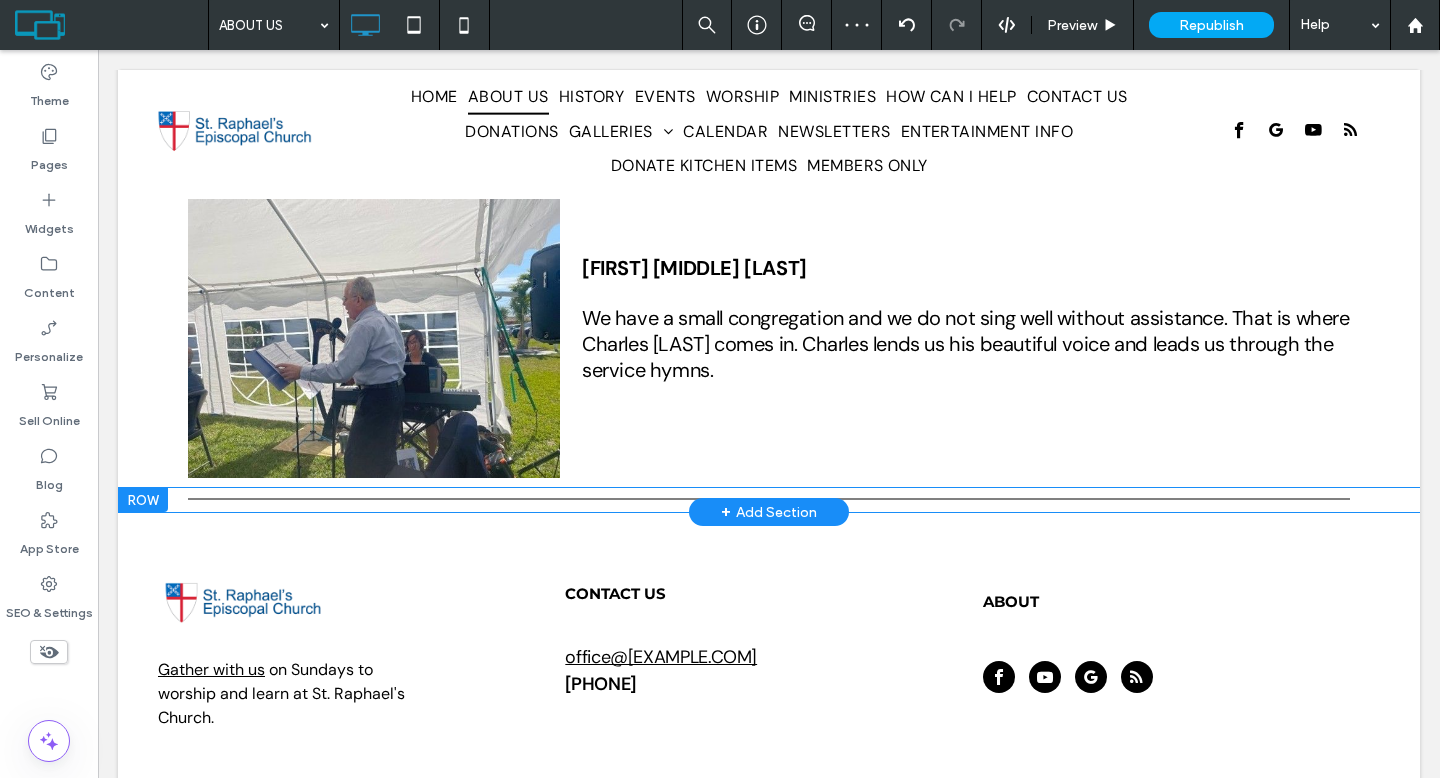 click at bounding box center (143, 500) 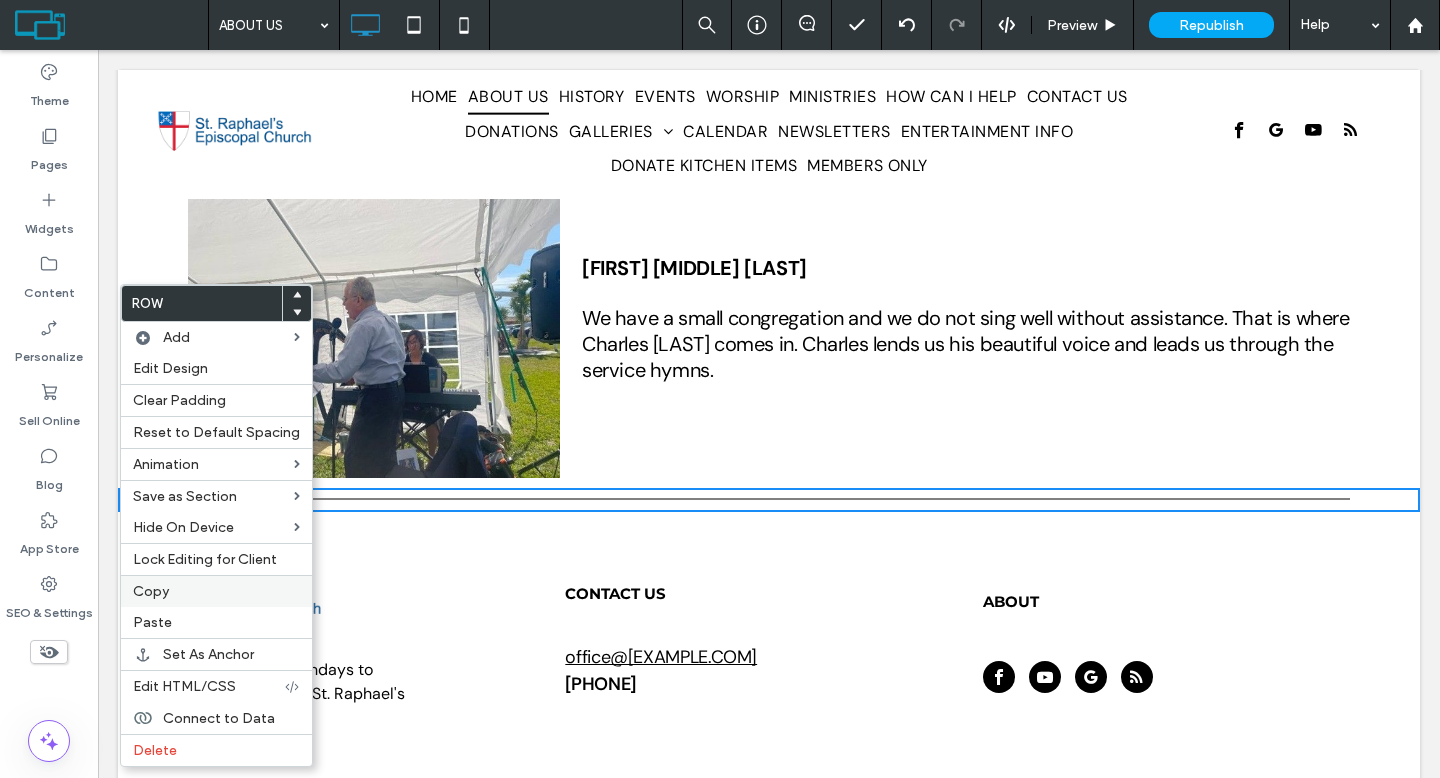 click on "Copy" at bounding box center (151, 591) 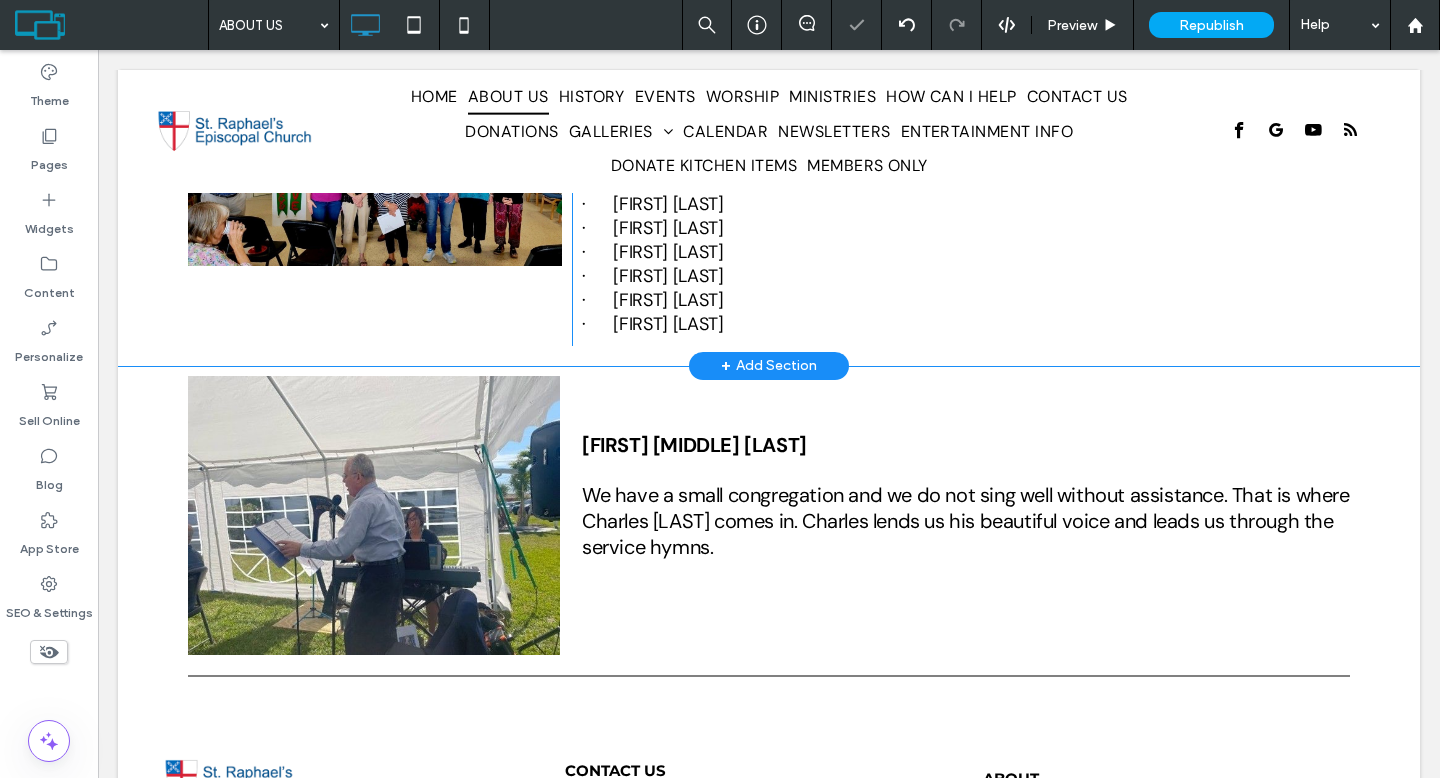 scroll, scrollTop: 2285, scrollLeft: 0, axis: vertical 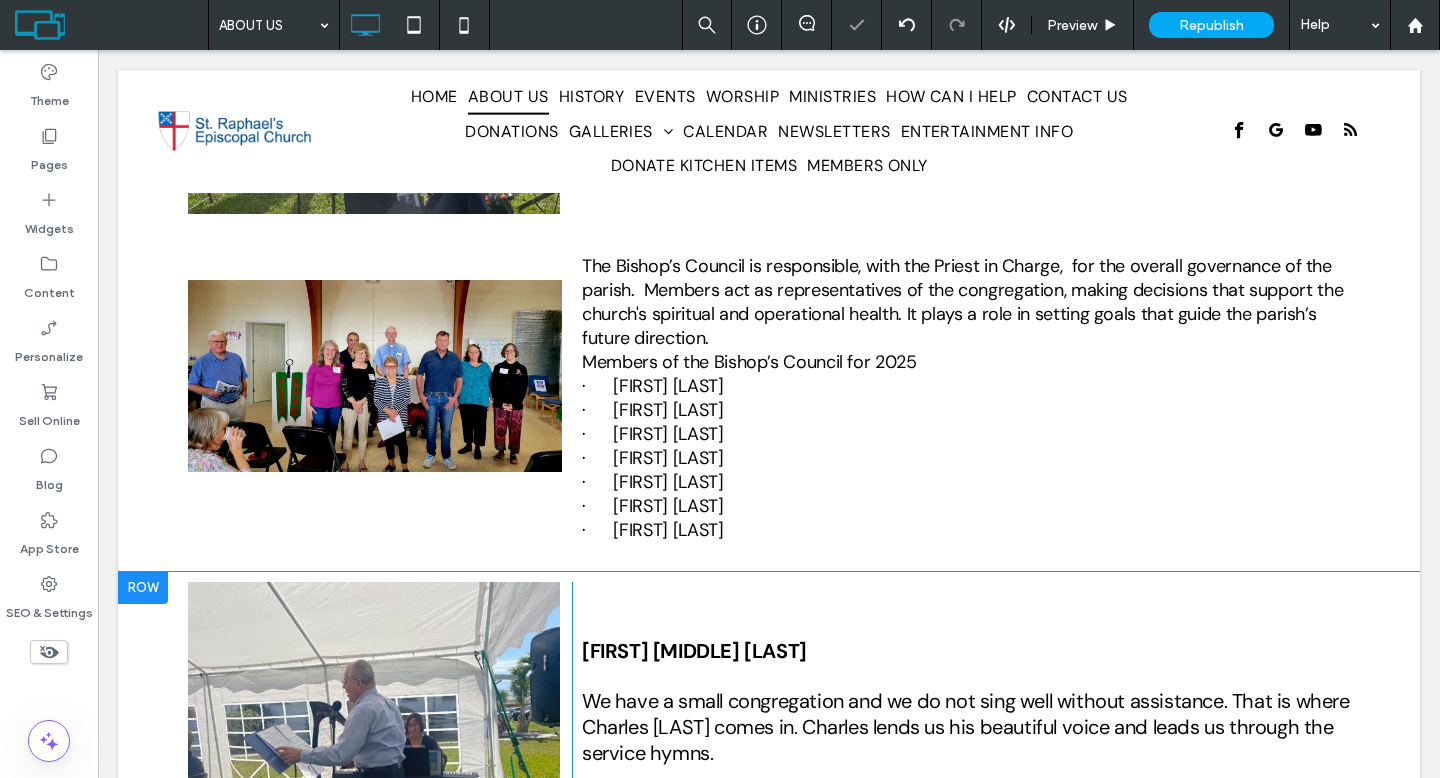 click at bounding box center [143, 588] 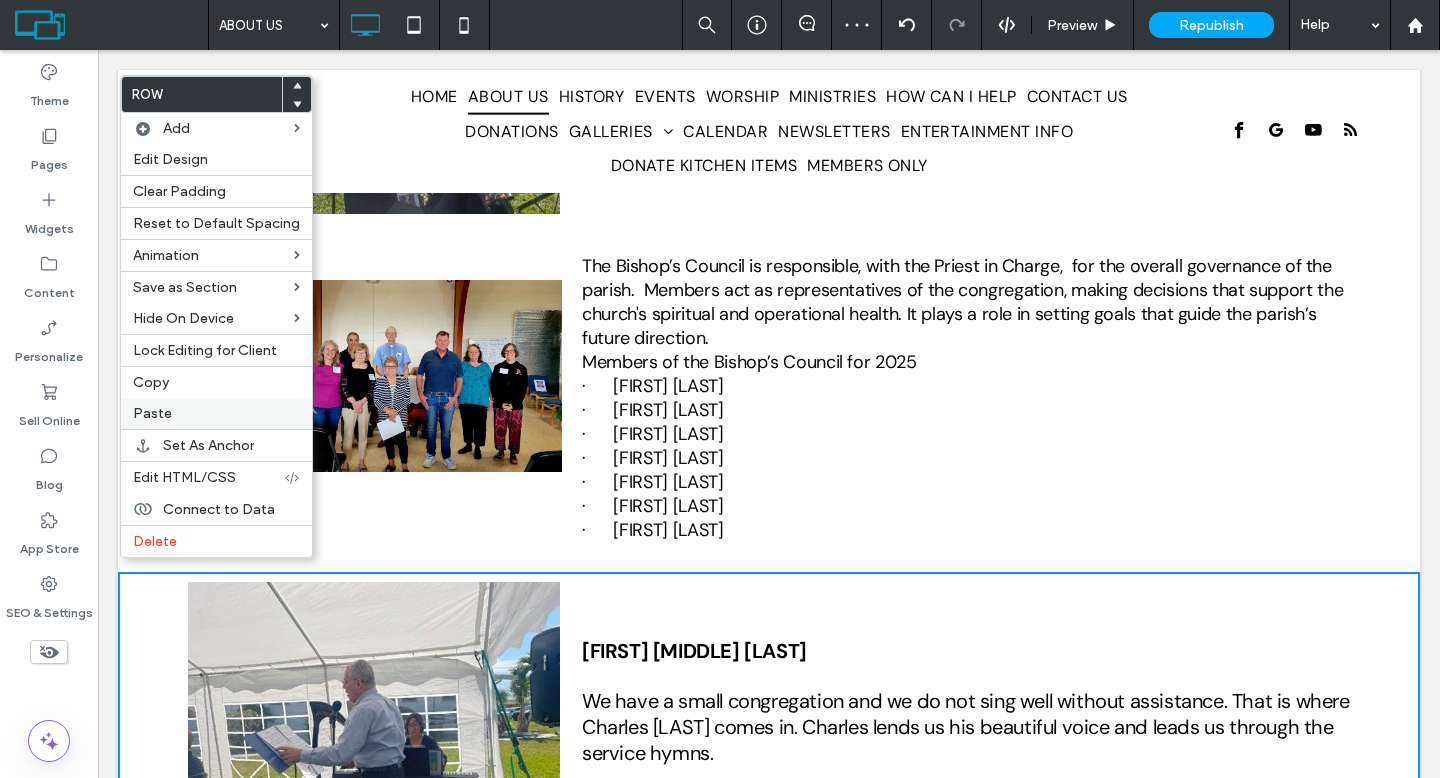 click on "Paste" at bounding box center (216, 413) 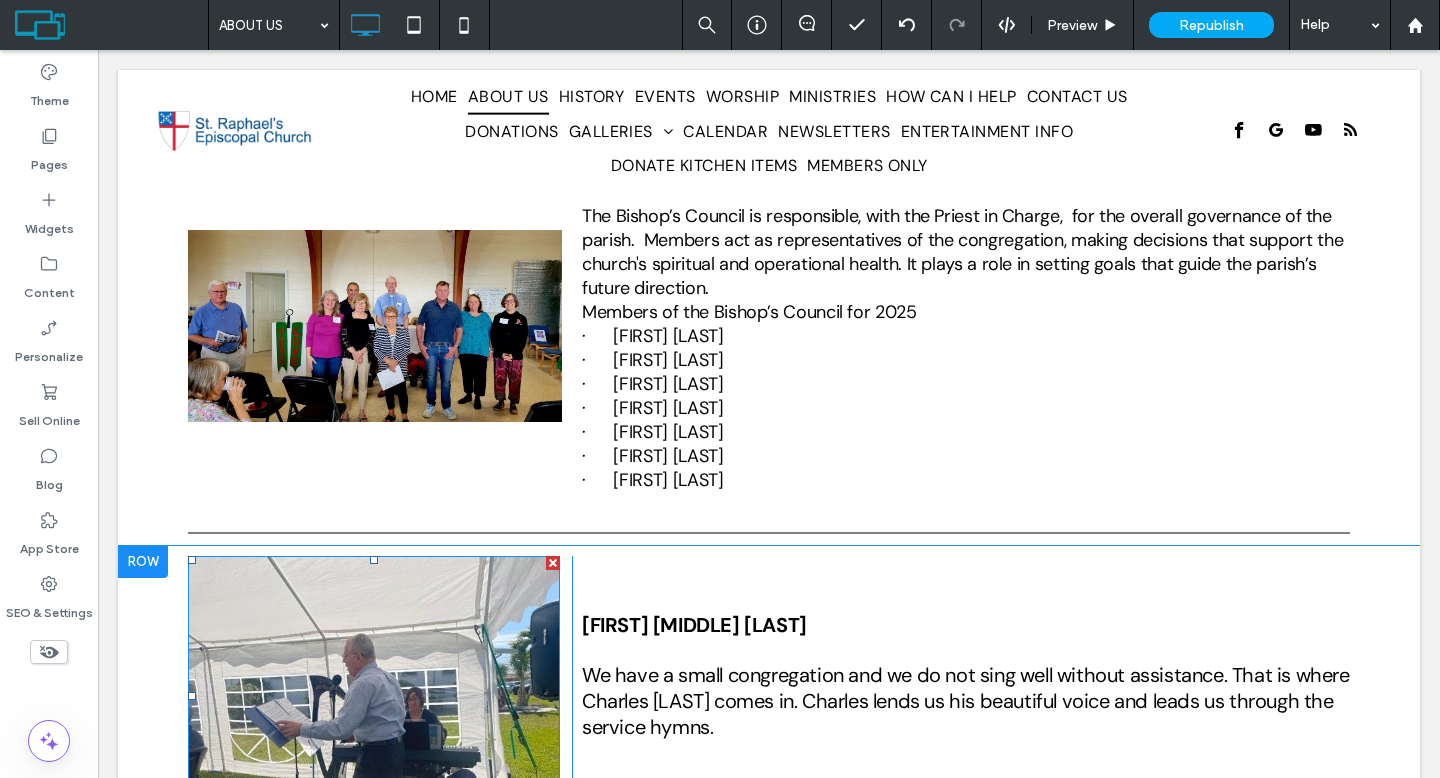 scroll, scrollTop: 2441, scrollLeft: 0, axis: vertical 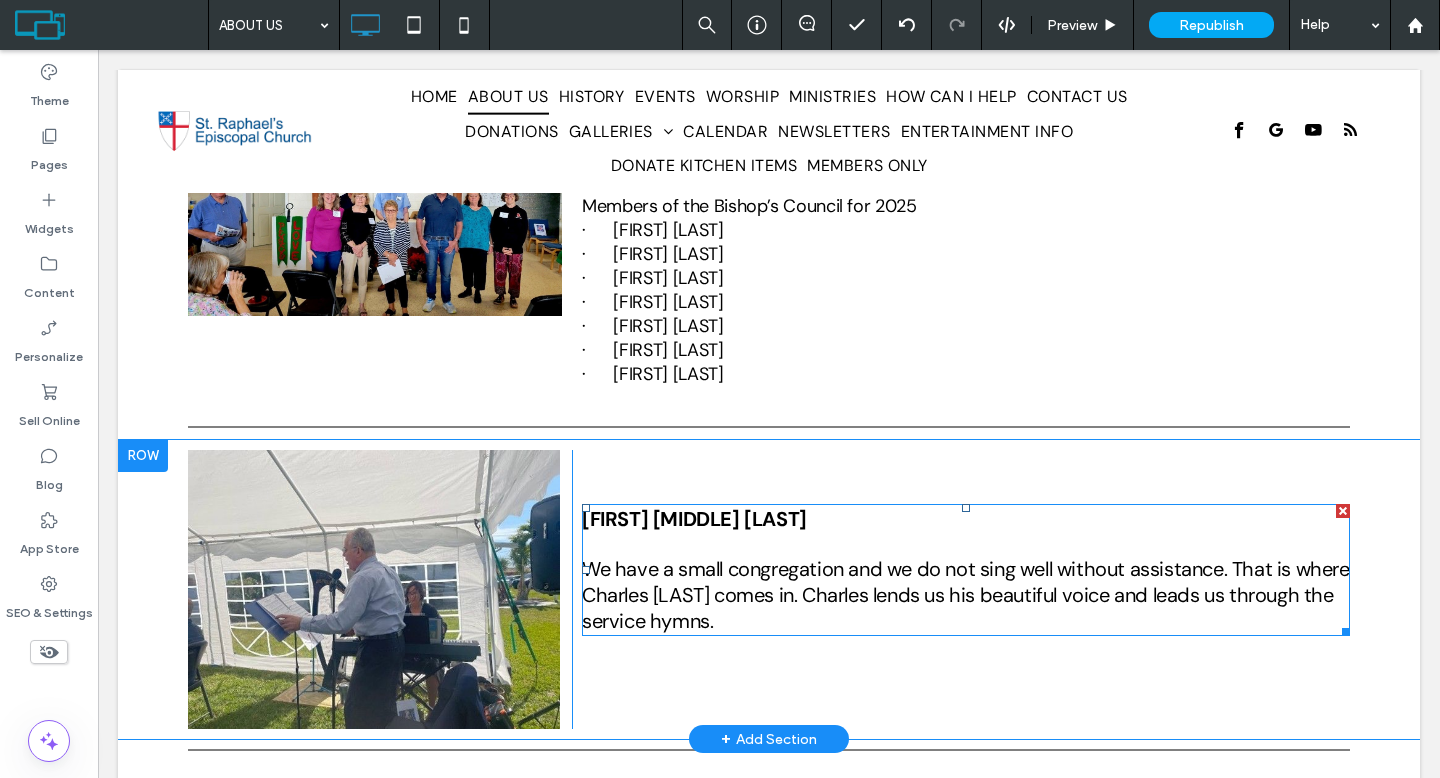 click on "We have a small congregation and we do not sing well without assistance. That is where Charles [LAST] comes in. Charles lends us his beautiful voice and leads us through the service hymns." at bounding box center [966, 595] 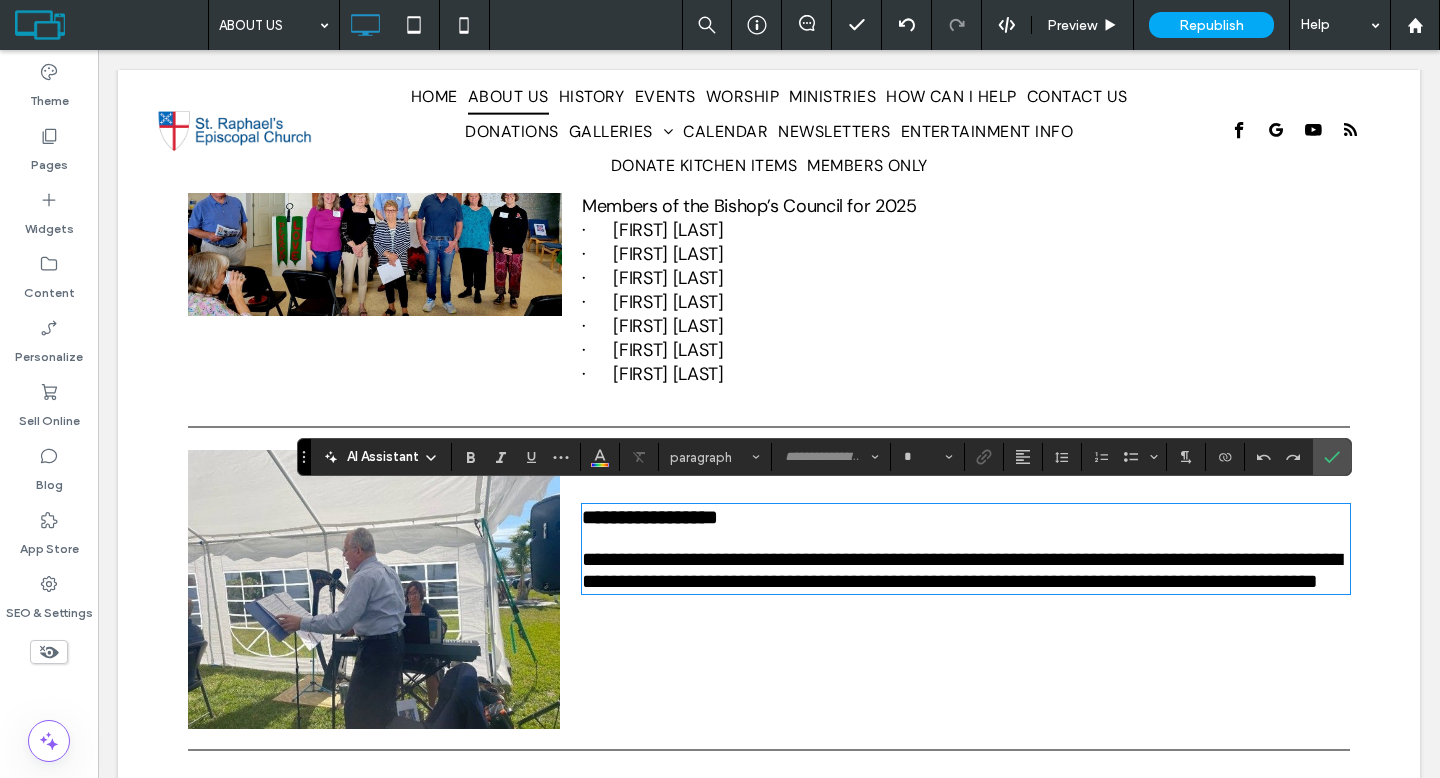 type on "*******" 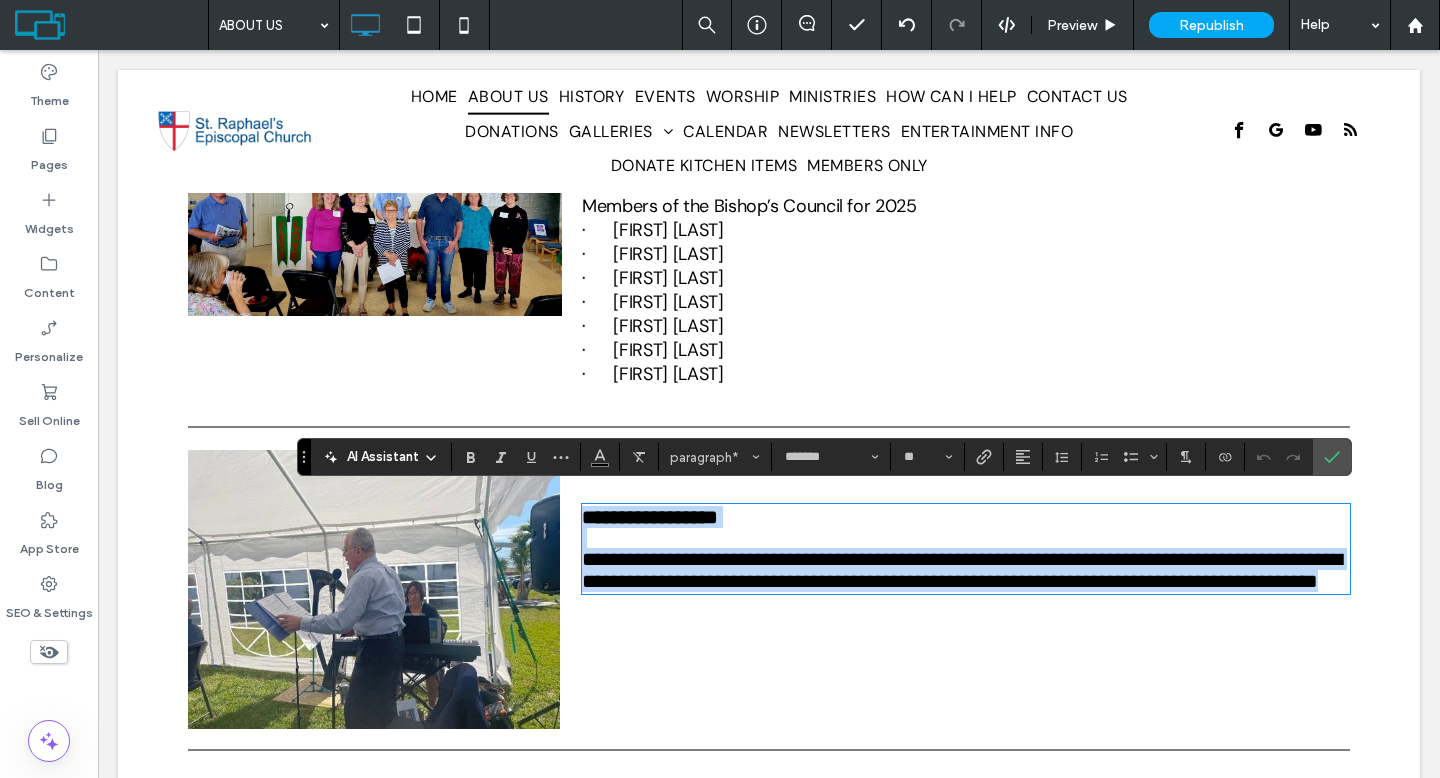 click on "**********" at bounding box center (962, 570) 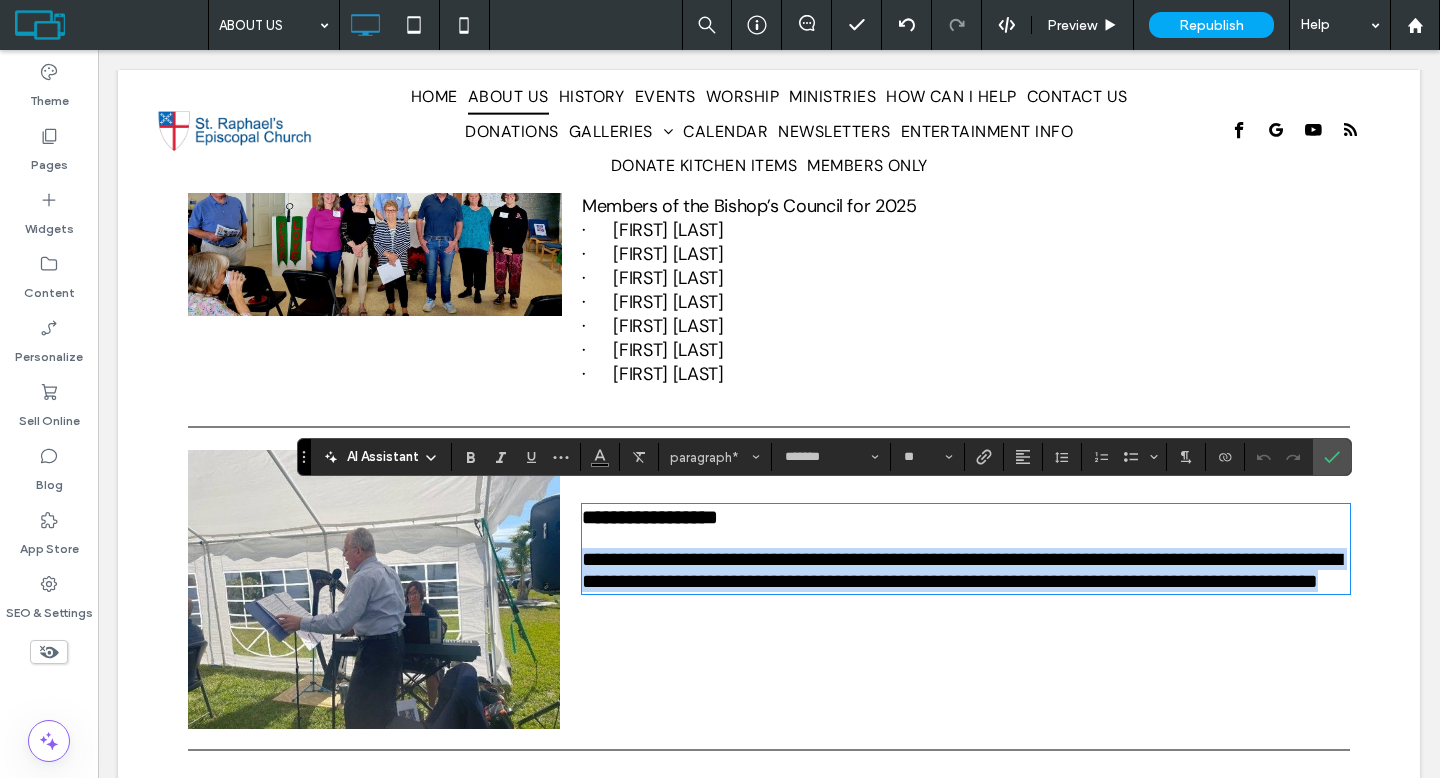 drag, startPoint x: 579, startPoint y: 561, endPoint x: 884, endPoint y: 600, distance: 307.48334 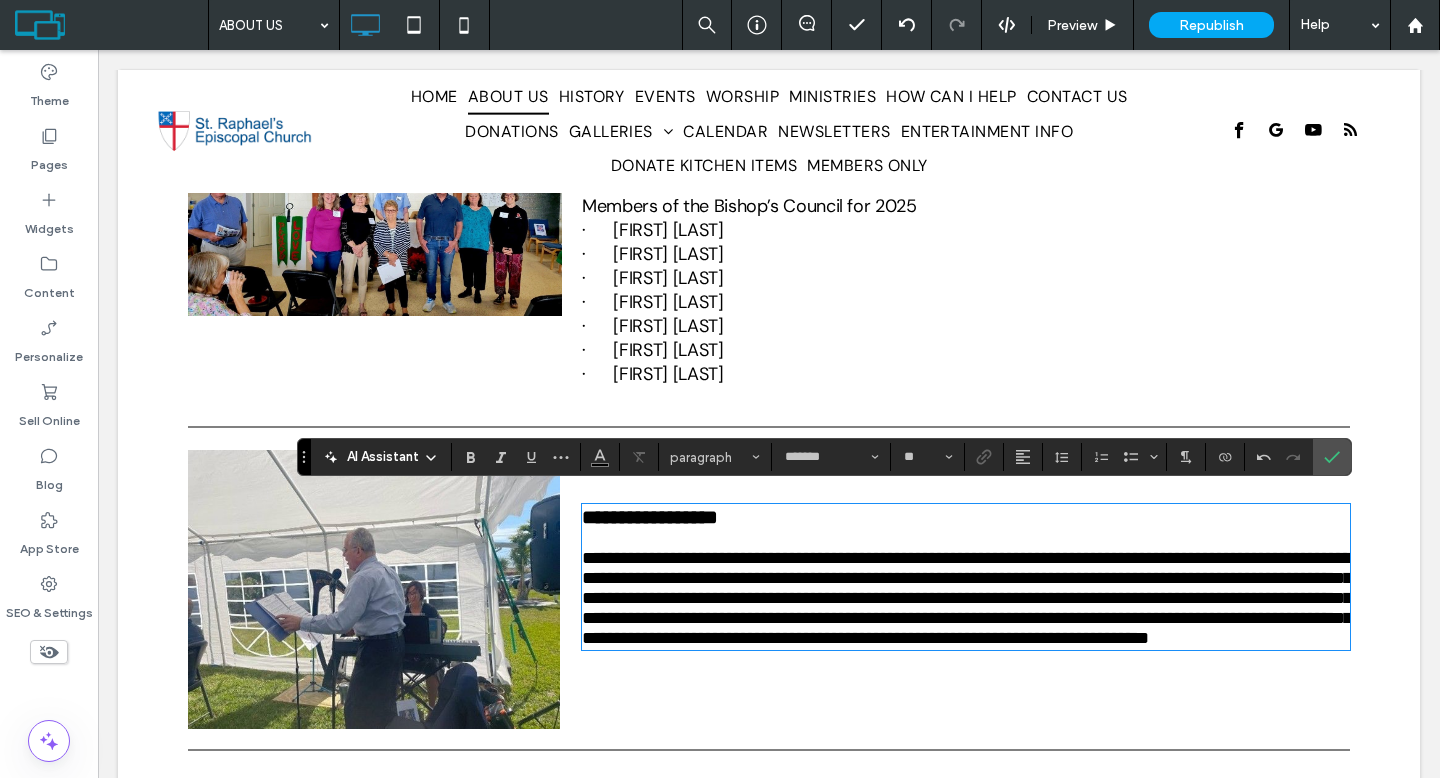 click on "**********" at bounding box center [650, 517] 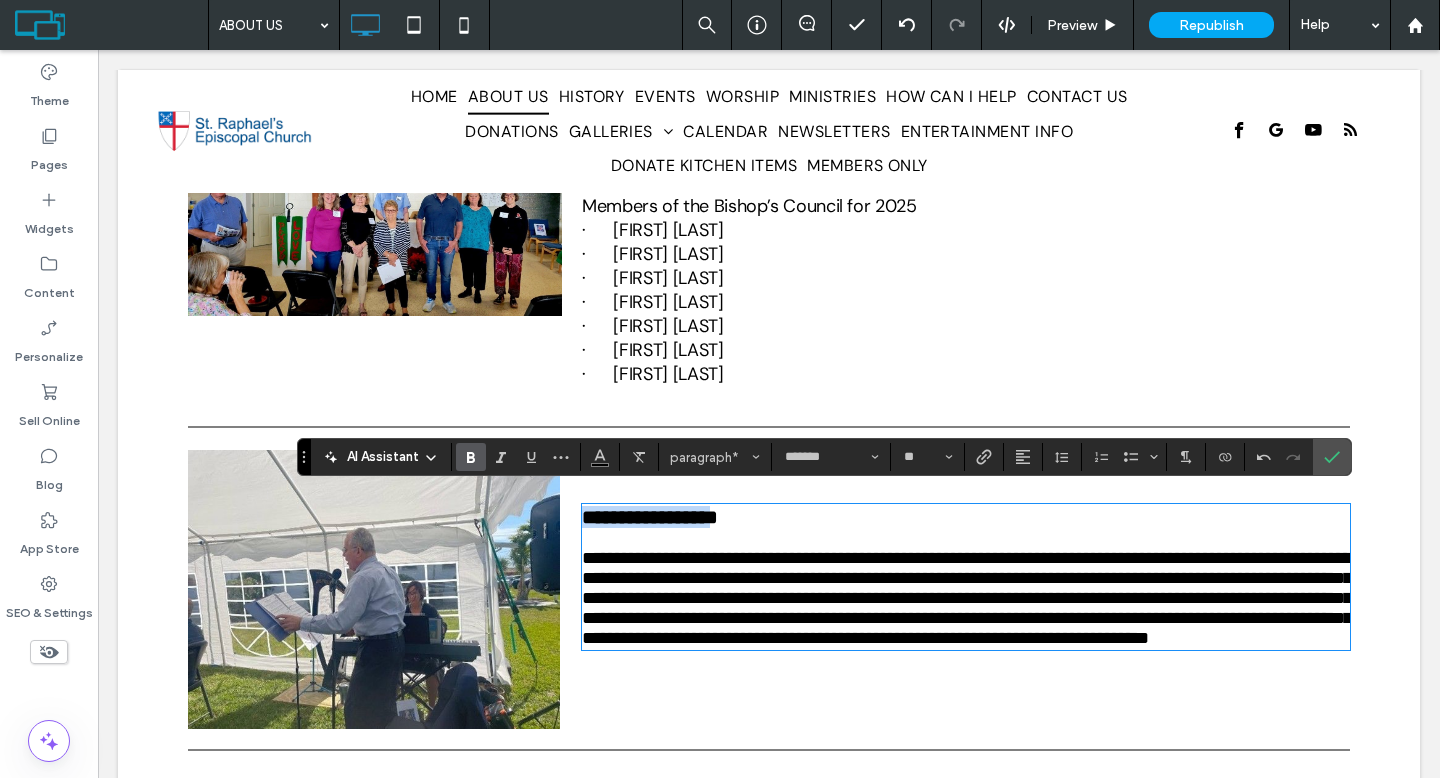 drag, startPoint x: 733, startPoint y: 507, endPoint x: 547, endPoint y: 508, distance: 186.00269 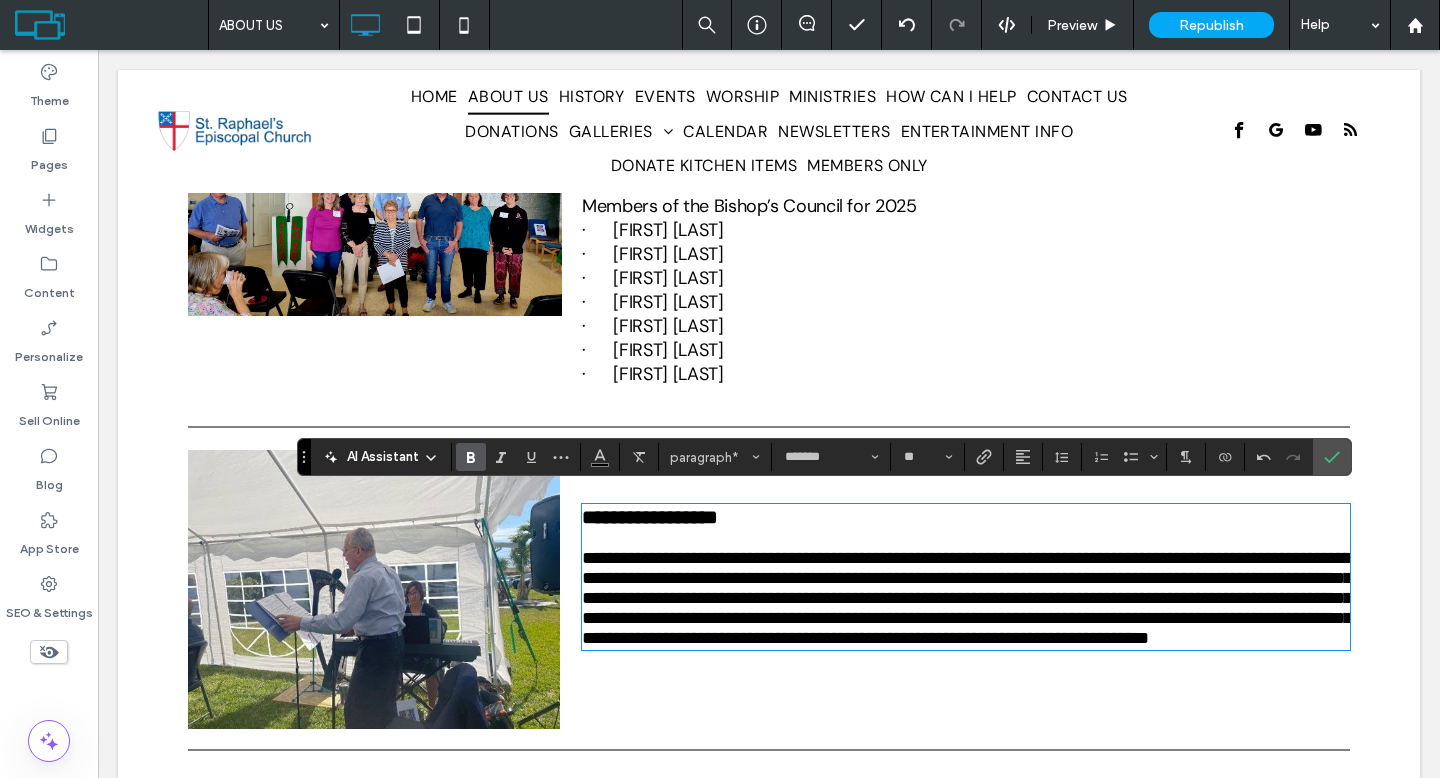 type on "**" 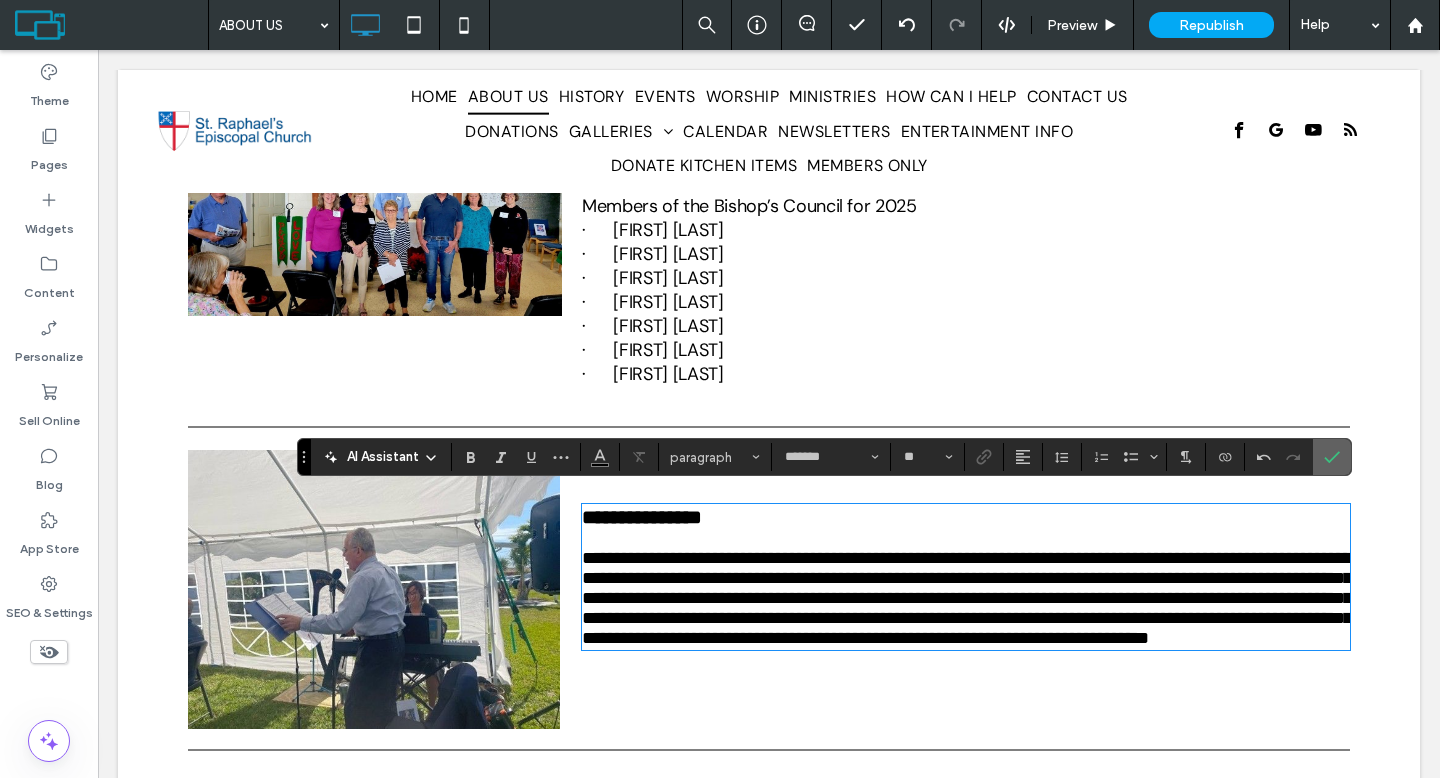 click at bounding box center [1332, 457] 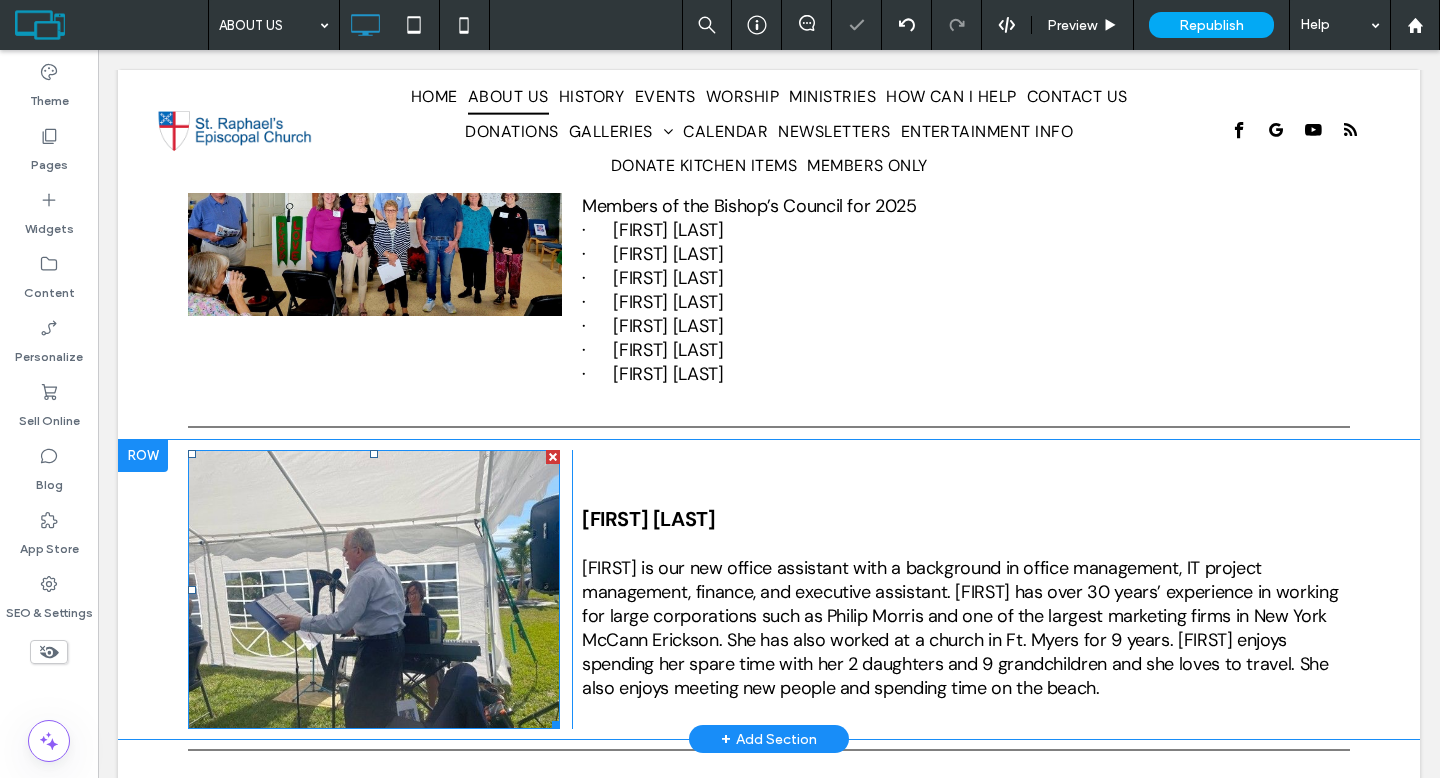 click at bounding box center (374, 589) 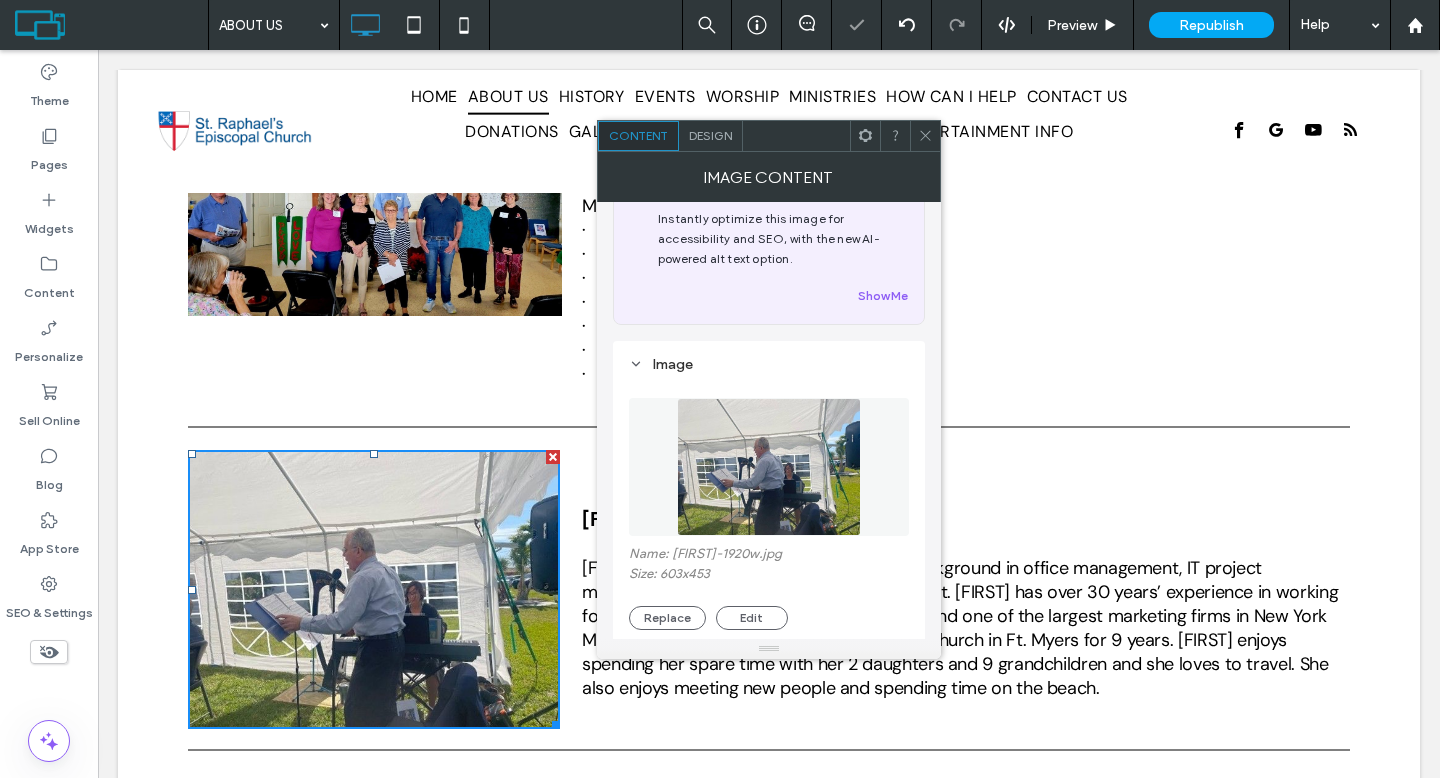 scroll, scrollTop: 155, scrollLeft: 0, axis: vertical 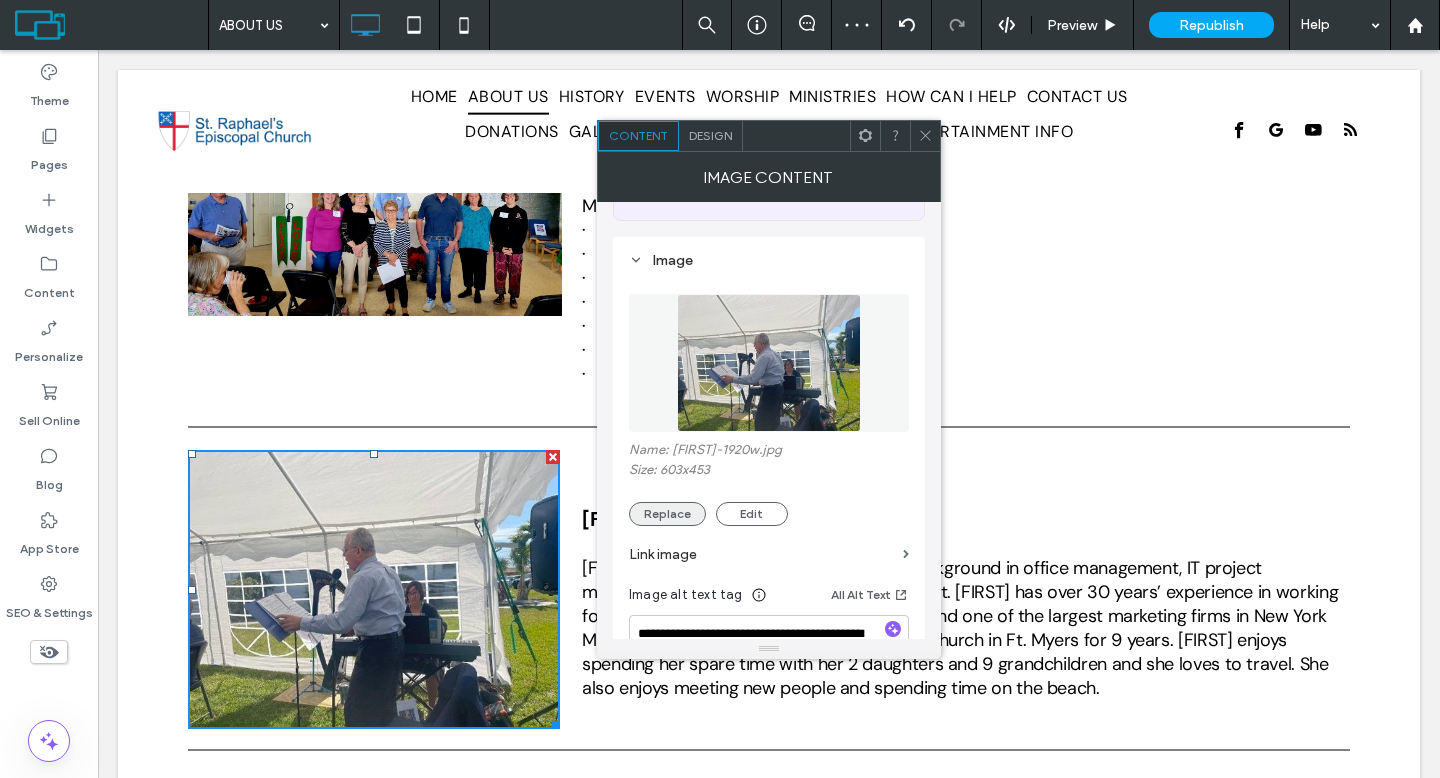 click on "Replace" at bounding box center (667, 514) 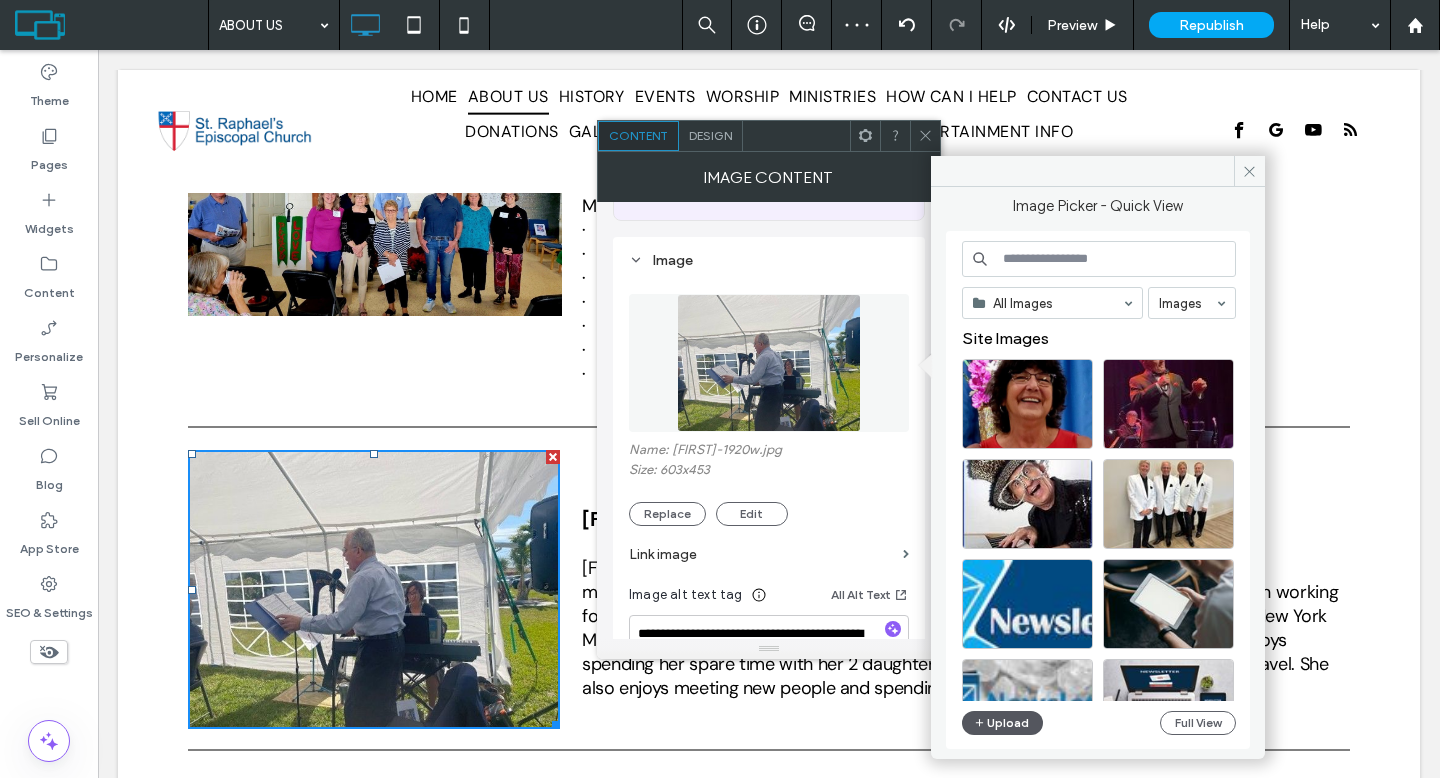 click on "Upload" at bounding box center [1003, 723] 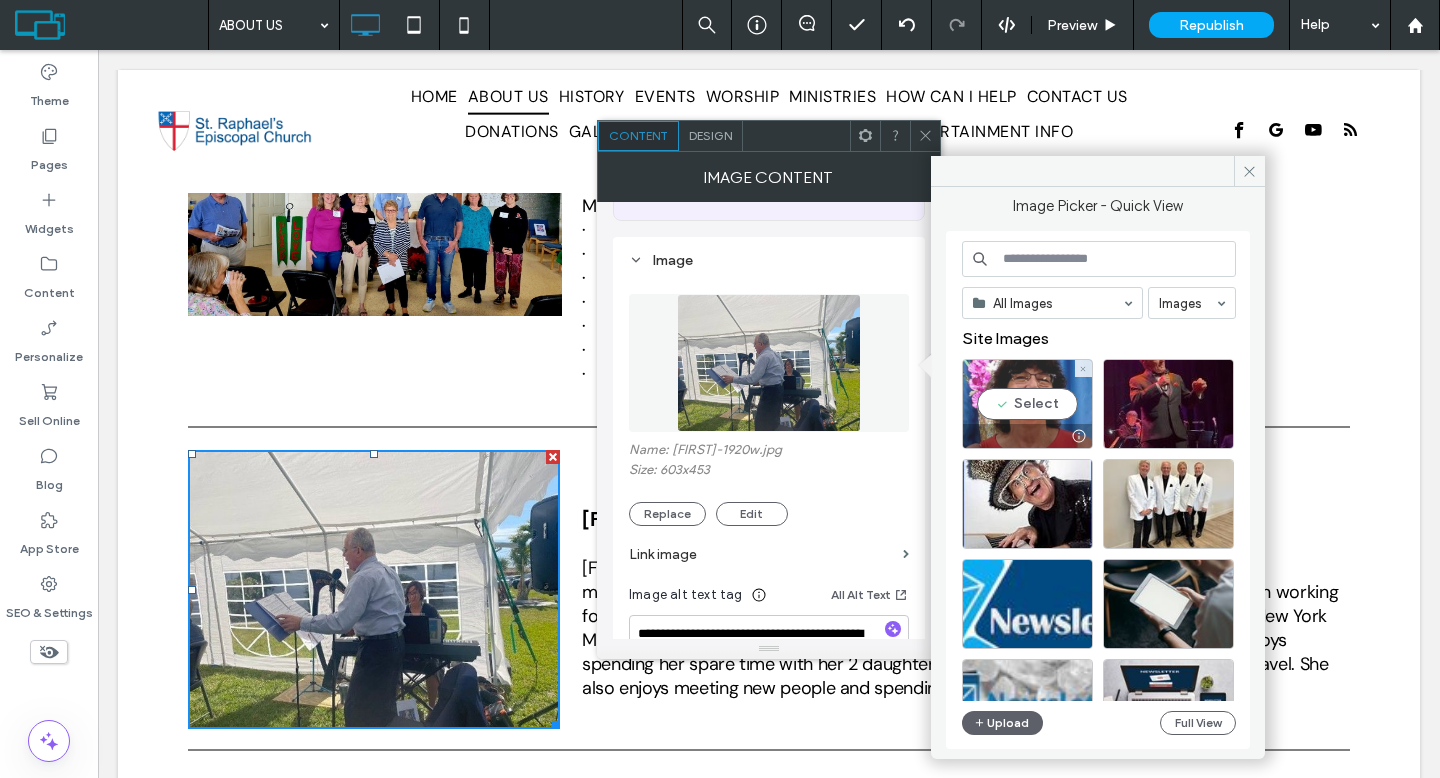 click on "Select" at bounding box center [1027, 404] 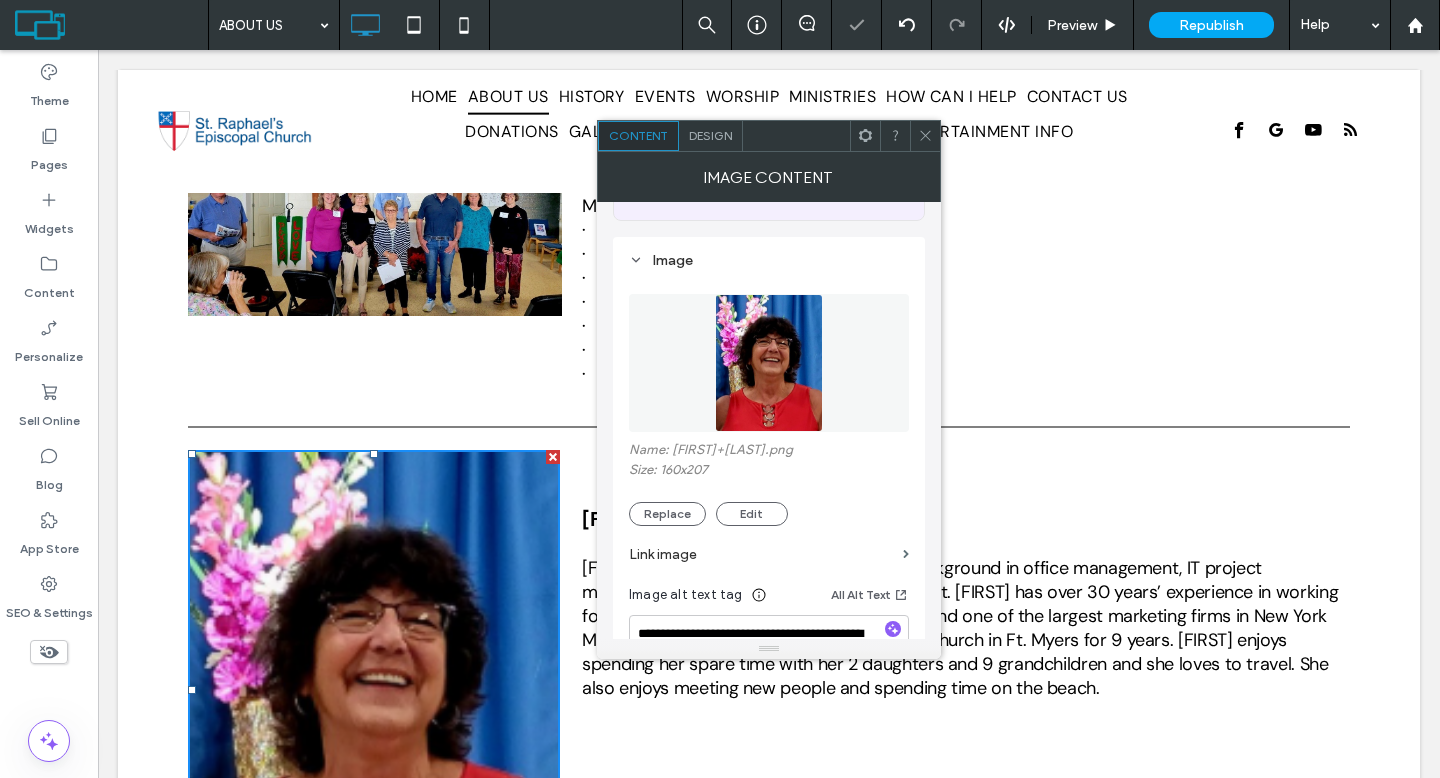 click 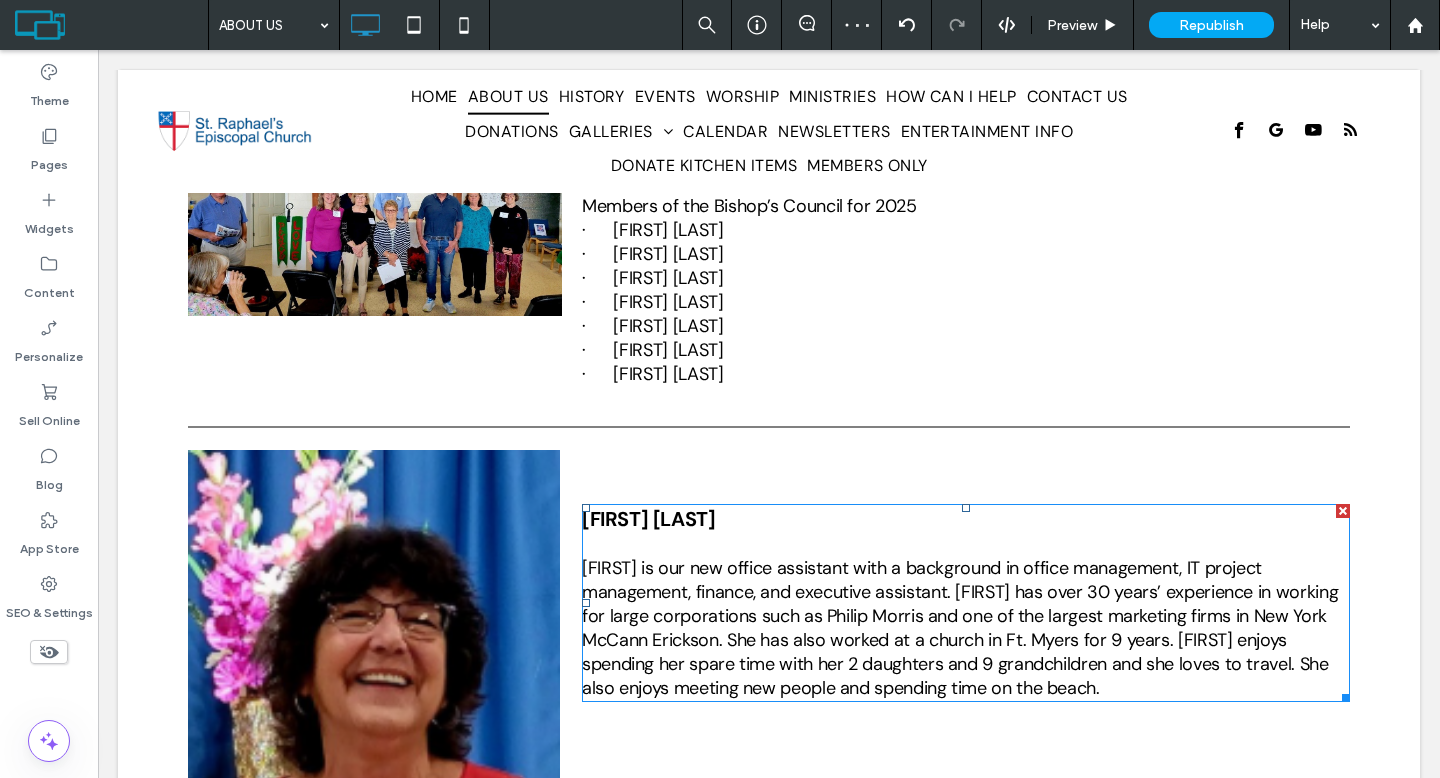 scroll, scrollTop: 2617, scrollLeft: 0, axis: vertical 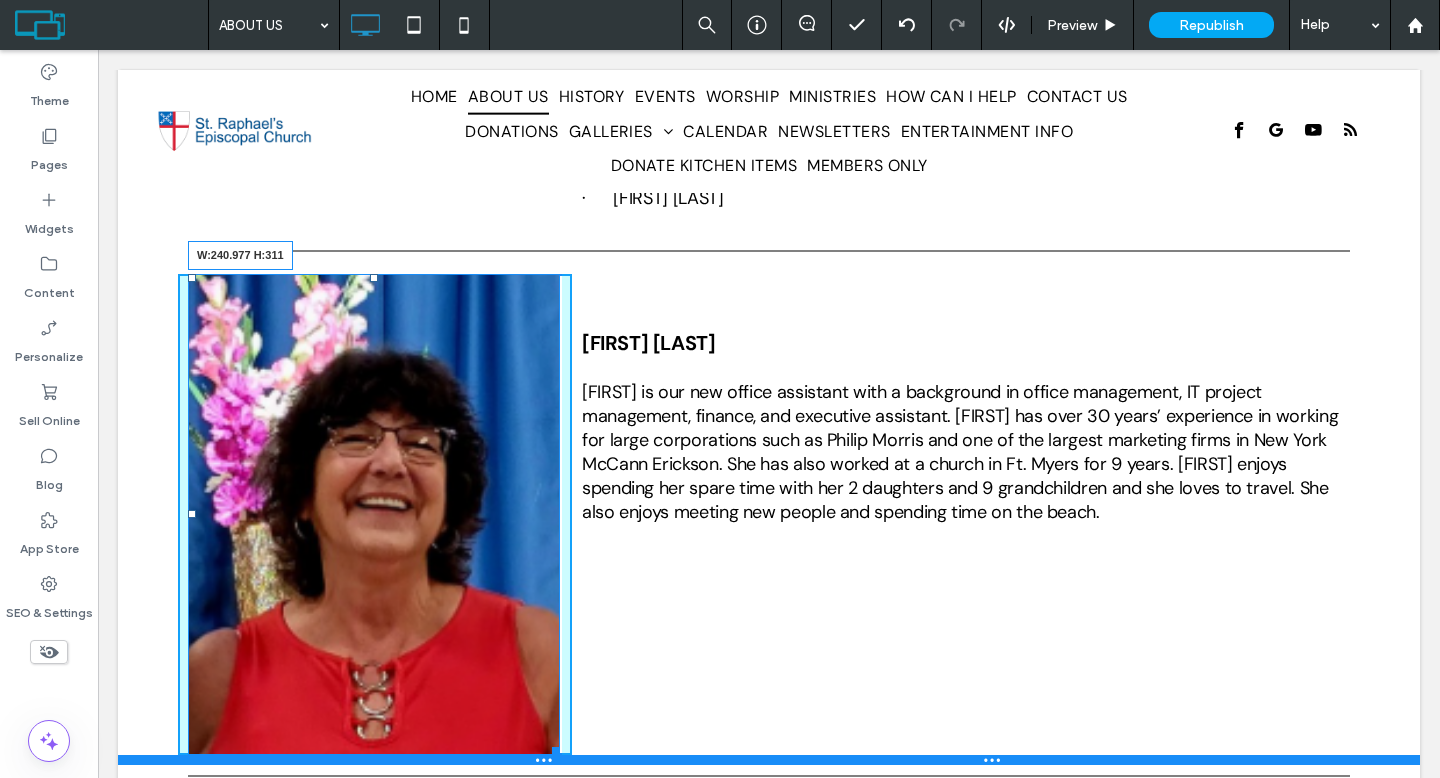 drag, startPoint x: 549, startPoint y: 736, endPoint x: 489, endPoint y: 580, distance: 167.14066 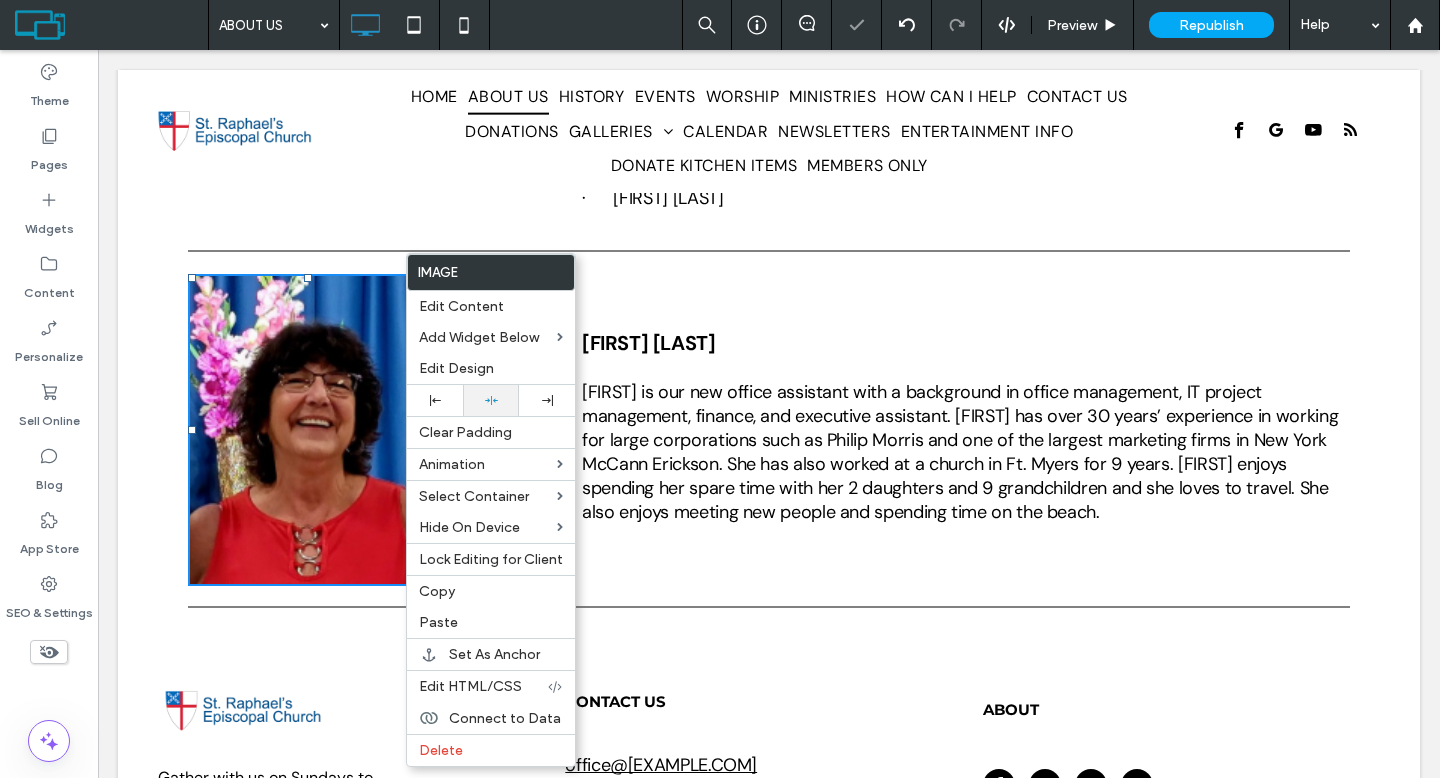click 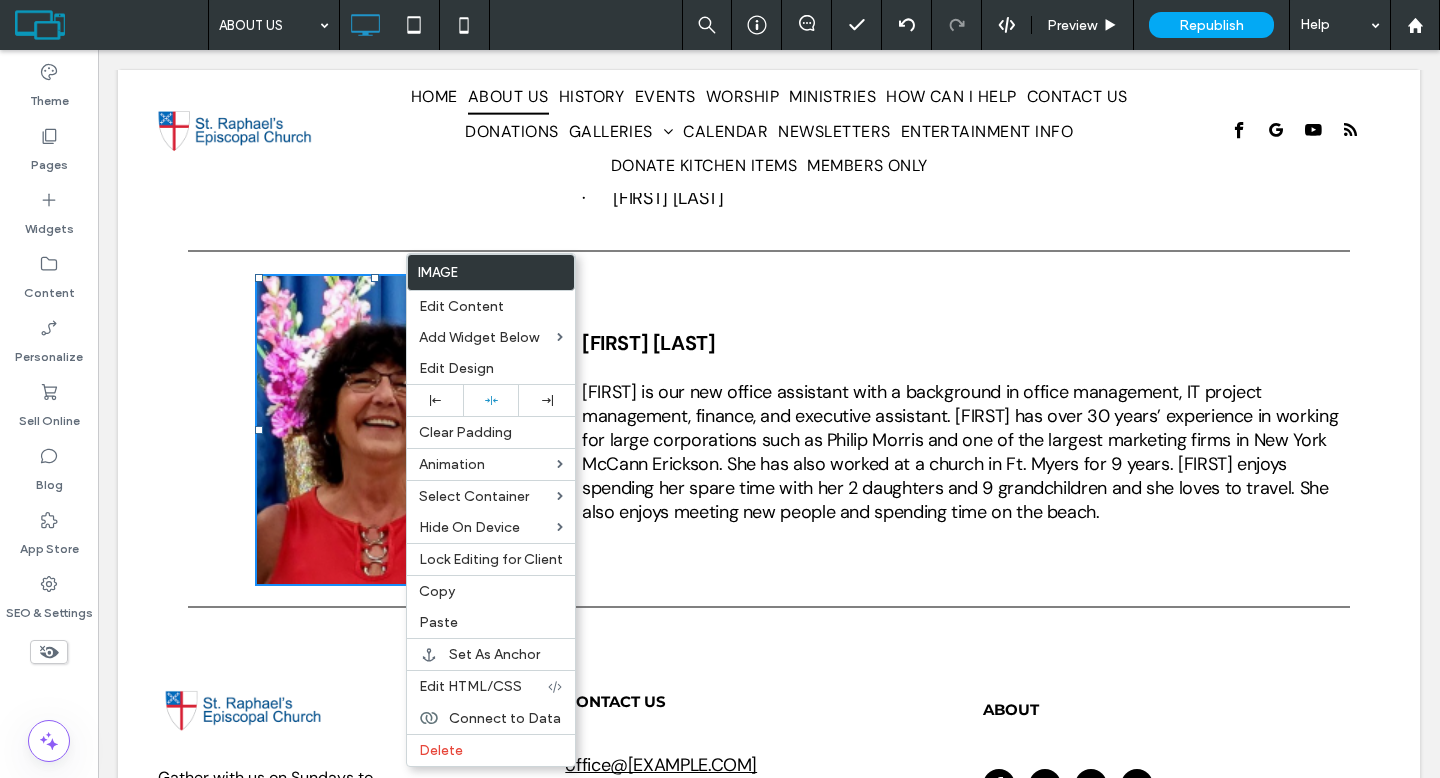 click on "[FIRST] [LAST]  [FIRST] is our new office assistant with a background in office management, IT project management, finance, and executive assistant. [FIRST] has over 30 years’ experience in working for large corporations such as Philip Morris and one of the largest marketing firms in New York McCann Erickson. She has also worked at a church in Ft. Myers for 9 years. [FIRST] enjoys spending her spare time with her 2 daughters and 9 grandchildren and she loves to travel. She also enjoys meeting new people and spending time on the beach.
Click To Paste     Click To Paste" at bounding box center (966, 430) 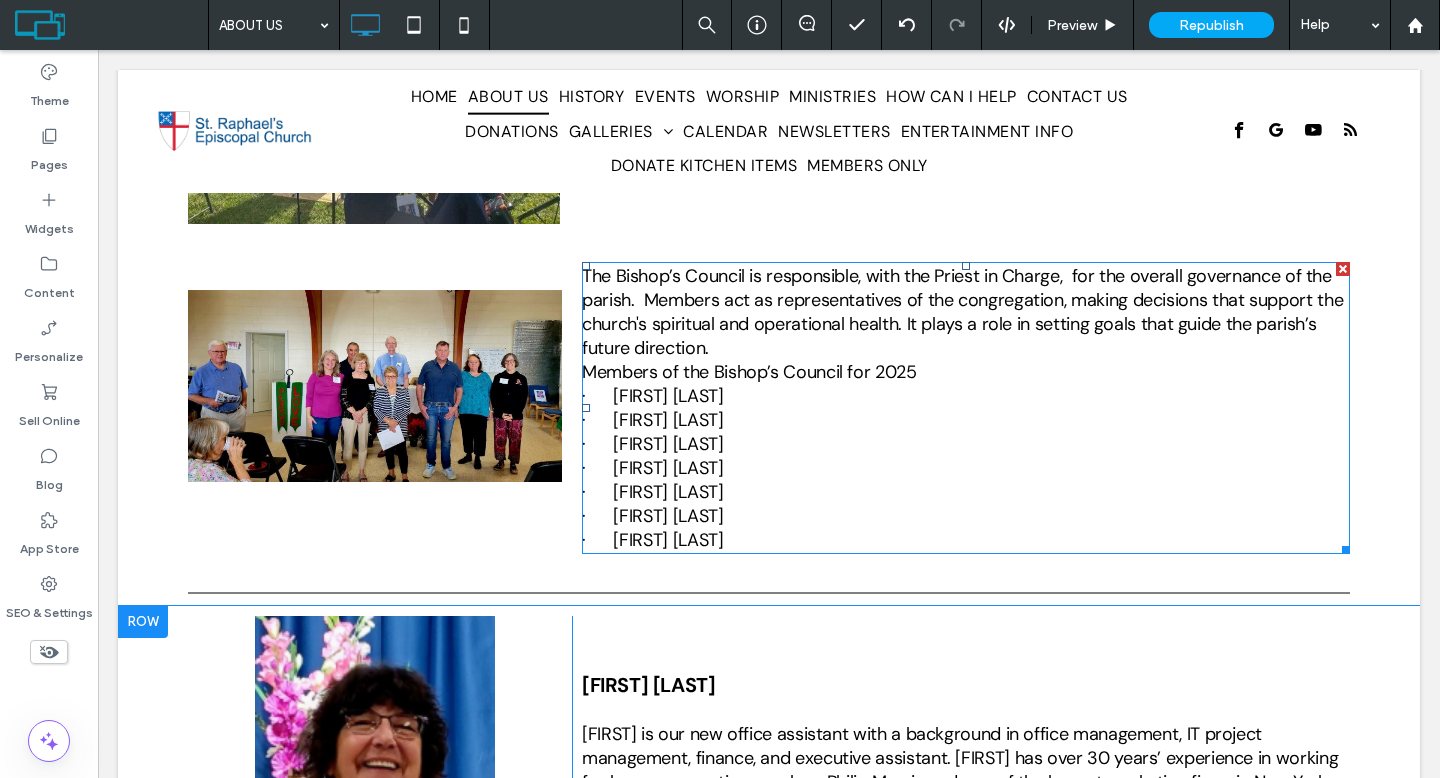 scroll, scrollTop: 2430, scrollLeft: 0, axis: vertical 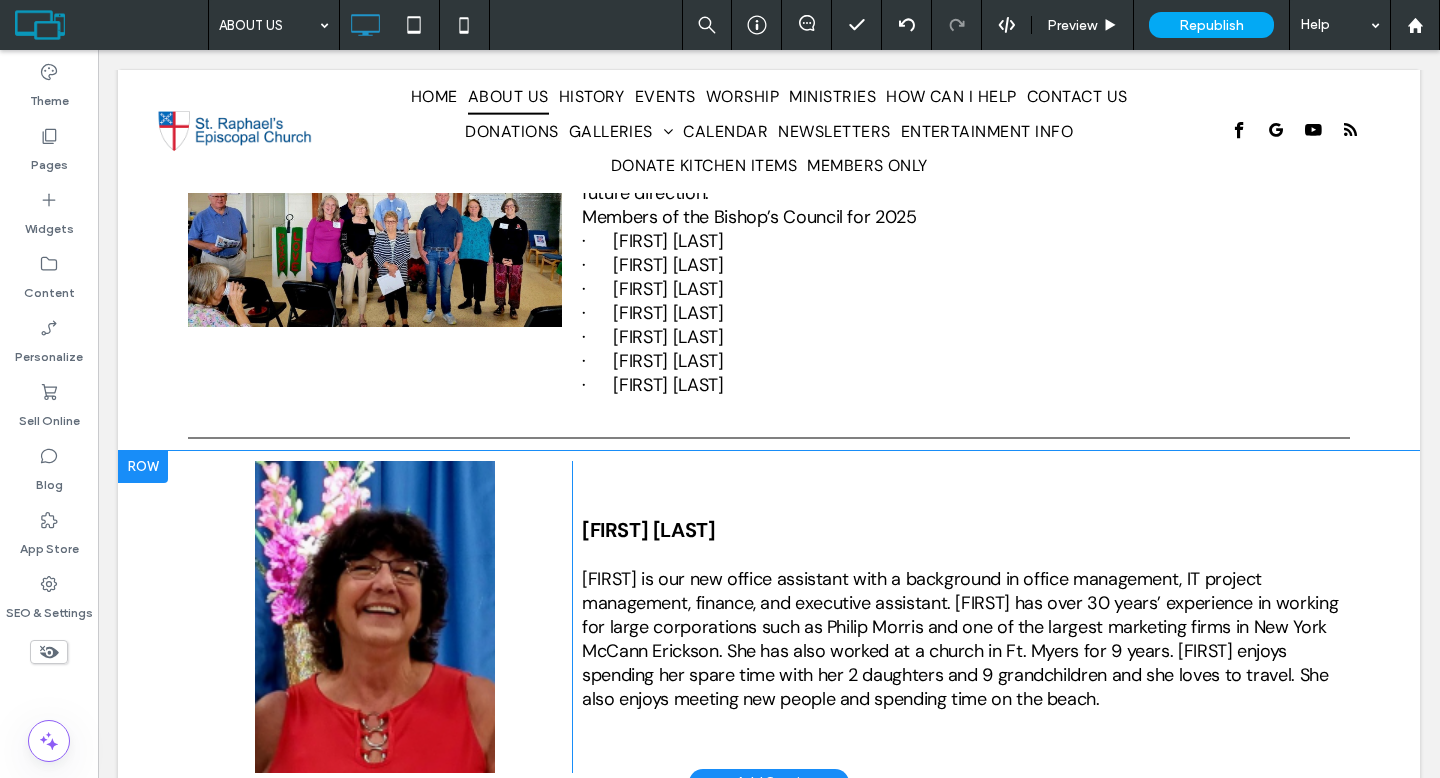 click at bounding box center (143, 467) 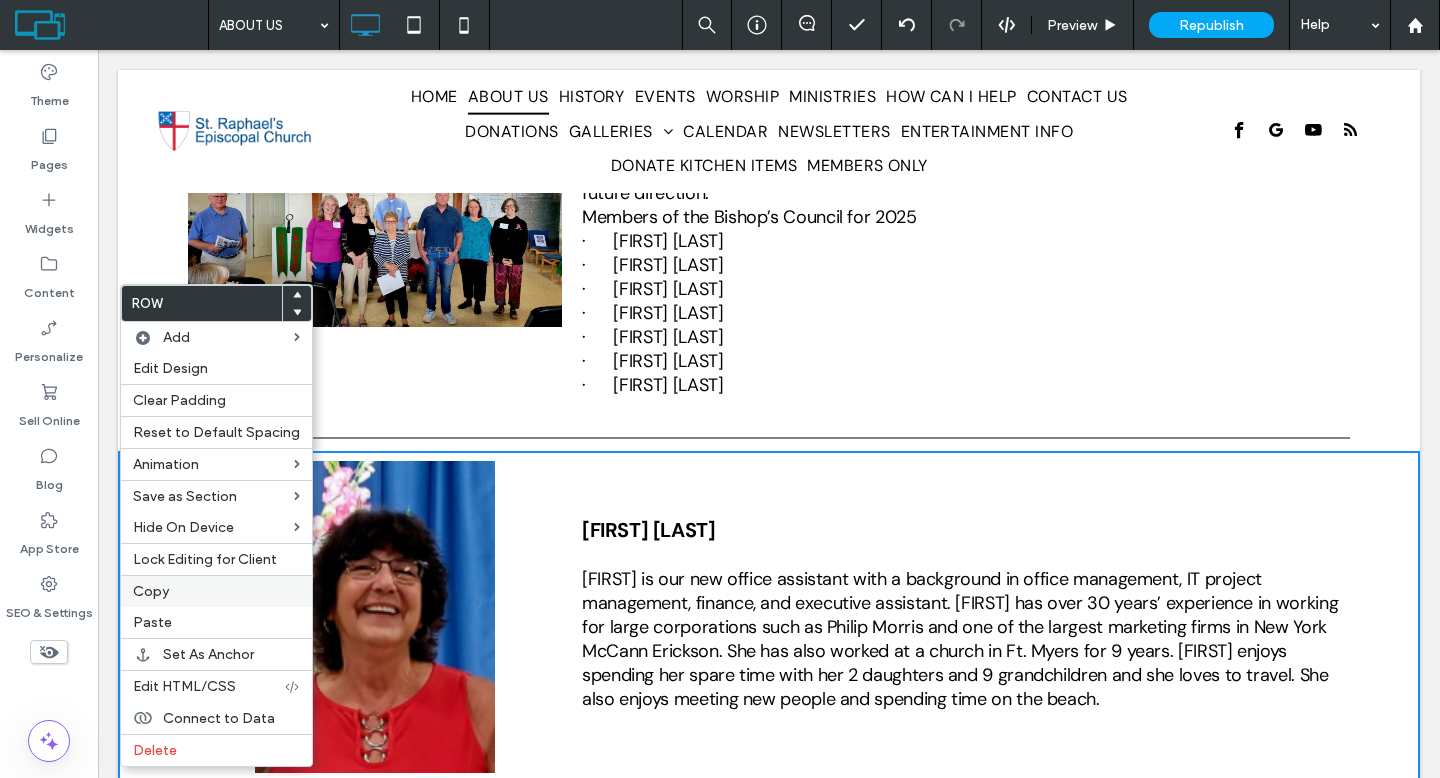 click on "Copy" at bounding box center [151, 591] 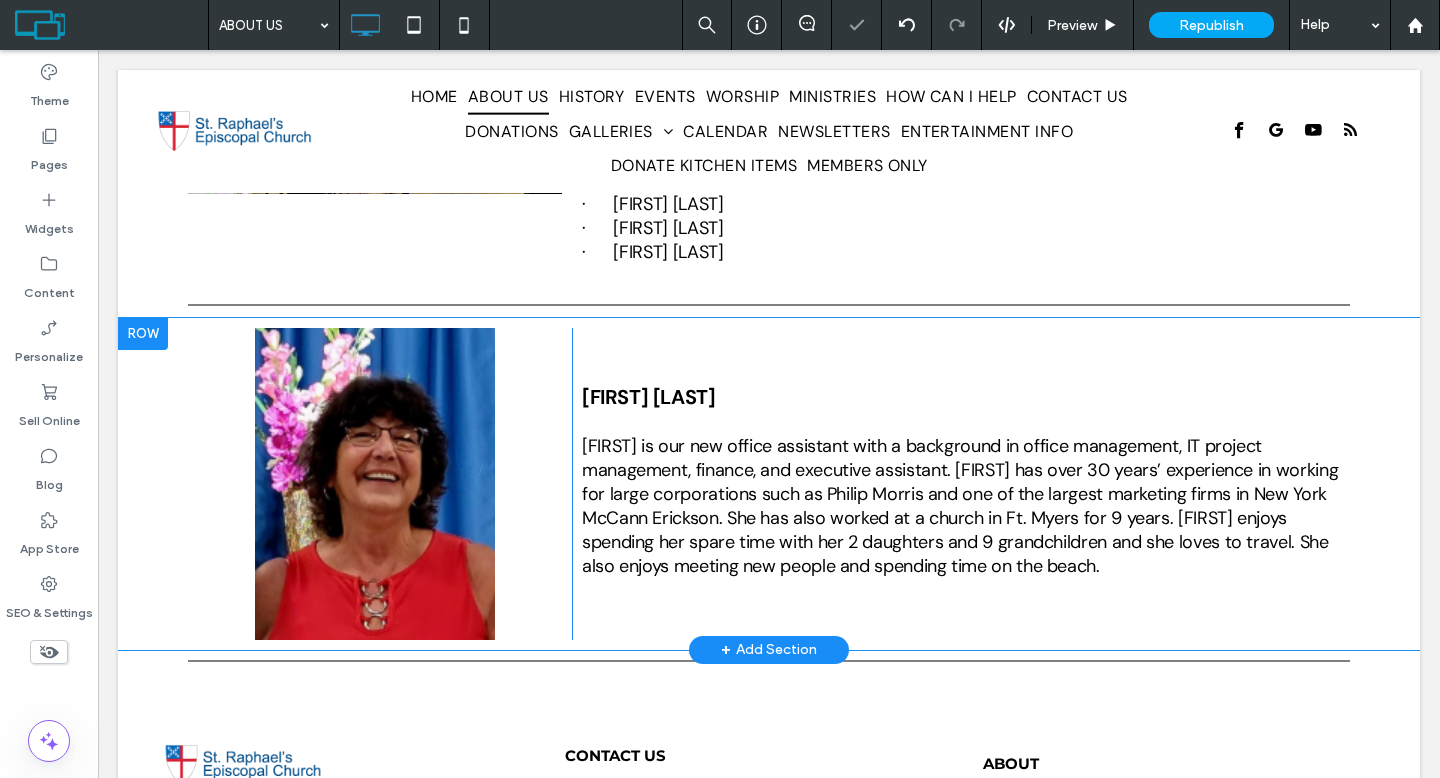 scroll, scrollTop: 2768, scrollLeft: 0, axis: vertical 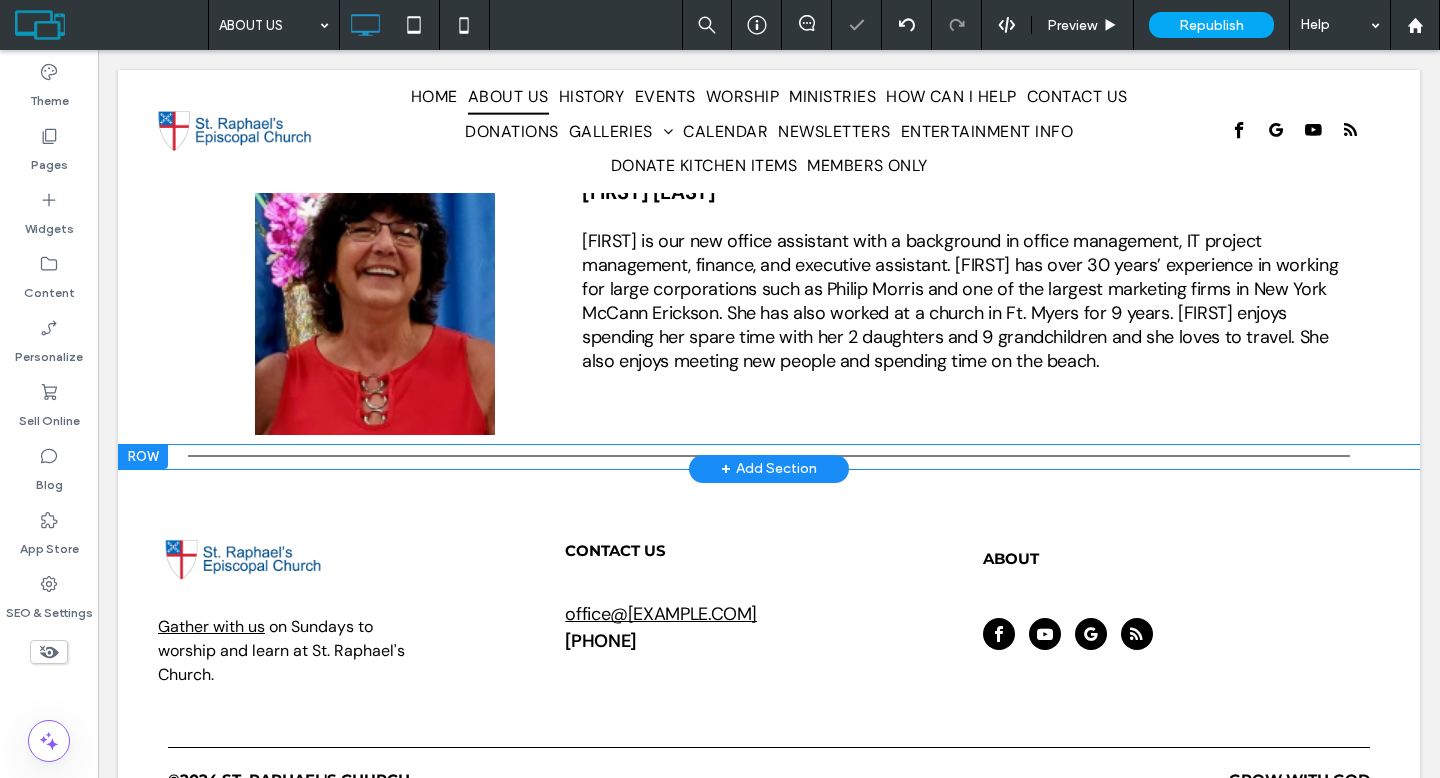 click at bounding box center [143, 457] 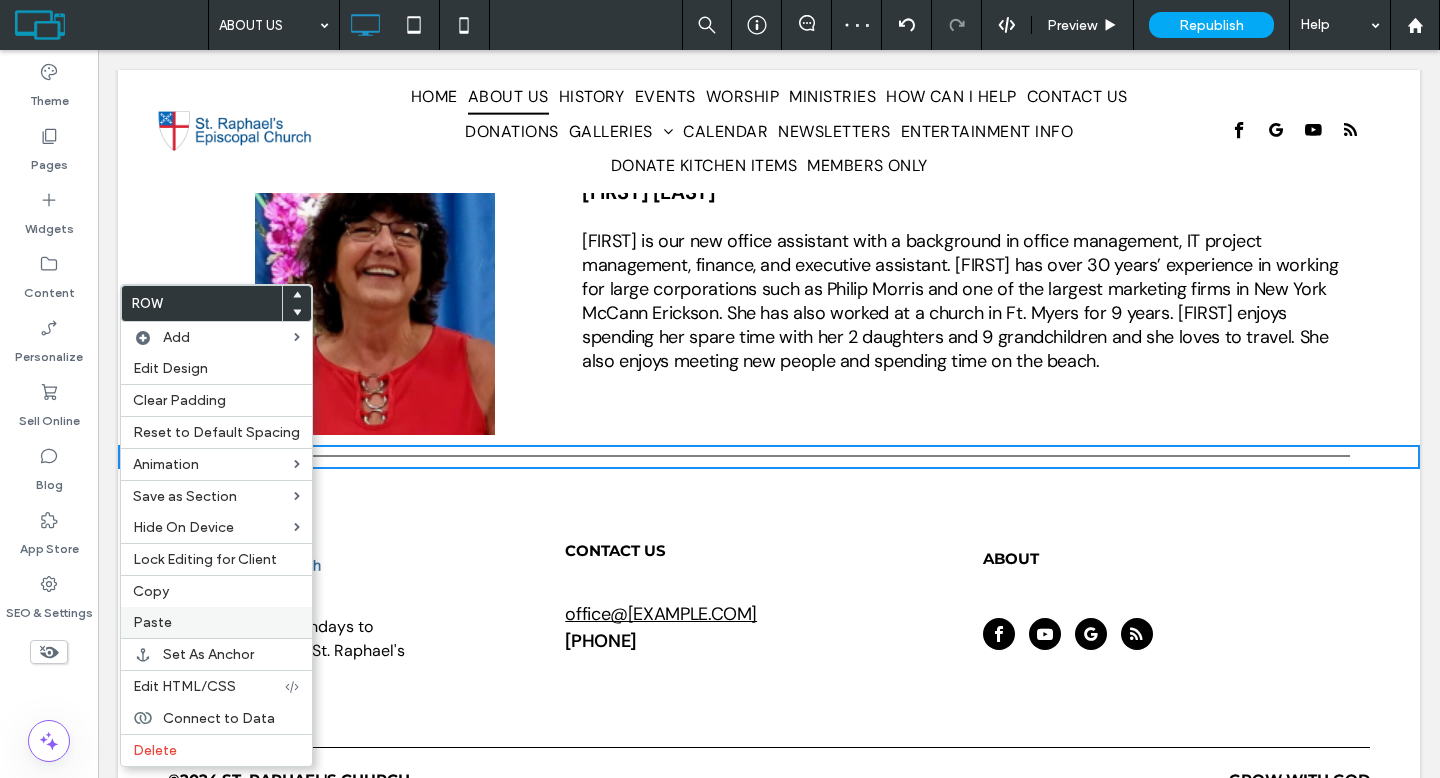 click on "Paste" at bounding box center (216, 622) 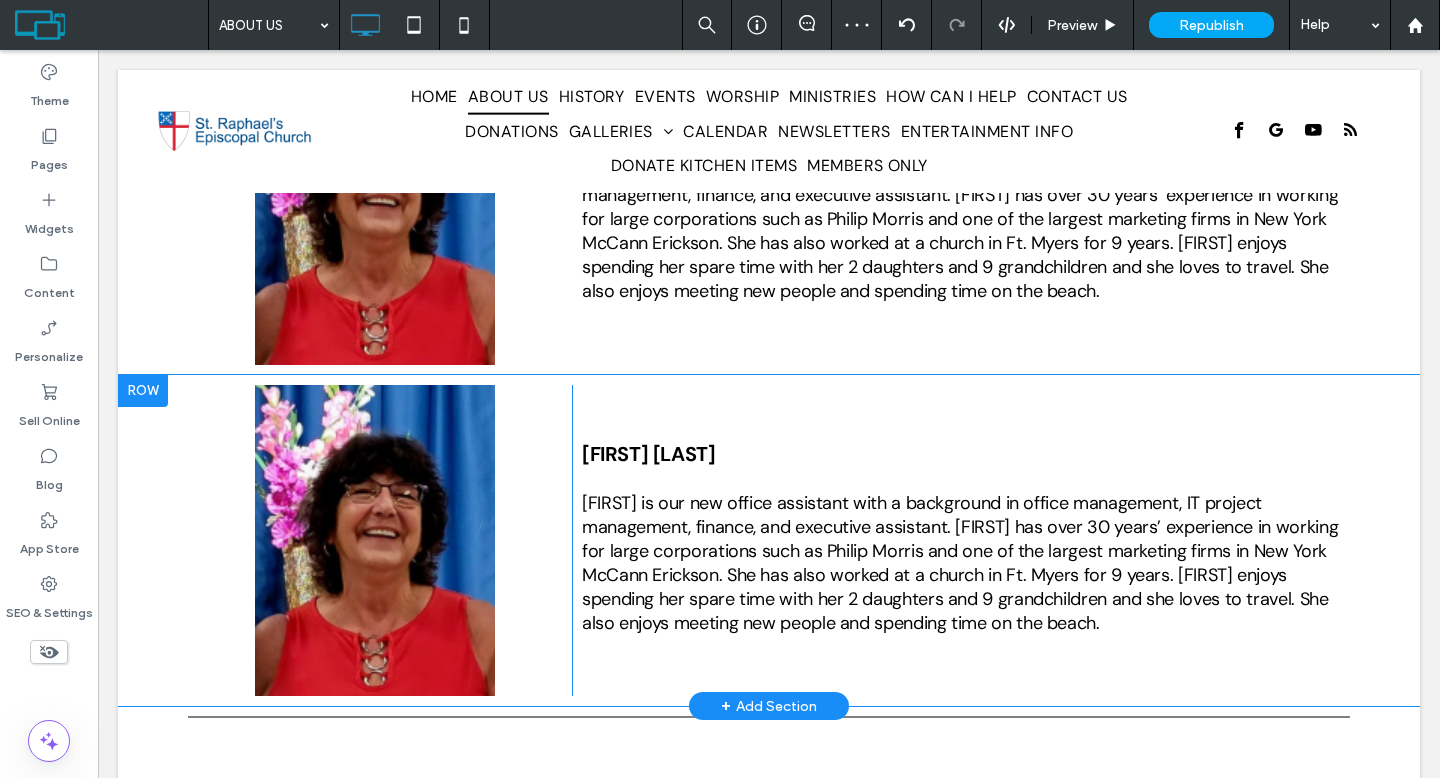 scroll, scrollTop: 2919, scrollLeft: 0, axis: vertical 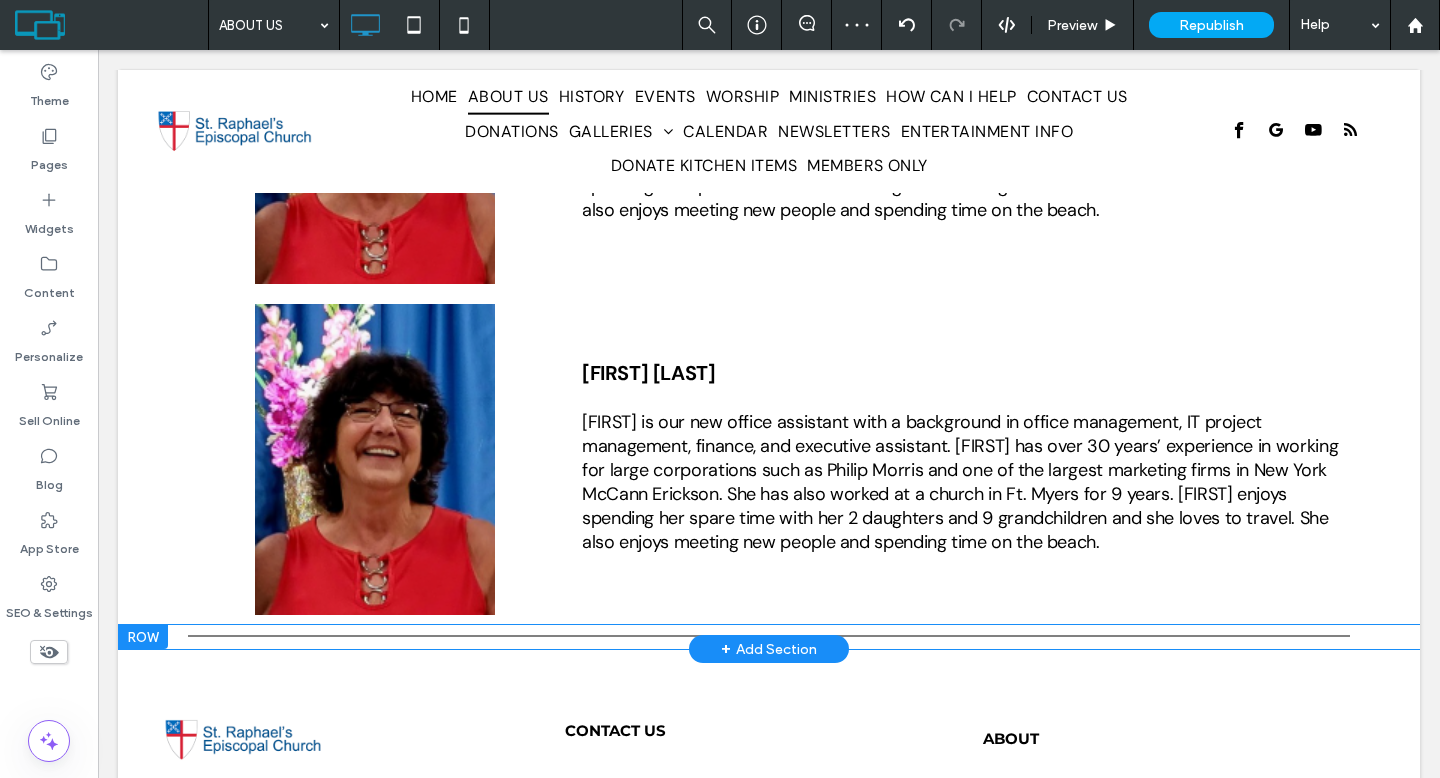 click at bounding box center (143, 637) 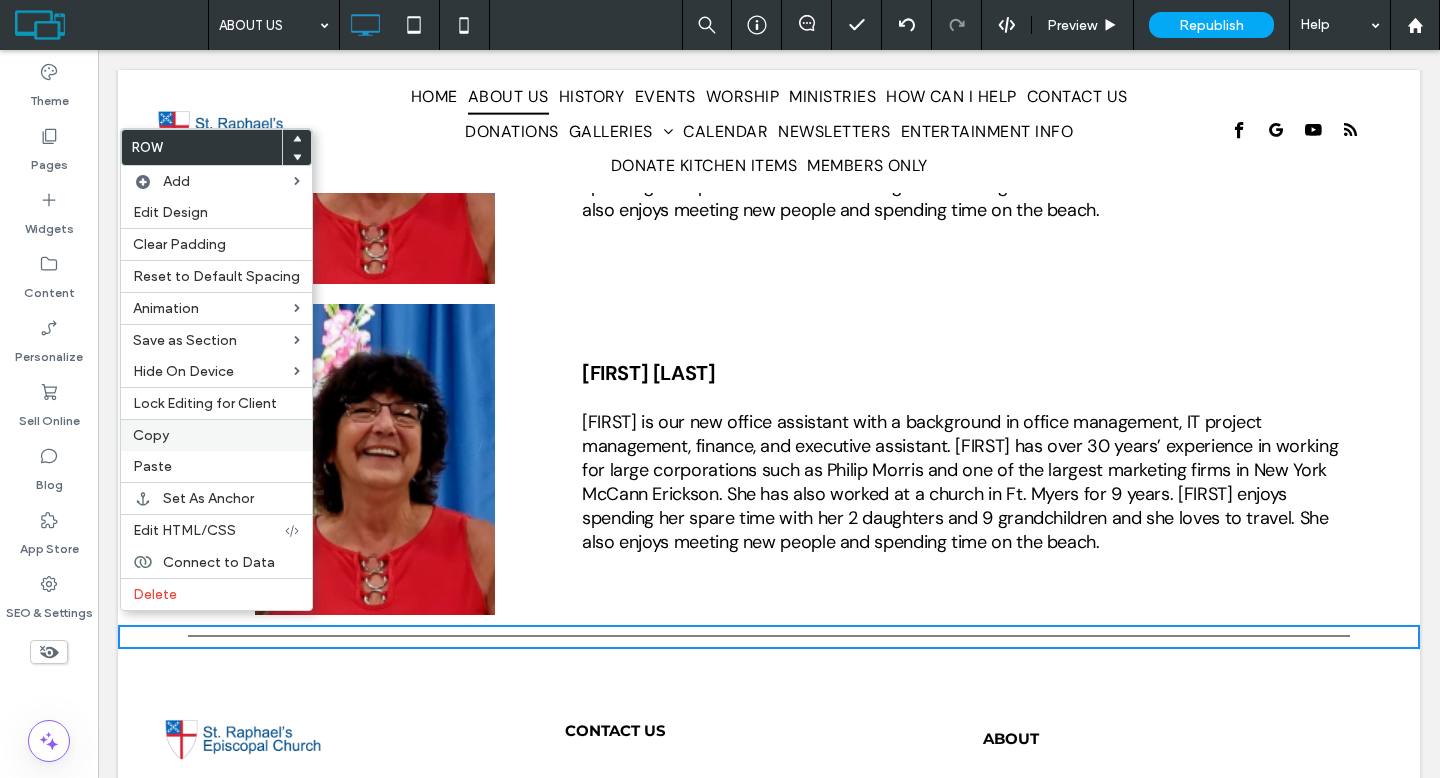 click on "Copy" at bounding box center (151, 435) 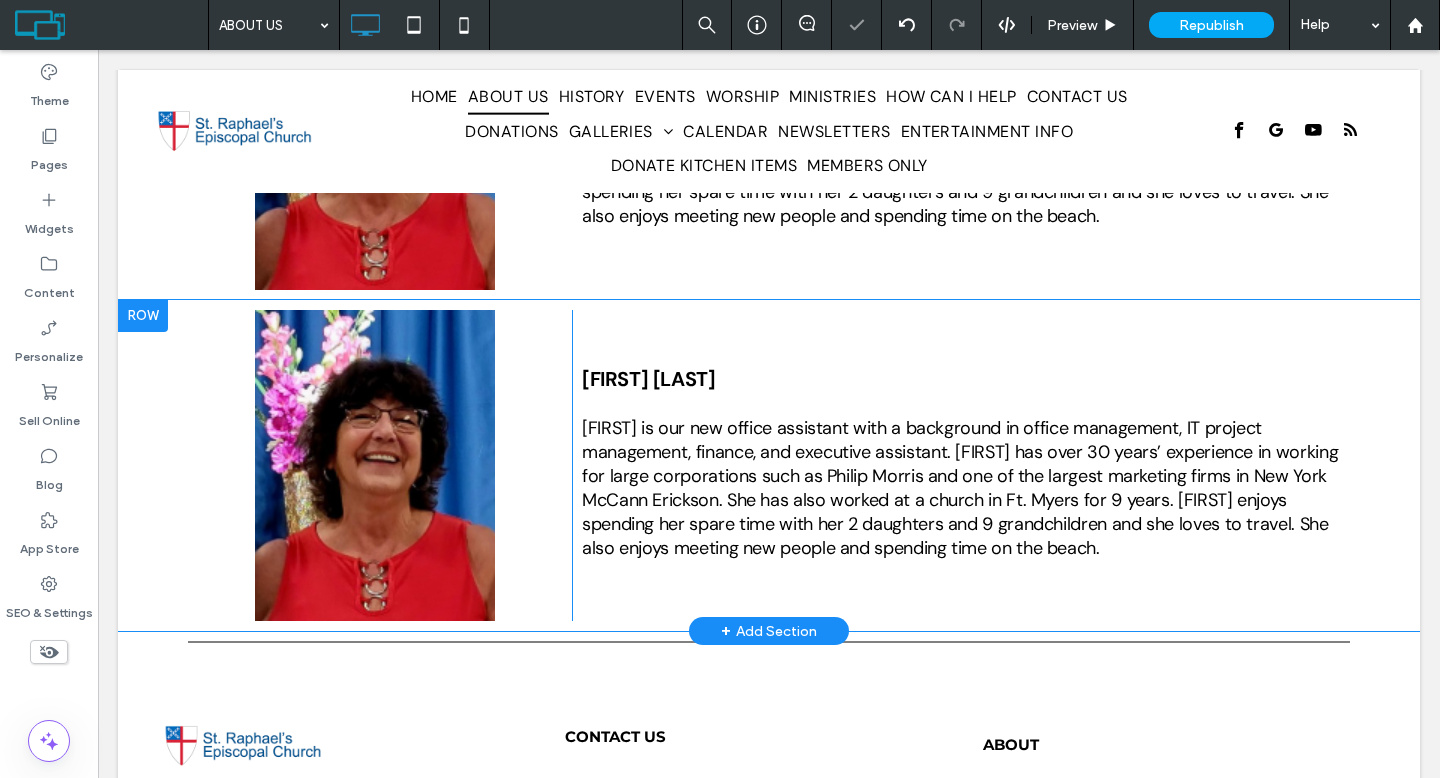 scroll, scrollTop: 2893, scrollLeft: 0, axis: vertical 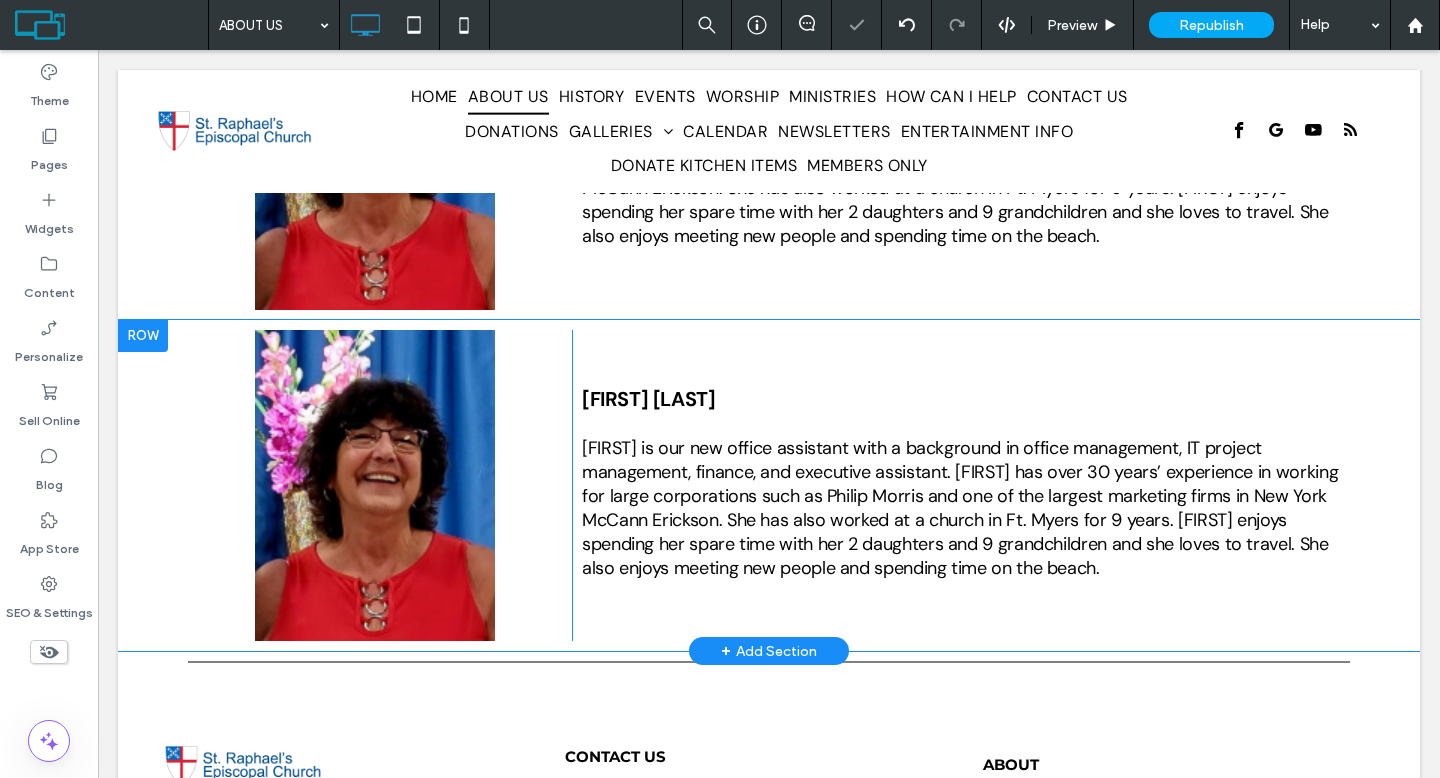 click at bounding box center [143, 336] 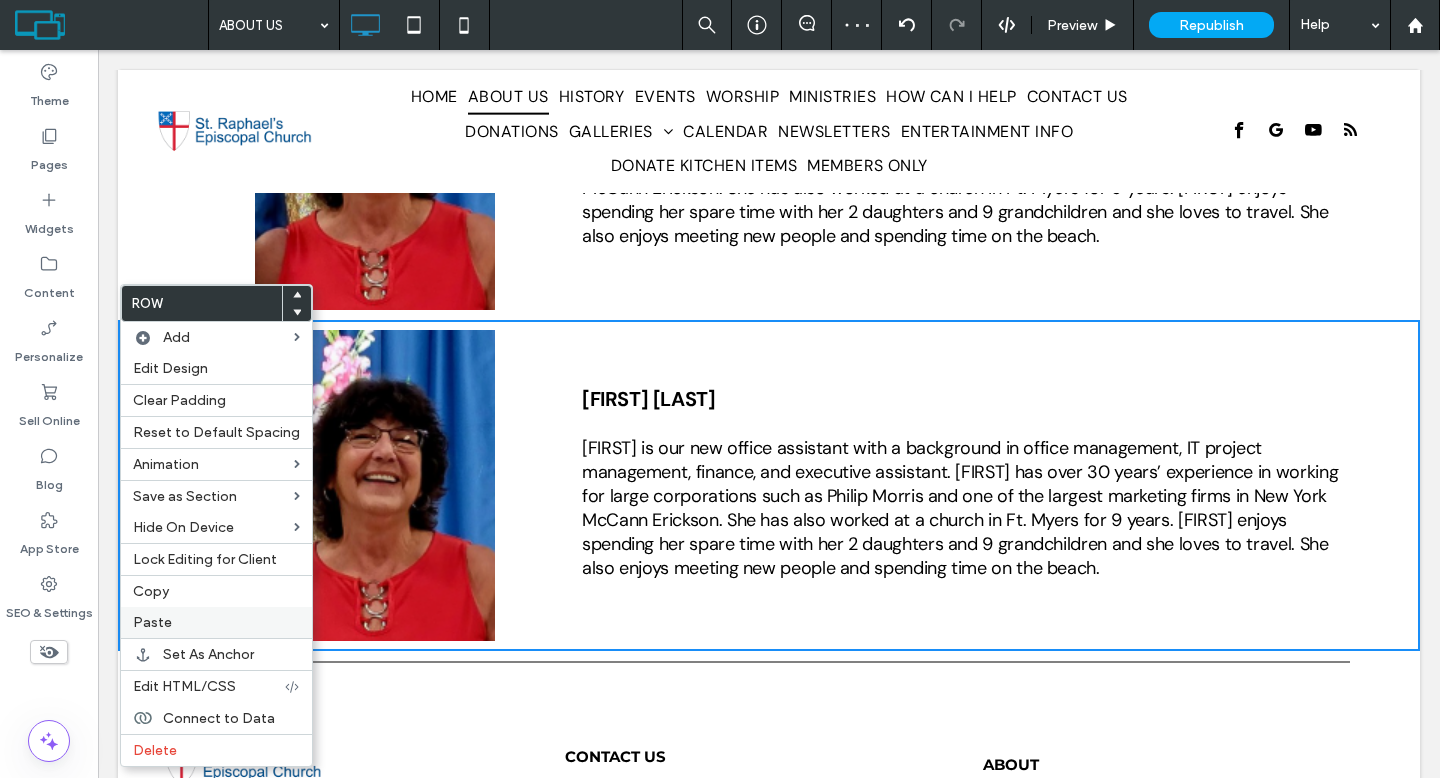 click on "Paste" at bounding box center [216, 622] 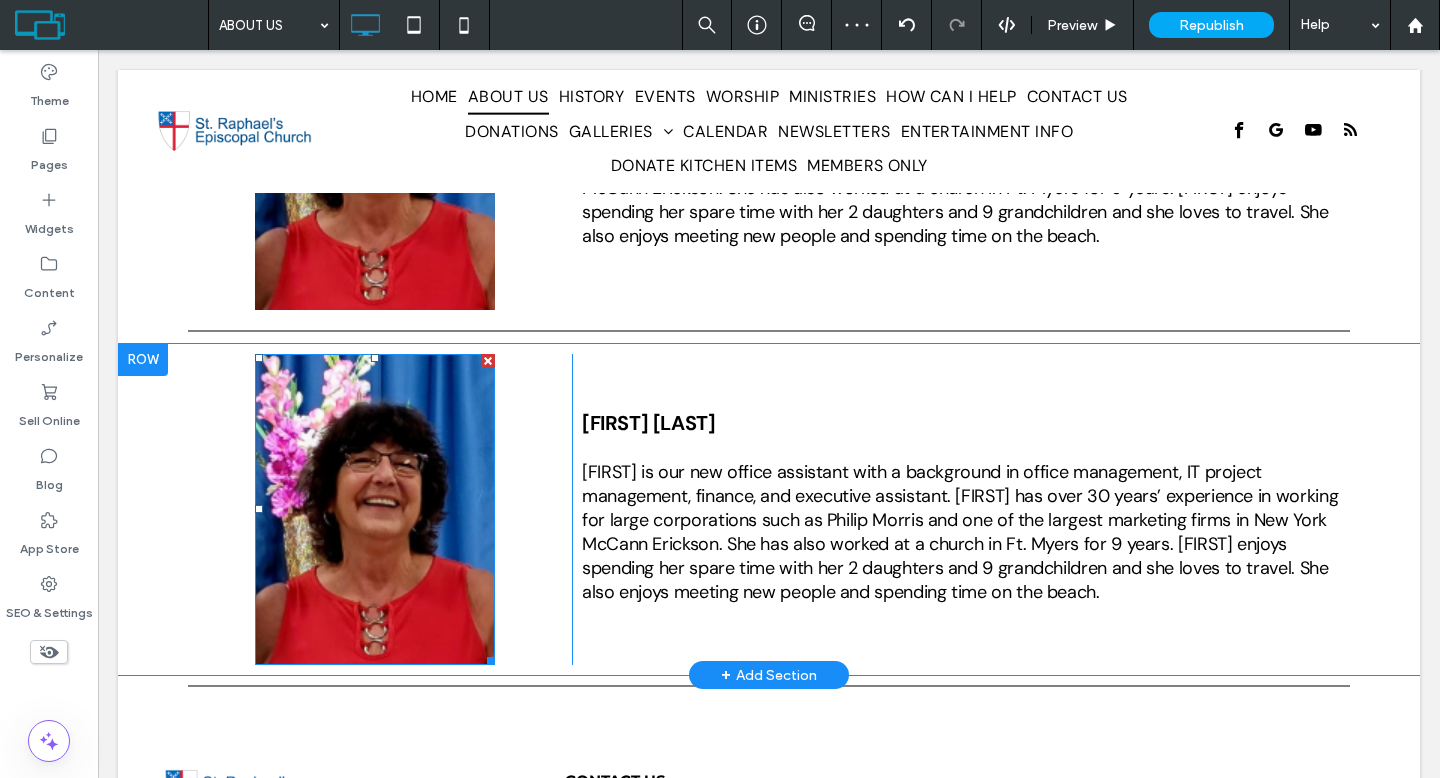click at bounding box center (375, 510) 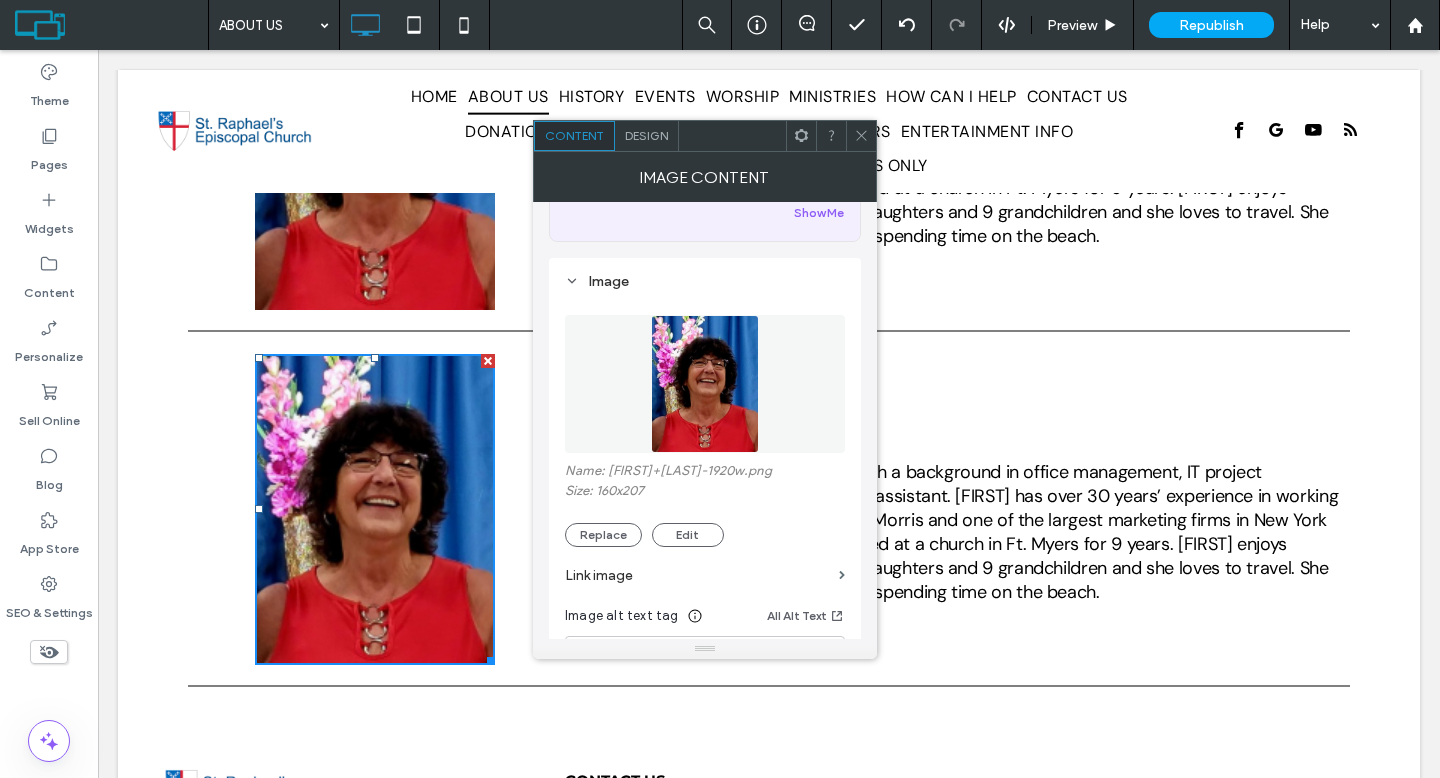 scroll, scrollTop: 160, scrollLeft: 0, axis: vertical 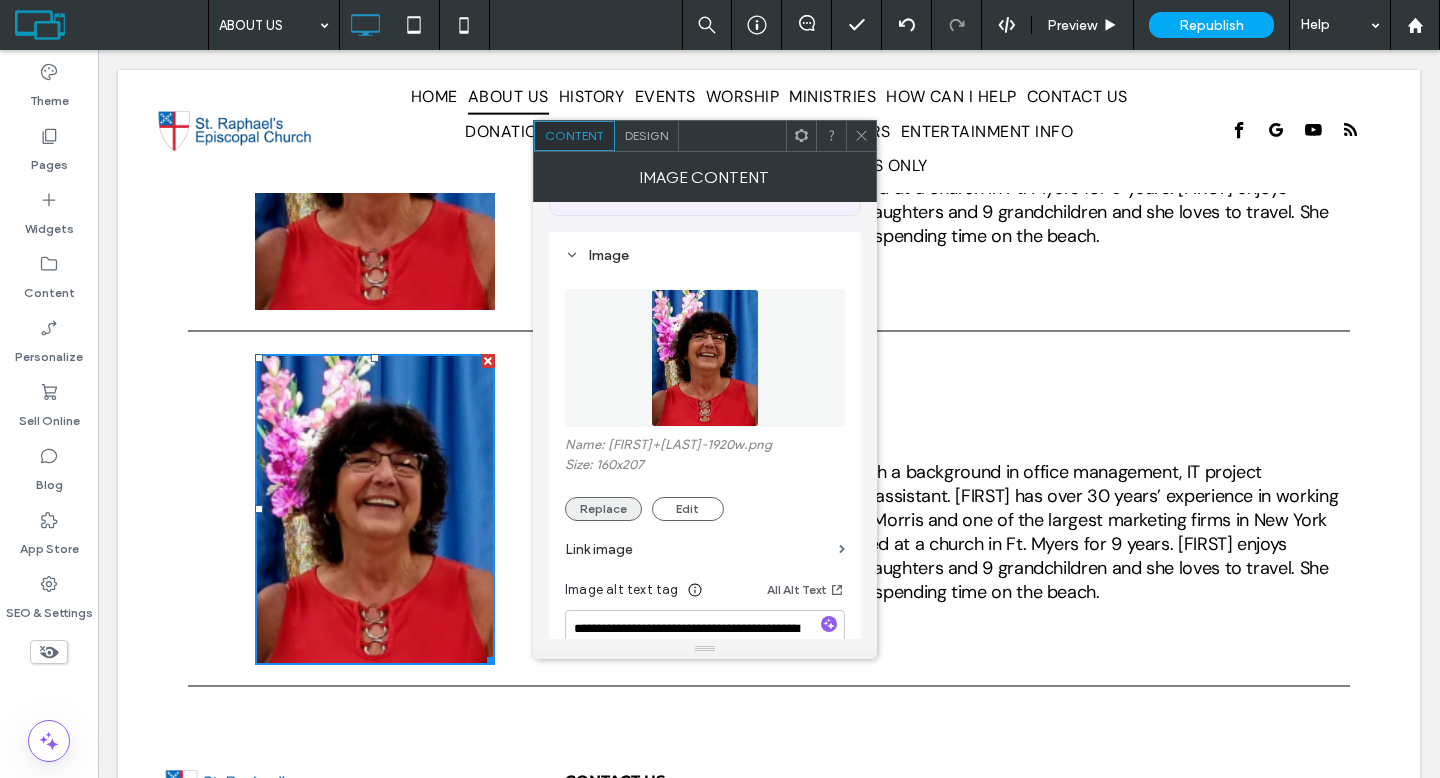 click on "Replace" at bounding box center (603, 509) 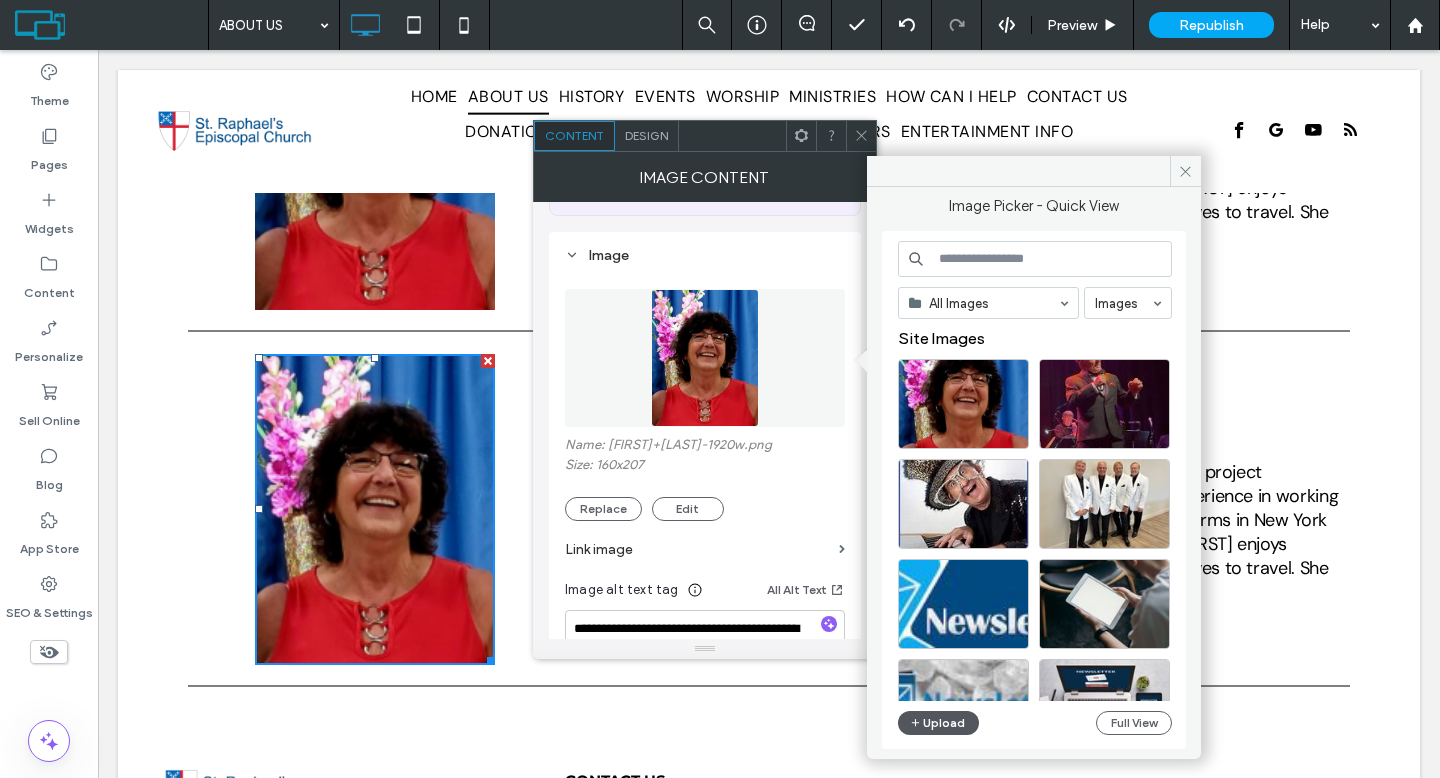 click on "Upload" at bounding box center [939, 723] 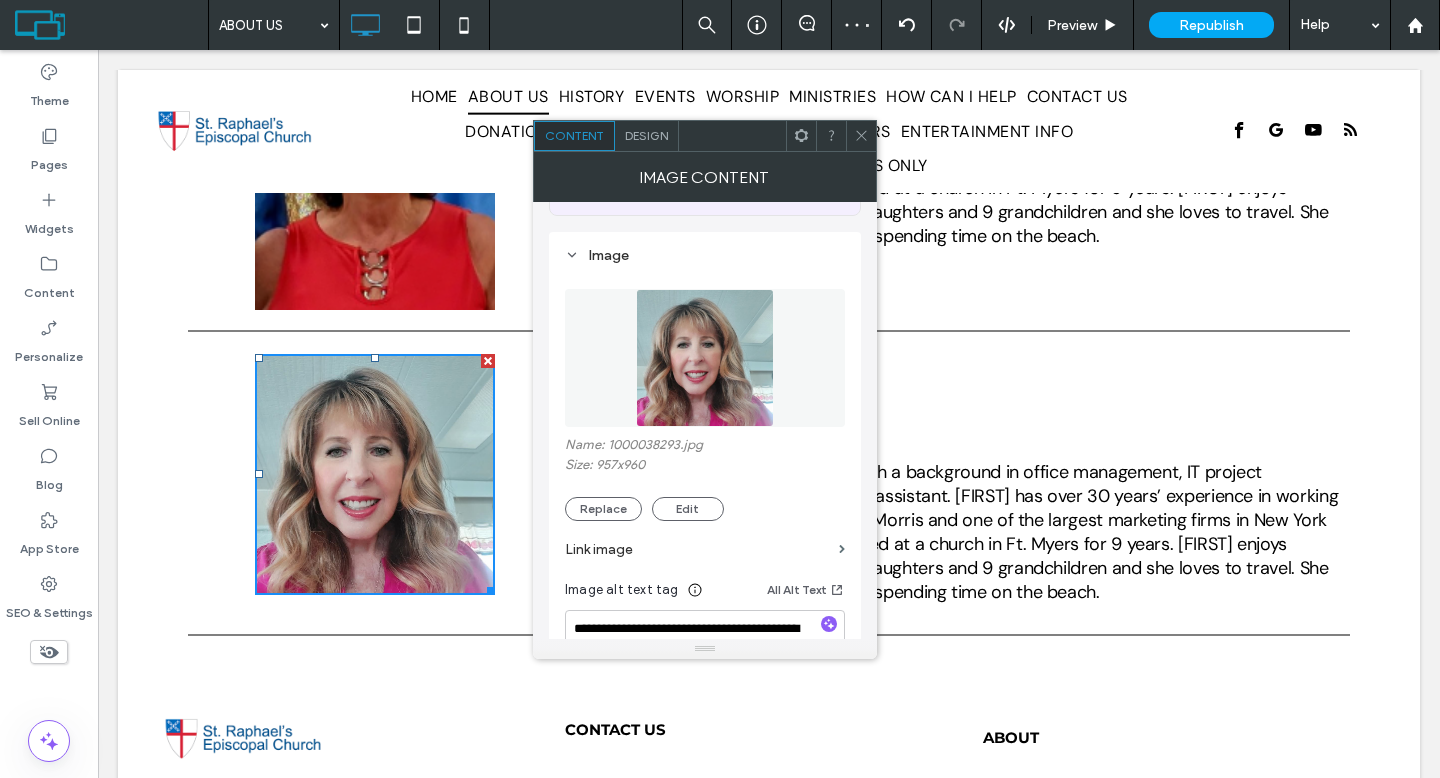 click 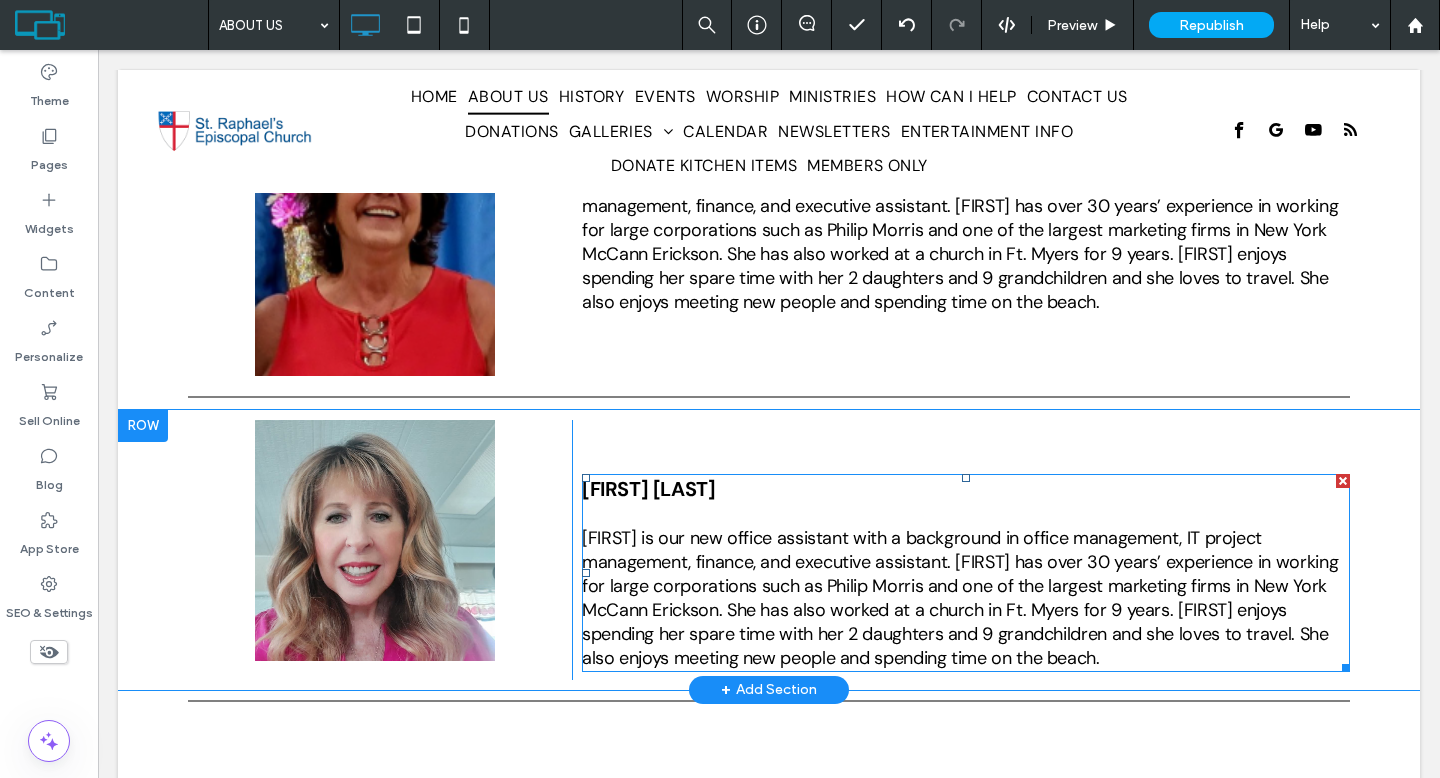 scroll, scrollTop: 2828, scrollLeft: 0, axis: vertical 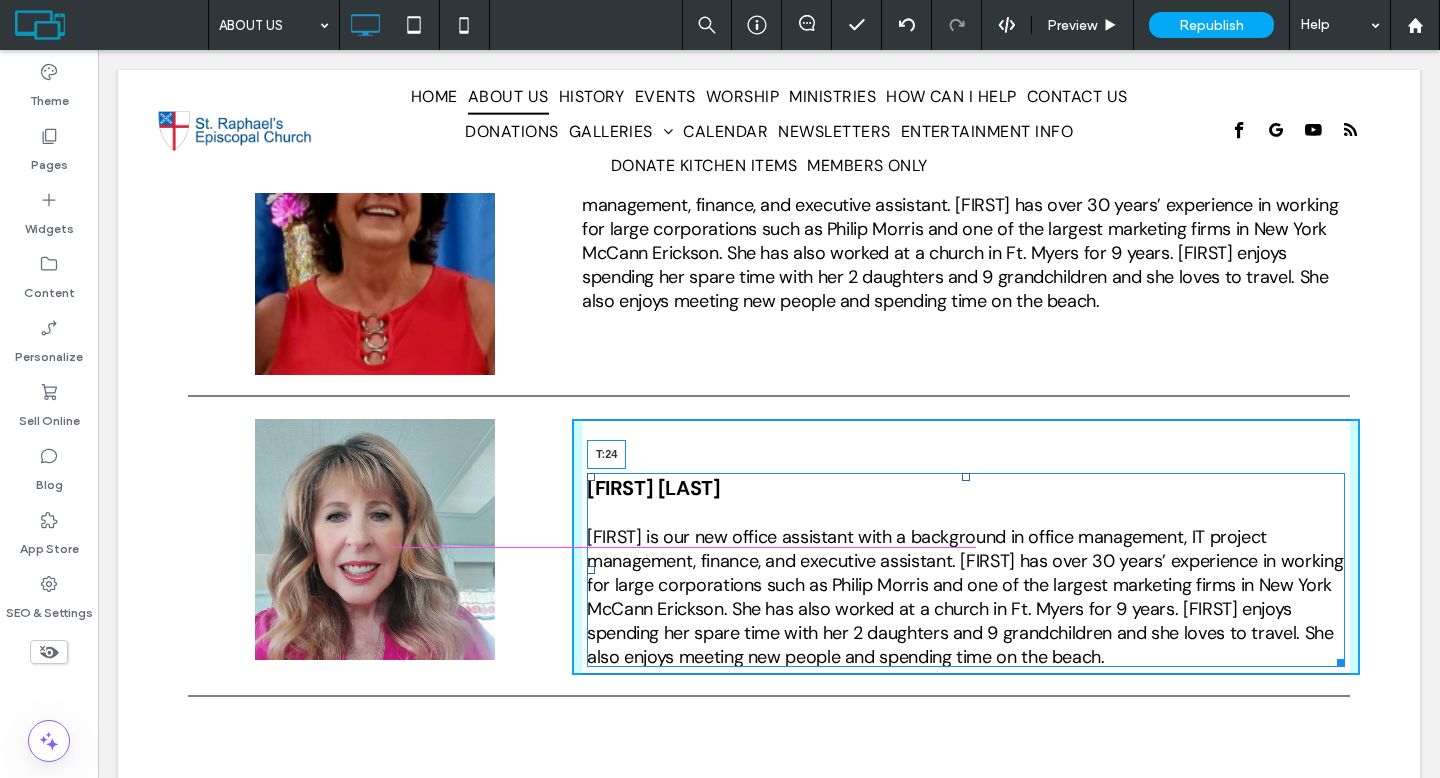 drag, startPoint x: 956, startPoint y: 461, endPoint x: 955, endPoint y: 431, distance: 30.016663 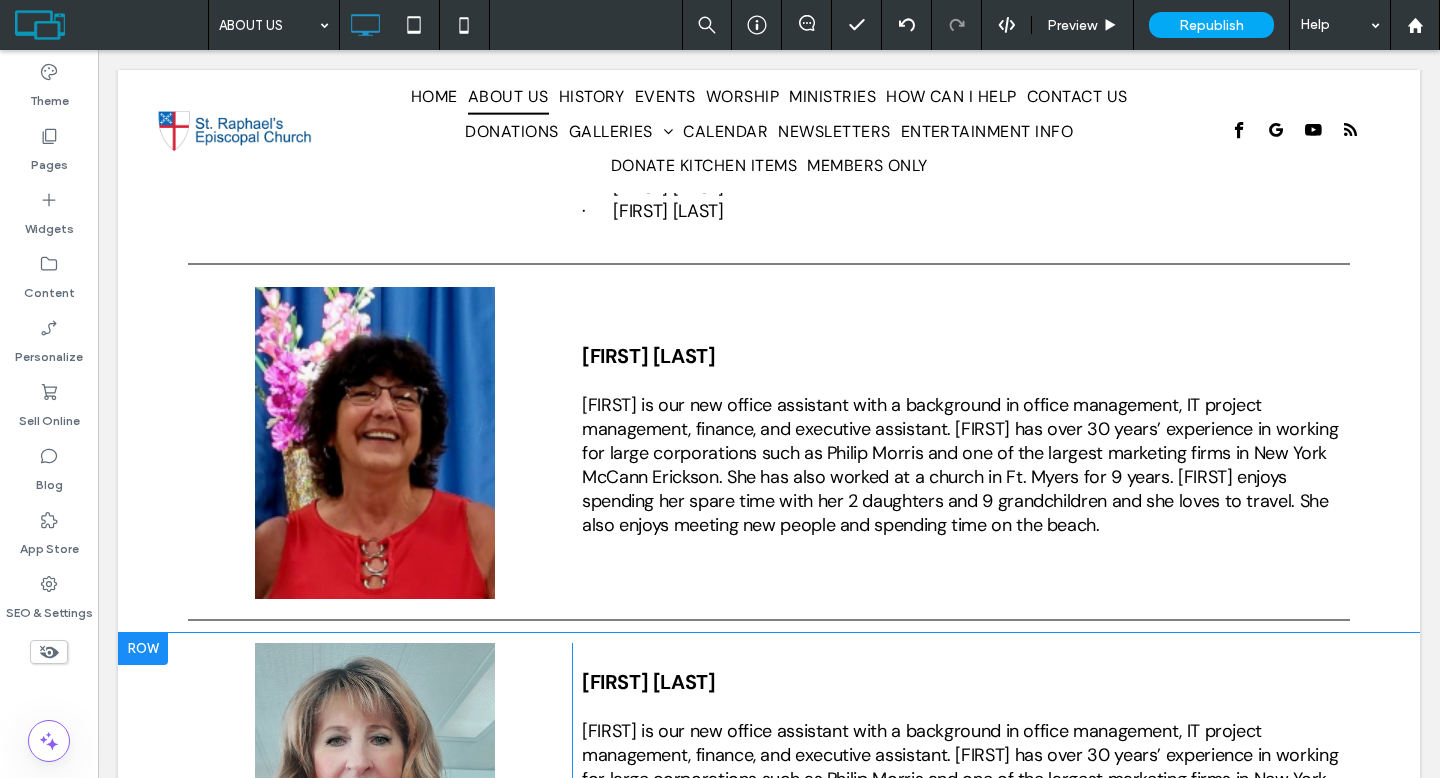 scroll, scrollTop: 2858, scrollLeft: 0, axis: vertical 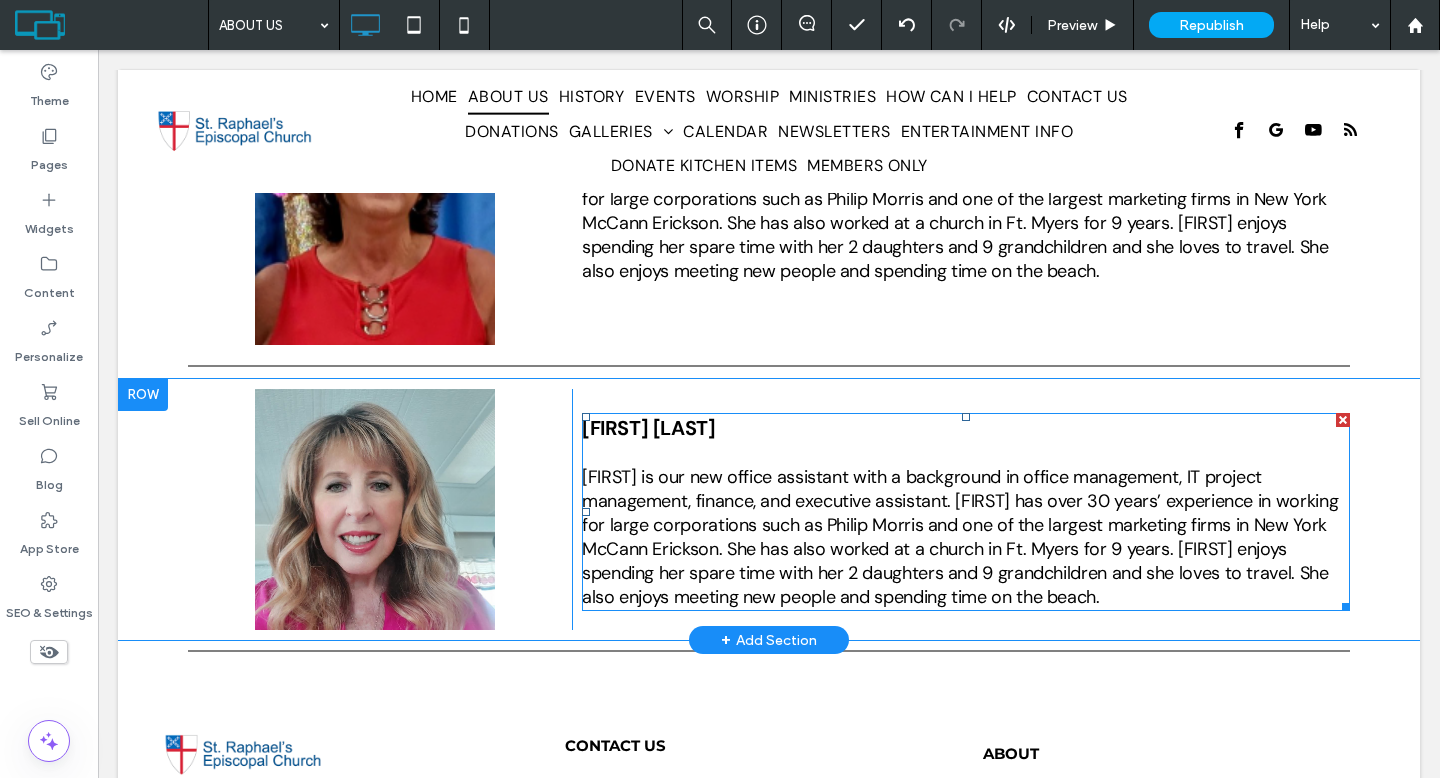 click on "[FIRST] [LAST]" at bounding box center (648, 428) 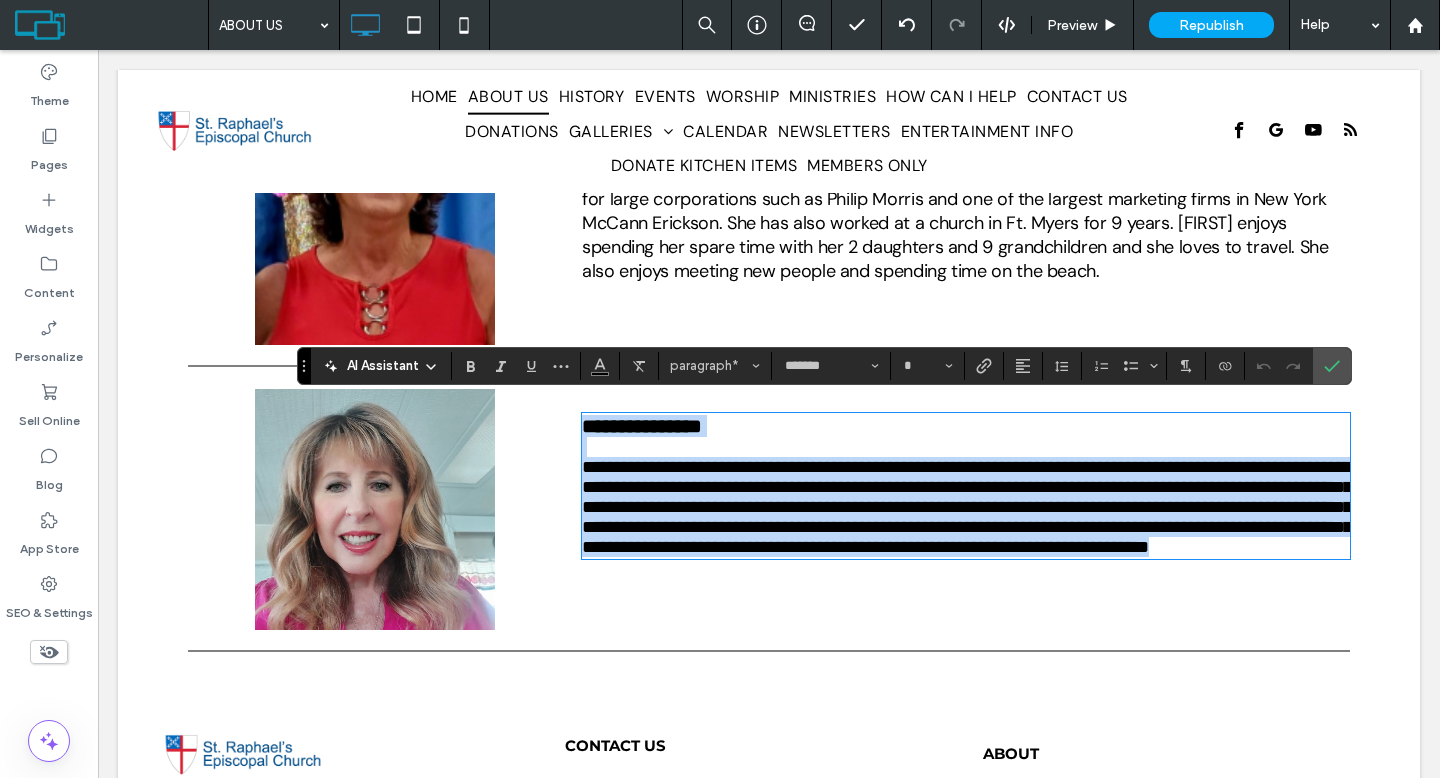 click on "**********" at bounding box center (642, 426) 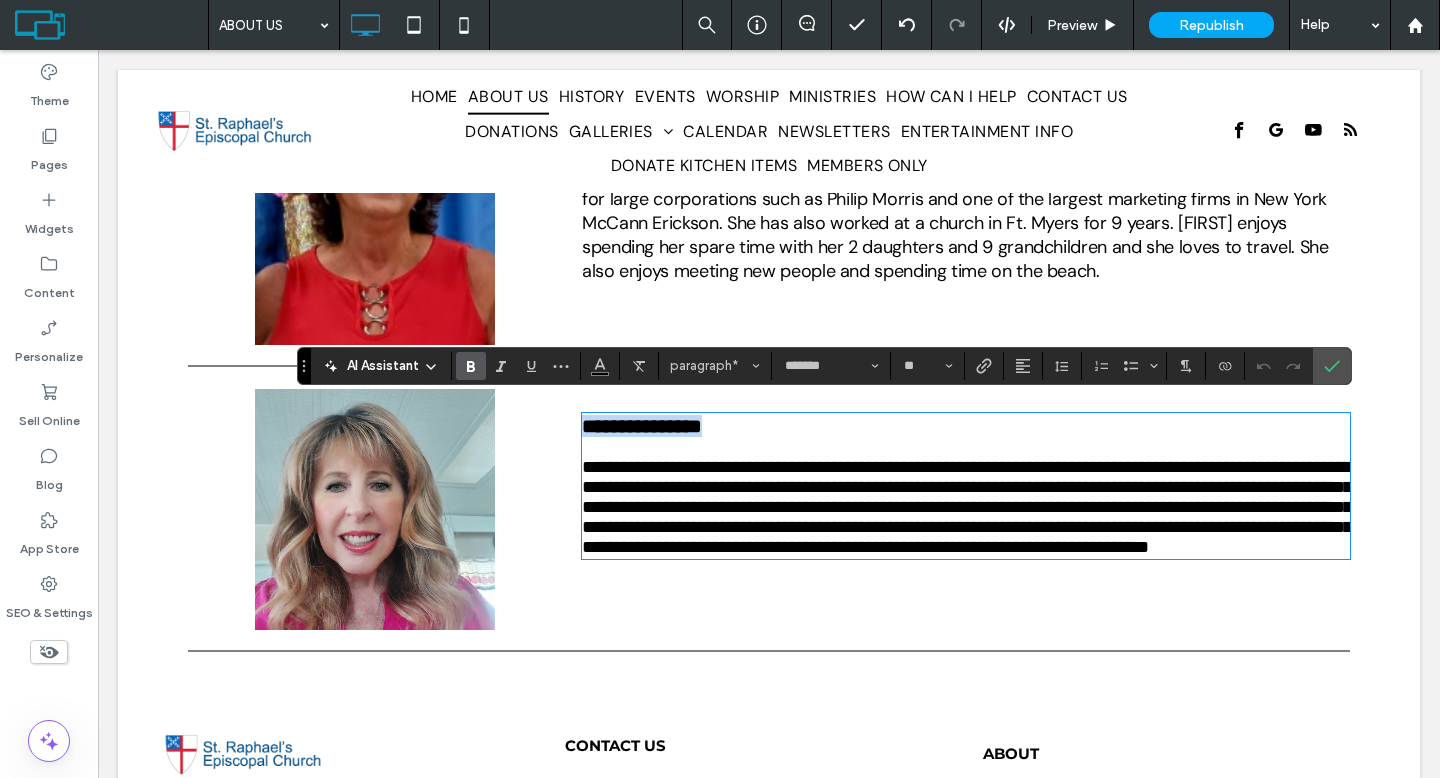 drag, startPoint x: 724, startPoint y: 413, endPoint x: 567, endPoint y: 416, distance: 157.02866 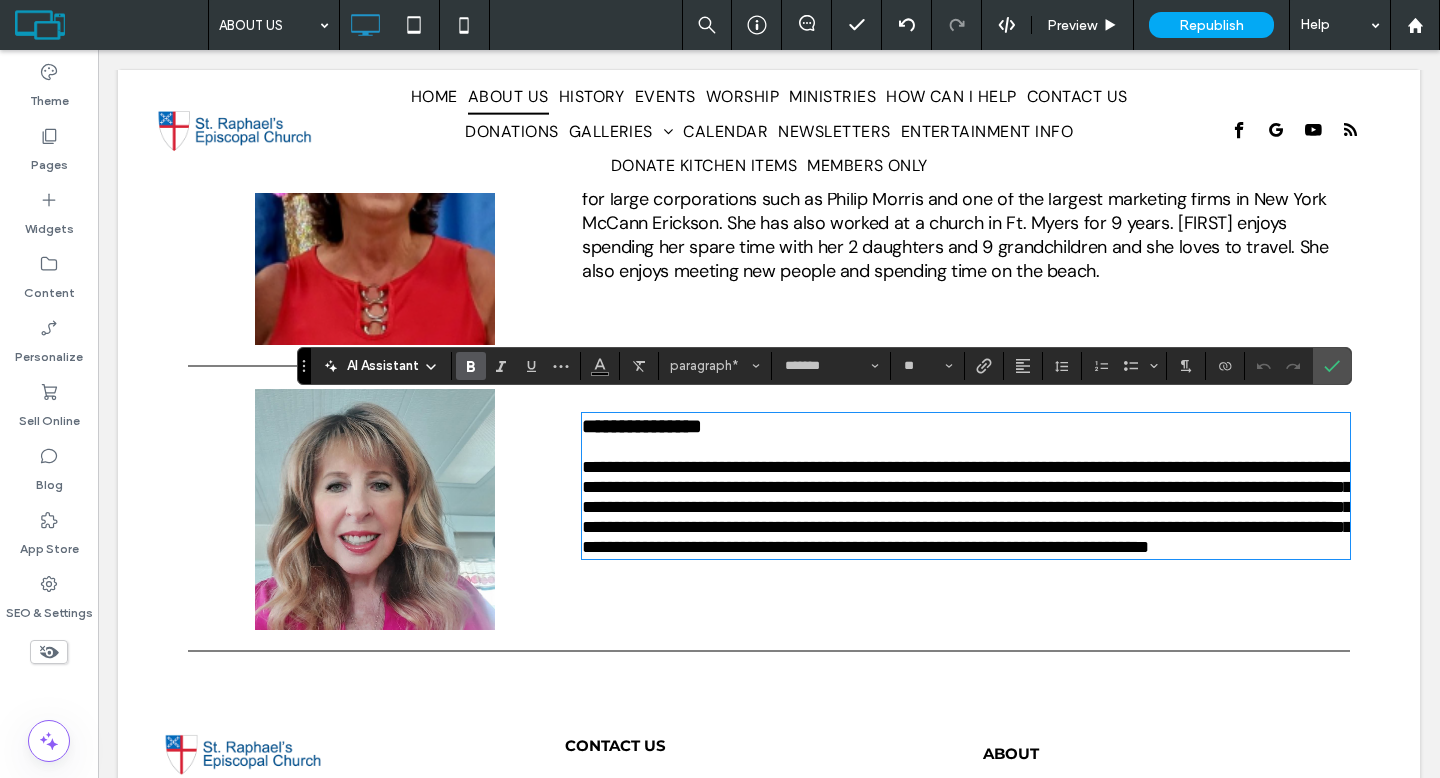 scroll, scrollTop: 0, scrollLeft: 0, axis: both 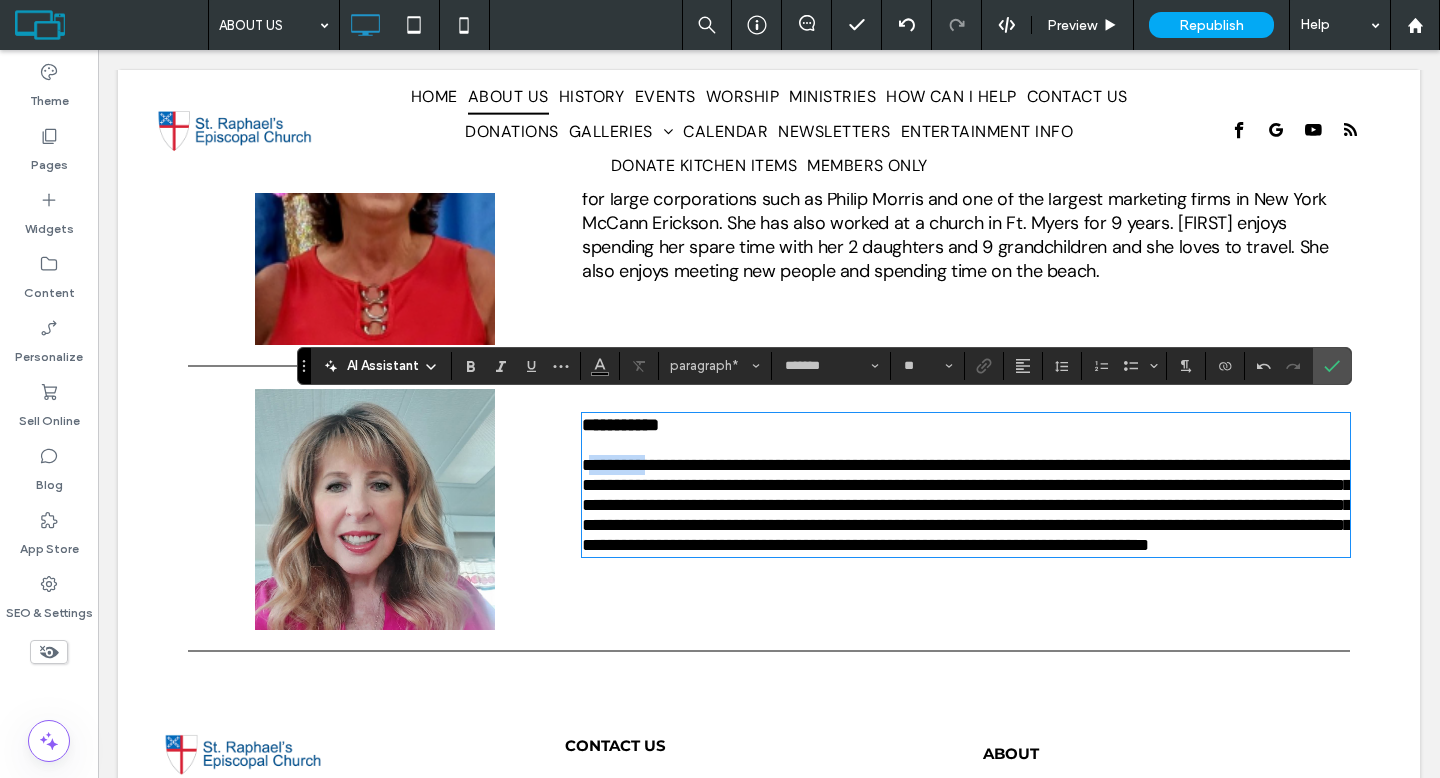 drag, startPoint x: 581, startPoint y: 465, endPoint x: 646, endPoint y: 465, distance: 65 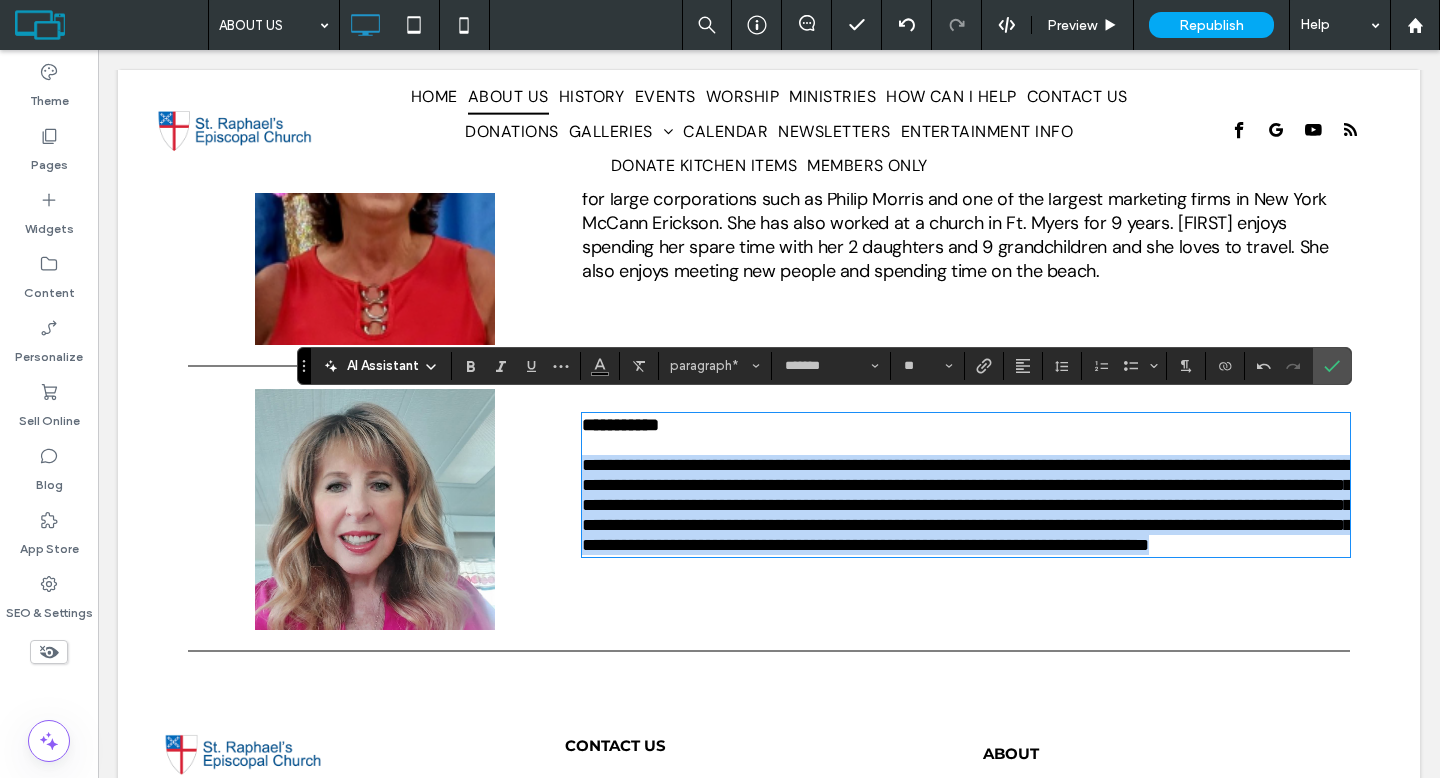 drag, startPoint x: 579, startPoint y: 462, endPoint x: 1238, endPoint y: 578, distance: 669.13153 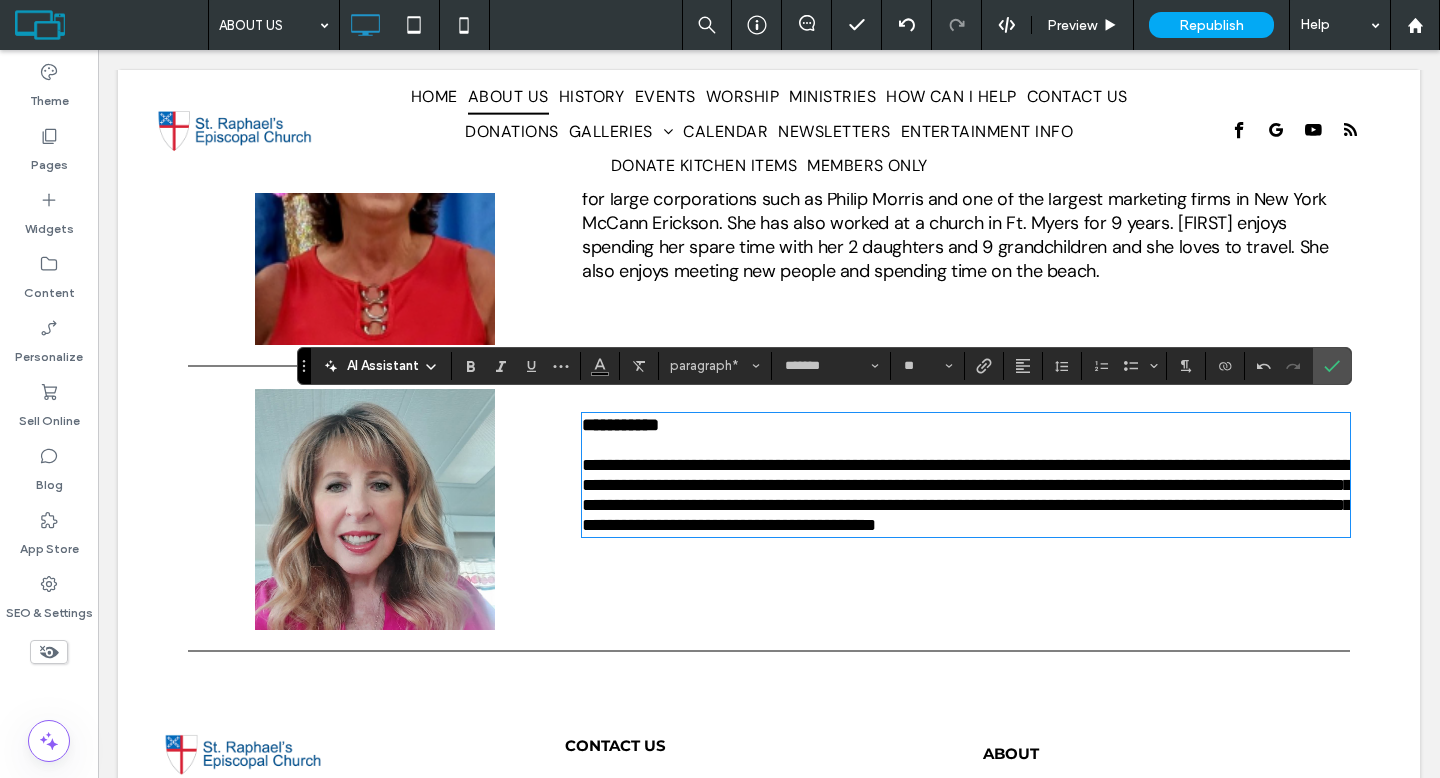 type on "**" 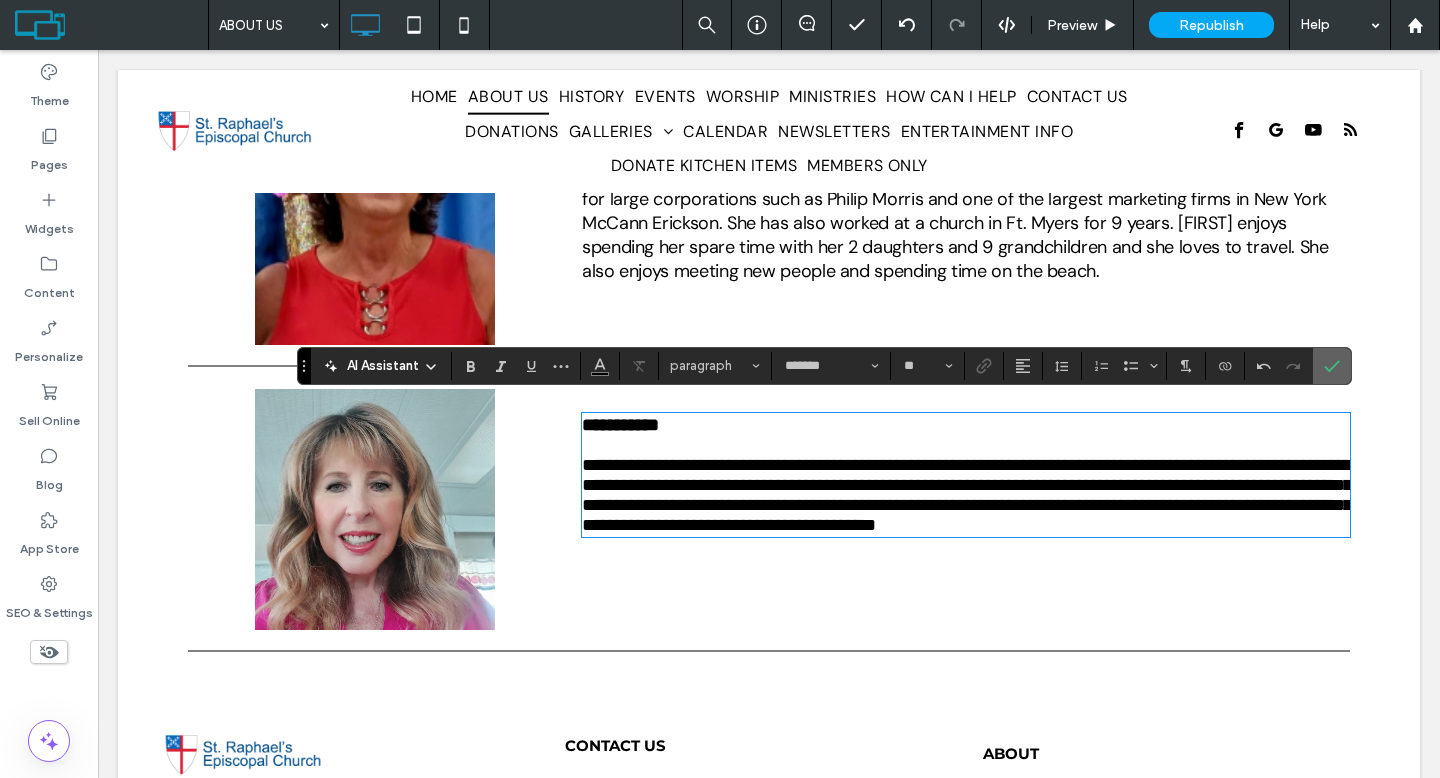 click 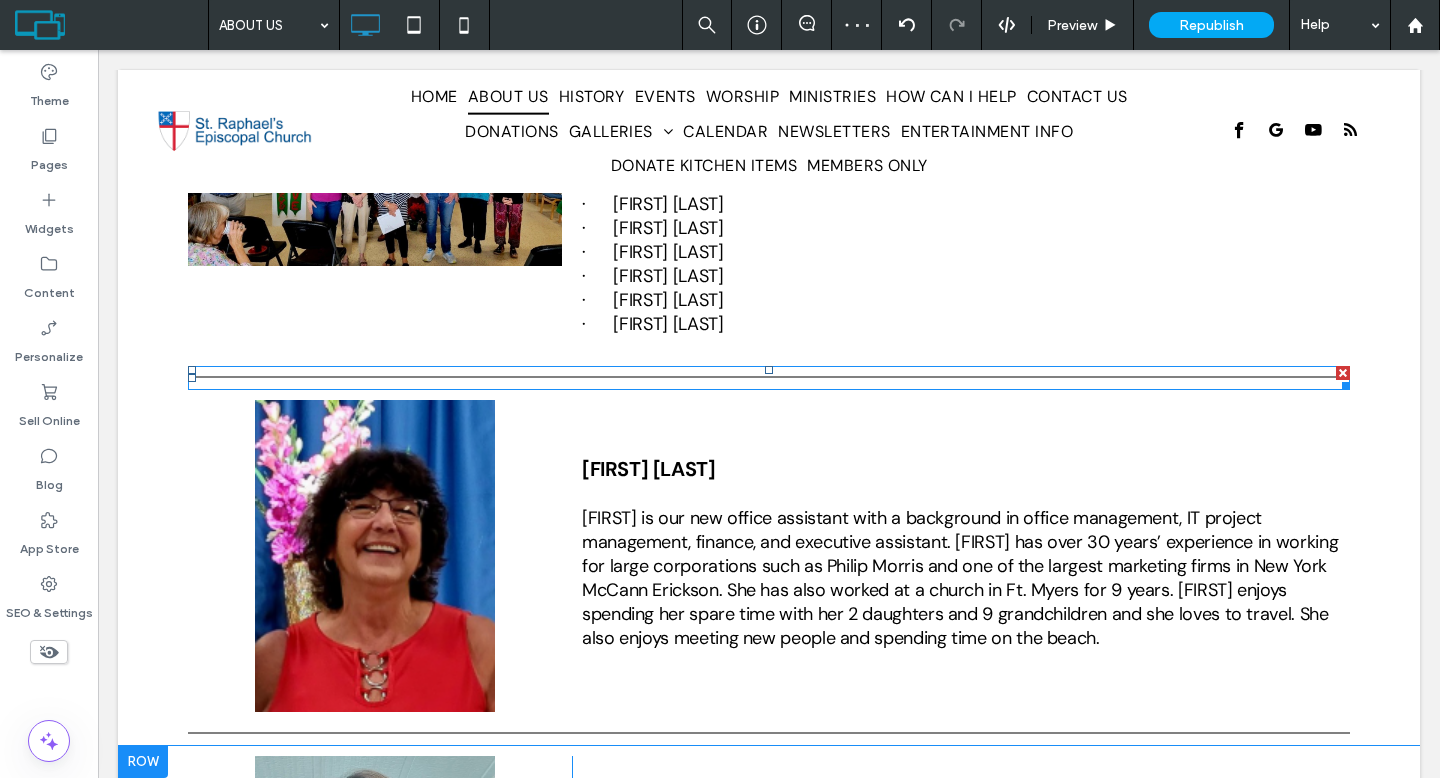 scroll, scrollTop: 2822, scrollLeft: 0, axis: vertical 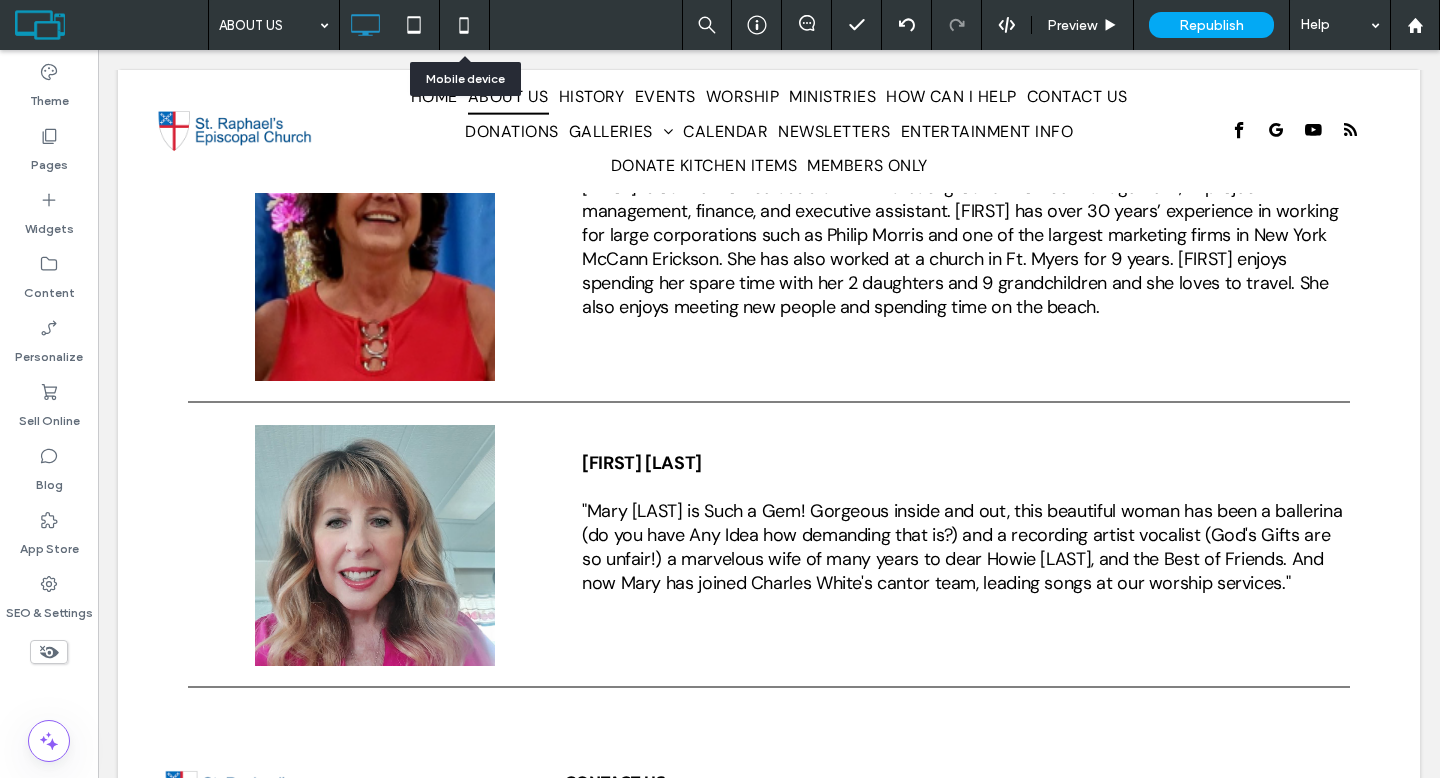 click 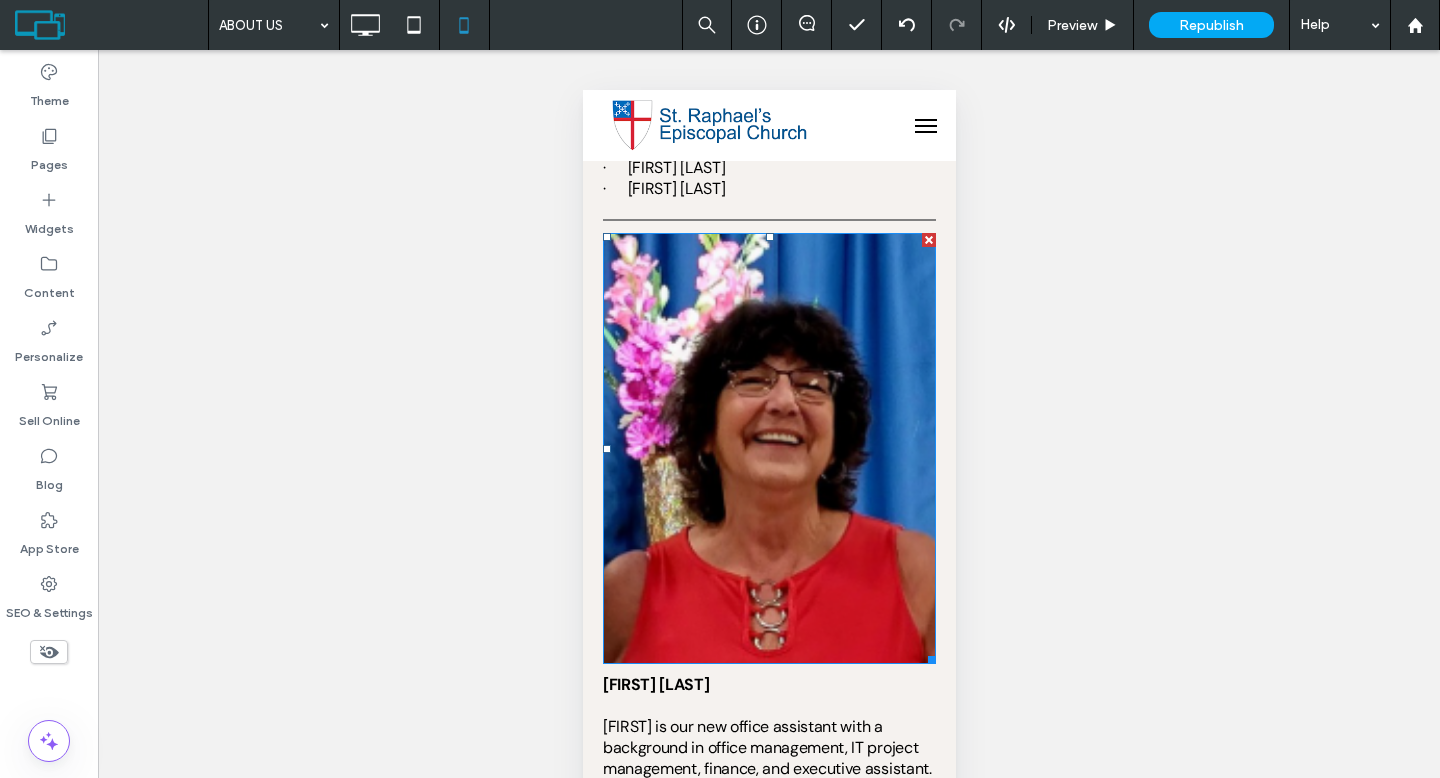 scroll, scrollTop: 3598, scrollLeft: 0, axis: vertical 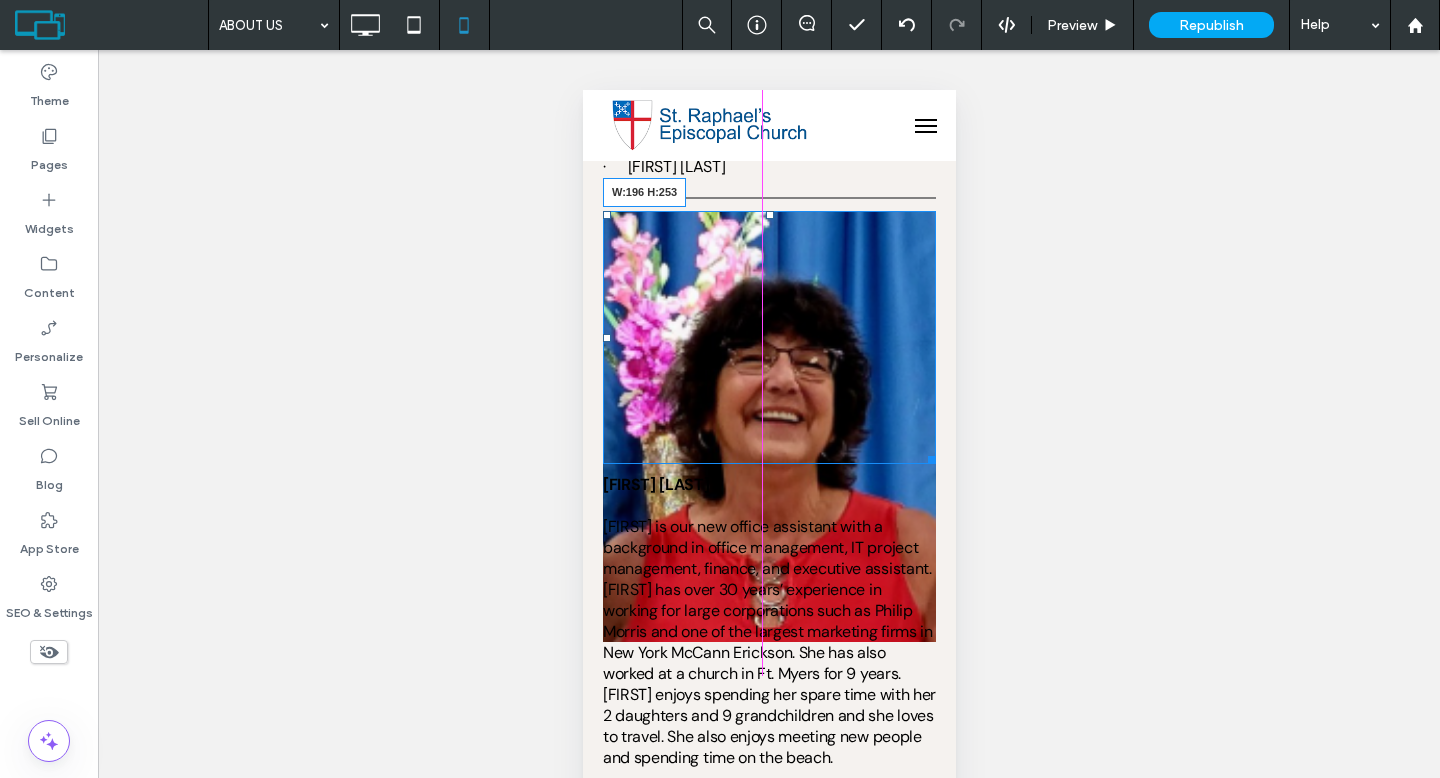 drag, startPoint x: 911, startPoint y: 640, endPoint x: 850, endPoint y: 503, distance: 149.96666 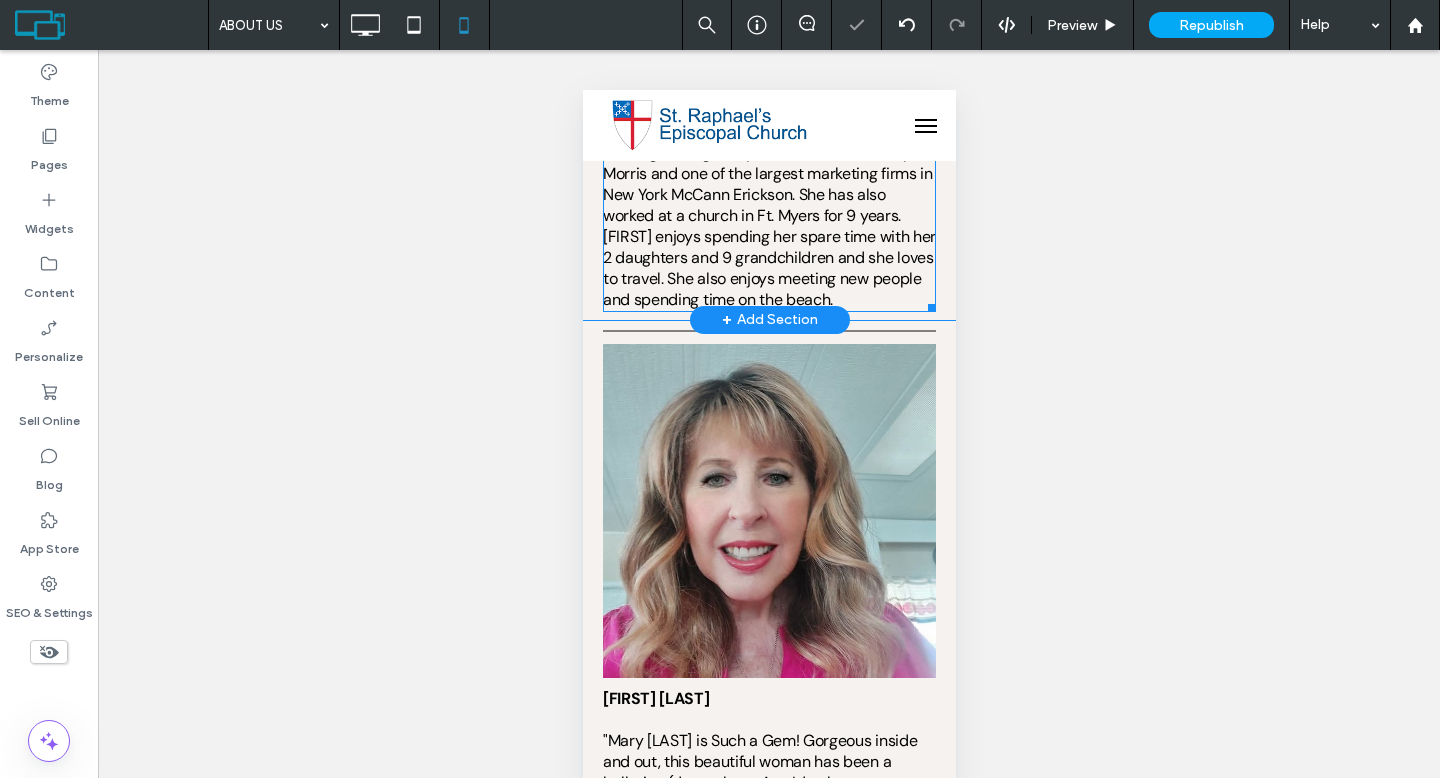 scroll, scrollTop: 4110, scrollLeft: 0, axis: vertical 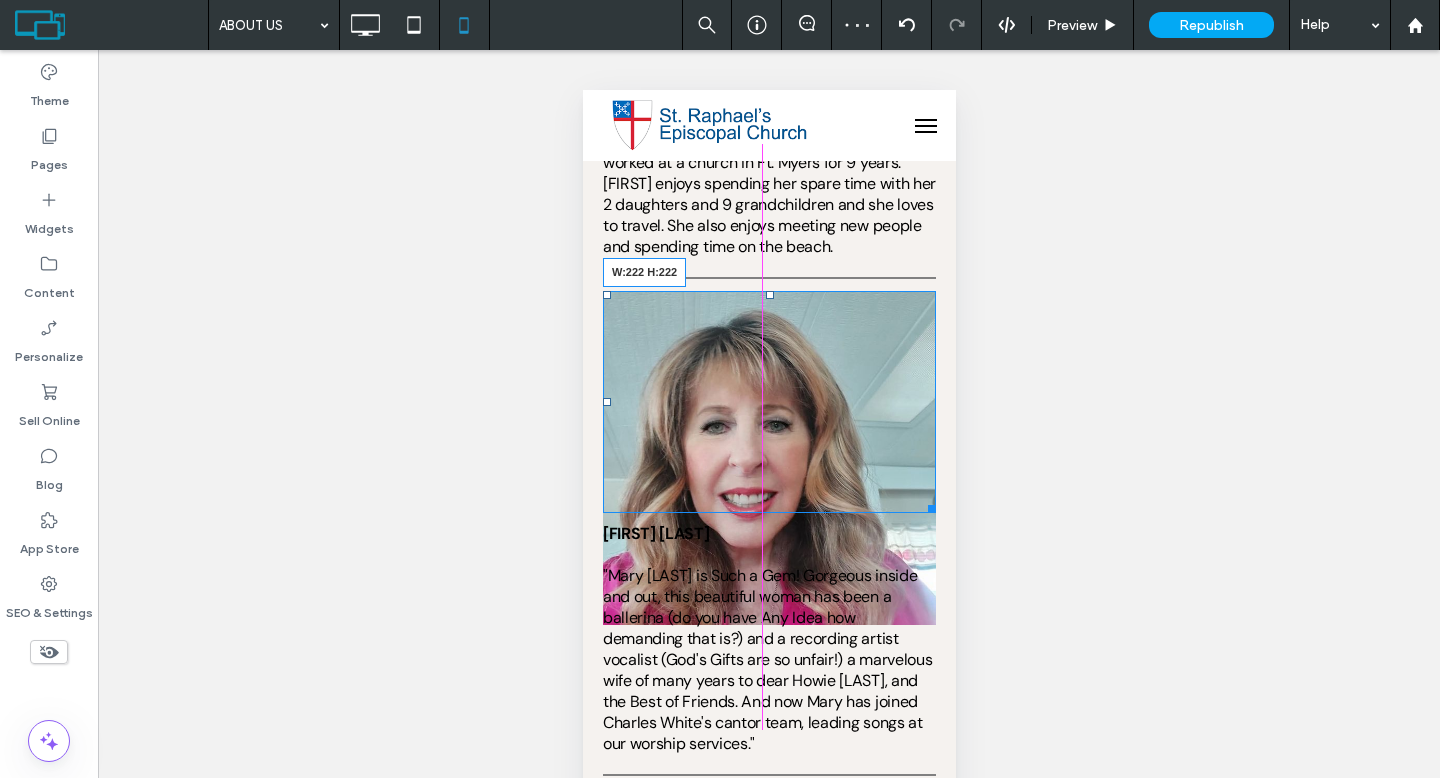 drag, startPoint x: 911, startPoint y: 651, endPoint x: 862, endPoint y: 601, distance: 70.00714 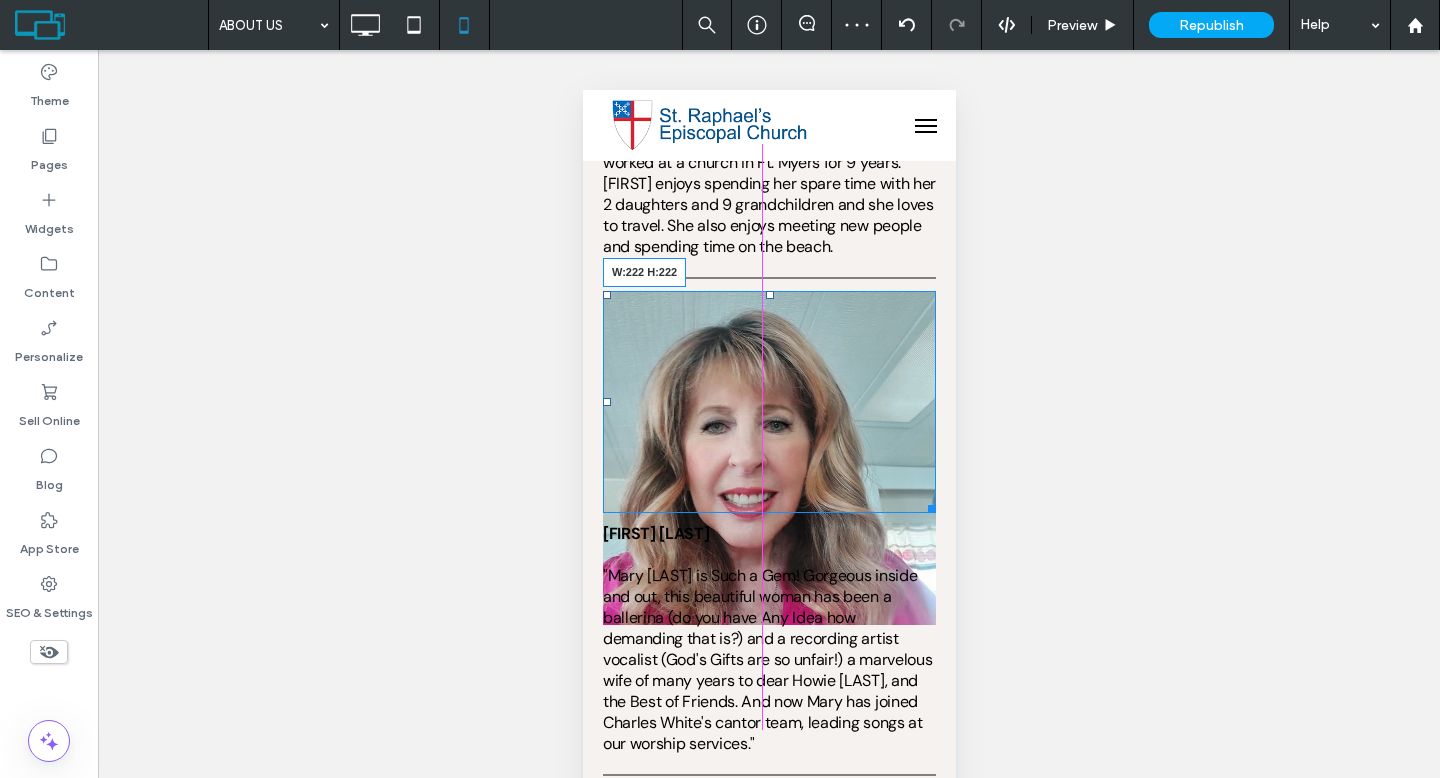 click on "W:222 H:222
Click To Paste
[FIRST] [LAST] "[FIRST] [LAST] is Such a Gem! Gorgeous inside and out, this beautiful woman has been a ballerina (do you have Any Idea how demanding that is?) and a recording artist vocalist (God's Gifts are so unfair!) a marvelous wife of many years to dear [FIRST] [LAST], and the Best of Friends. And now [FIRST] has joined [FIRST] [LAST]'s cantor team, leading songs at our worship services."
Click To Paste" at bounding box center [768, 527] 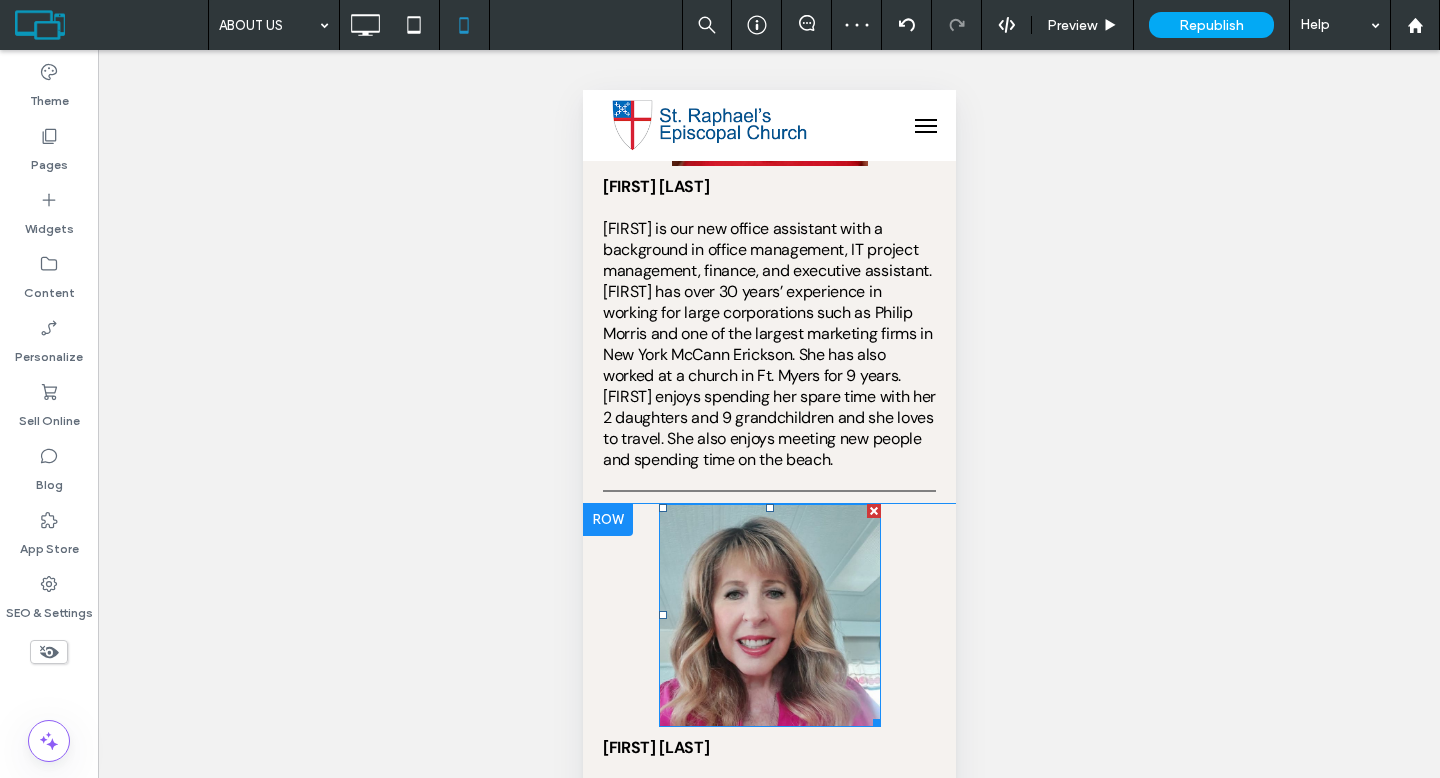 scroll, scrollTop: 3909, scrollLeft: 0, axis: vertical 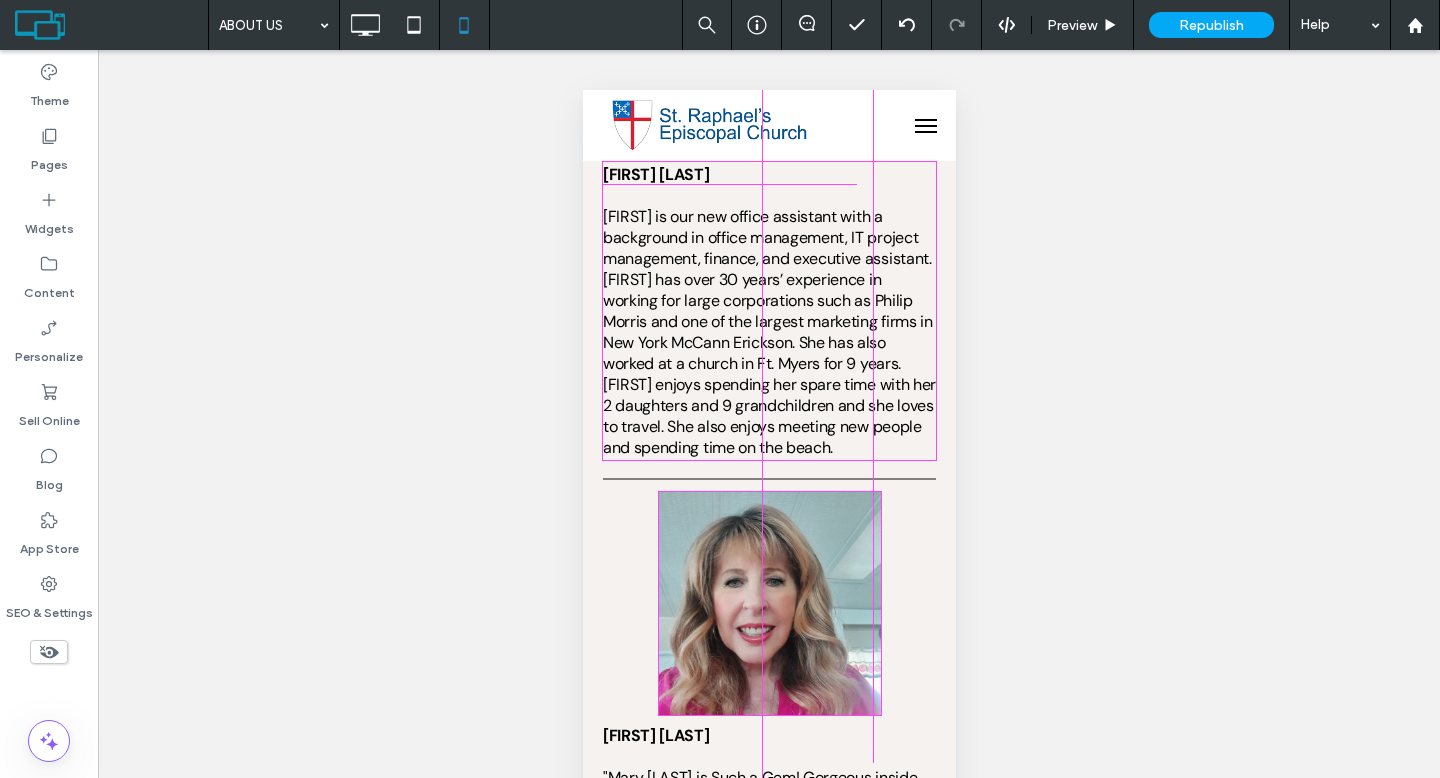 click at bounding box center (859, 146) 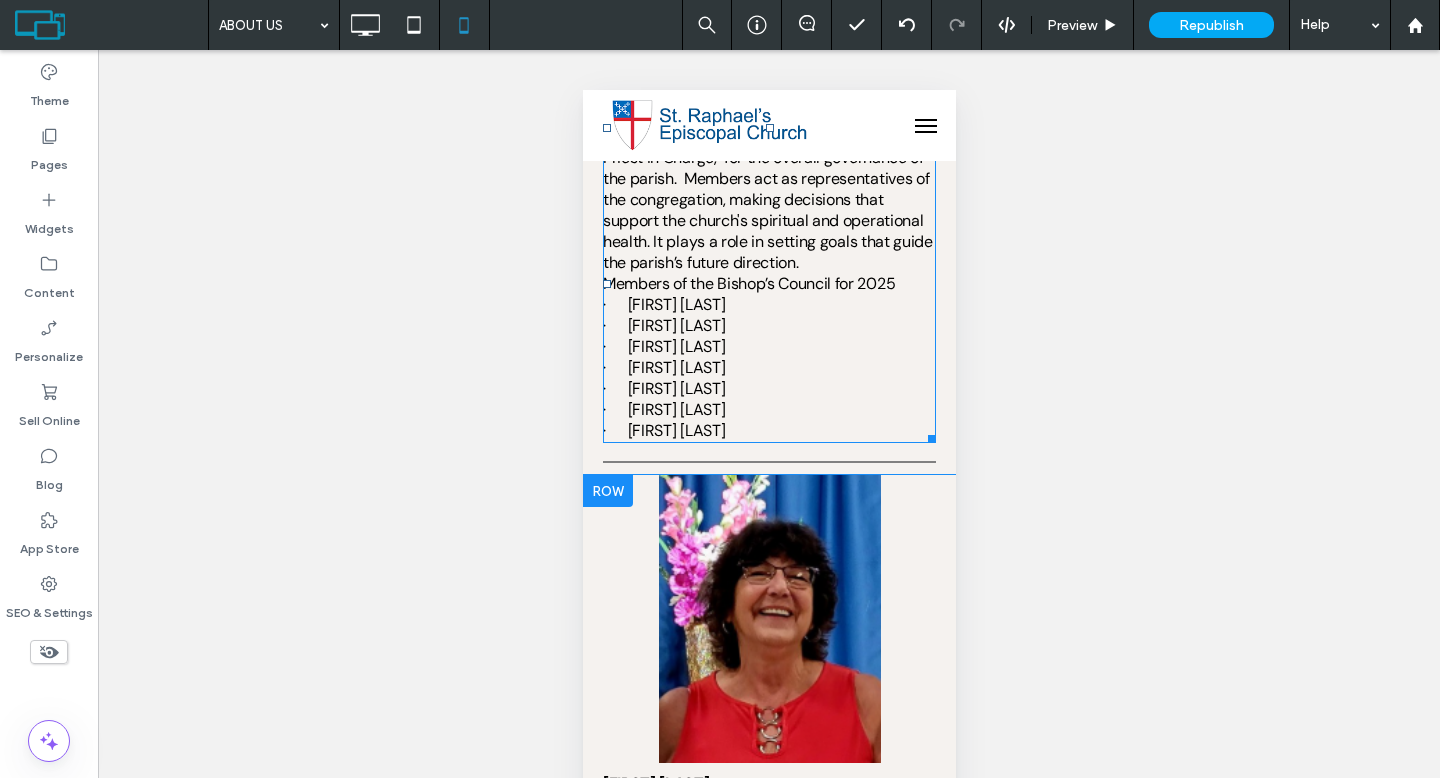 scroll, scrollTop: 3726, scrollLeft: 0, axis: vertical 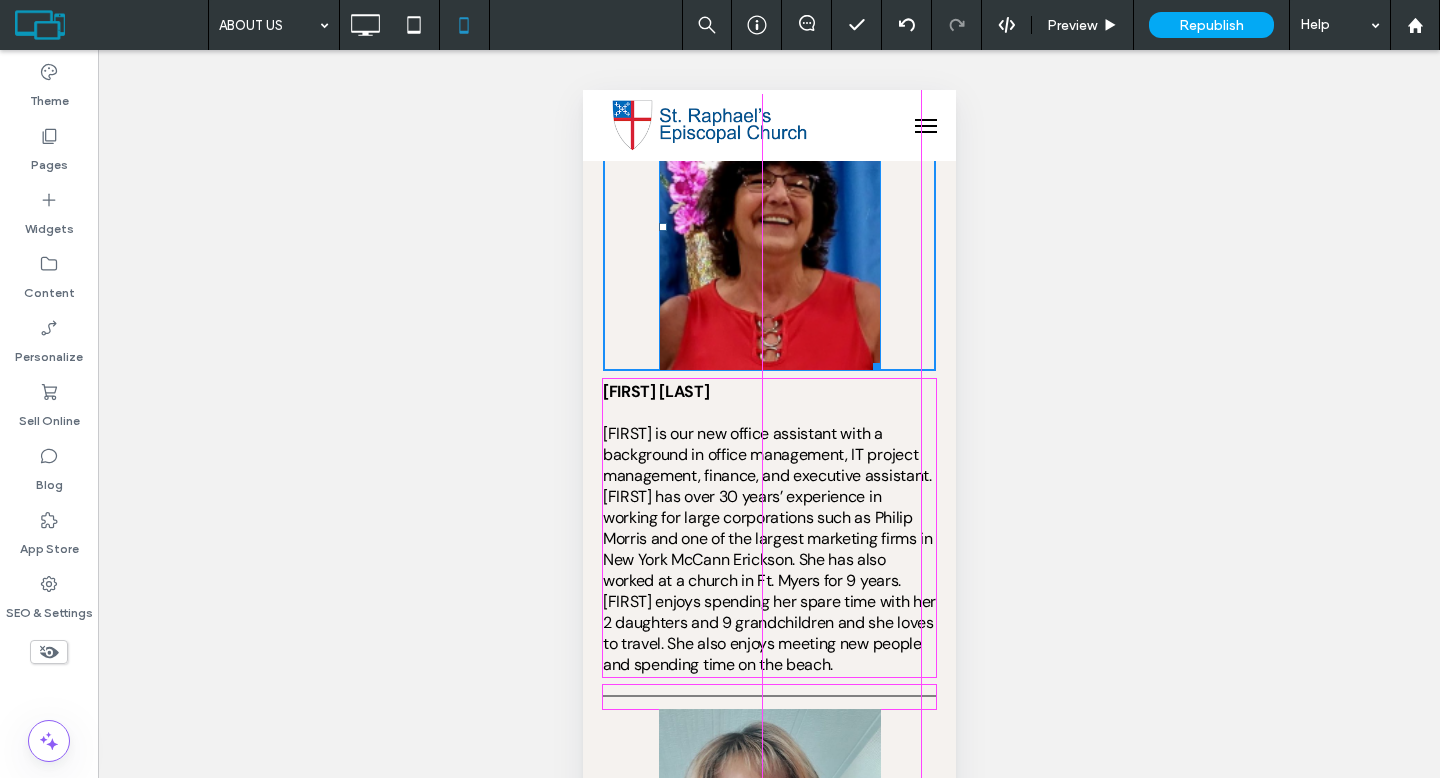 drag, startPoint x: 870, startPoint y: 386, endPoint x: 913, endPoint y: 416, distance: 52.43091 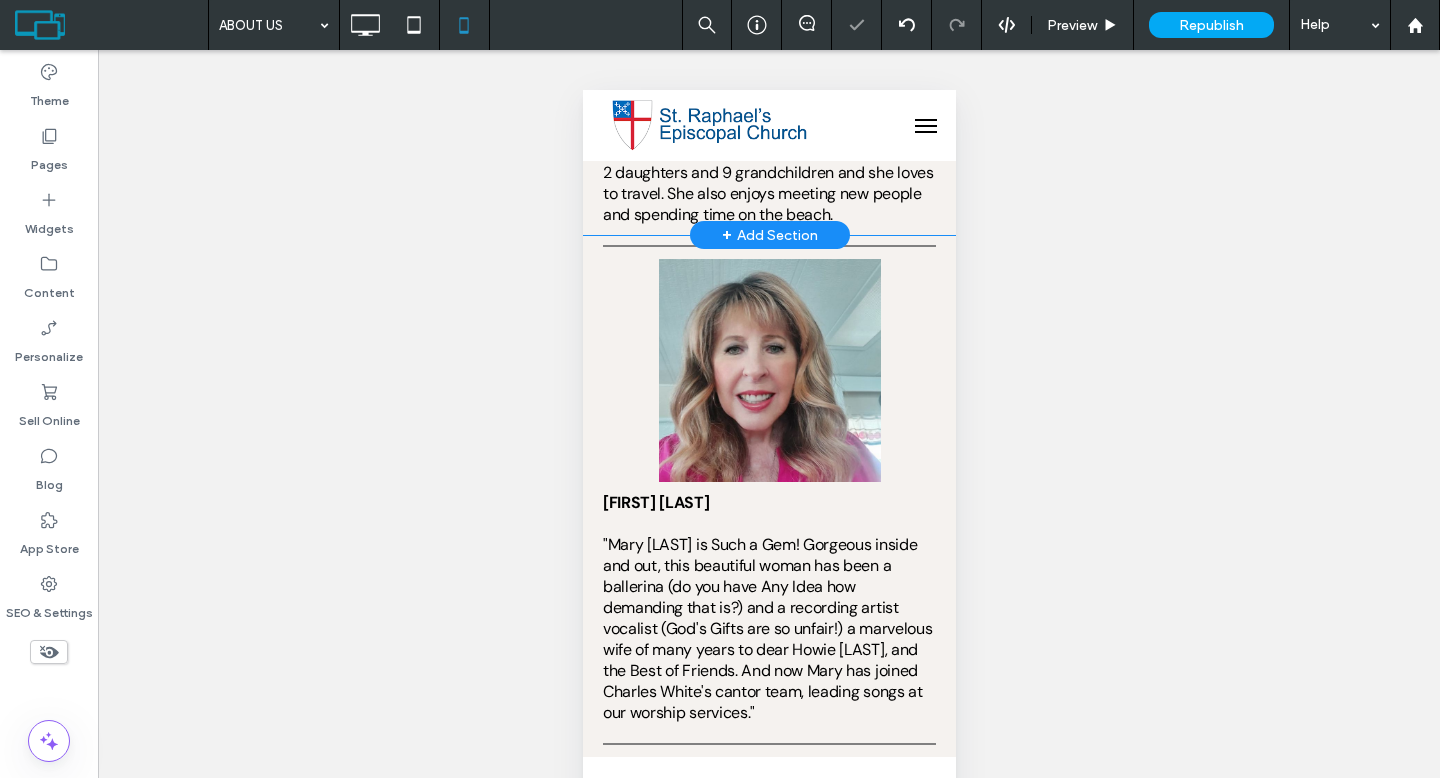 scroll, scrollTop: 4503, scrollLeft: 0, axis: vertical 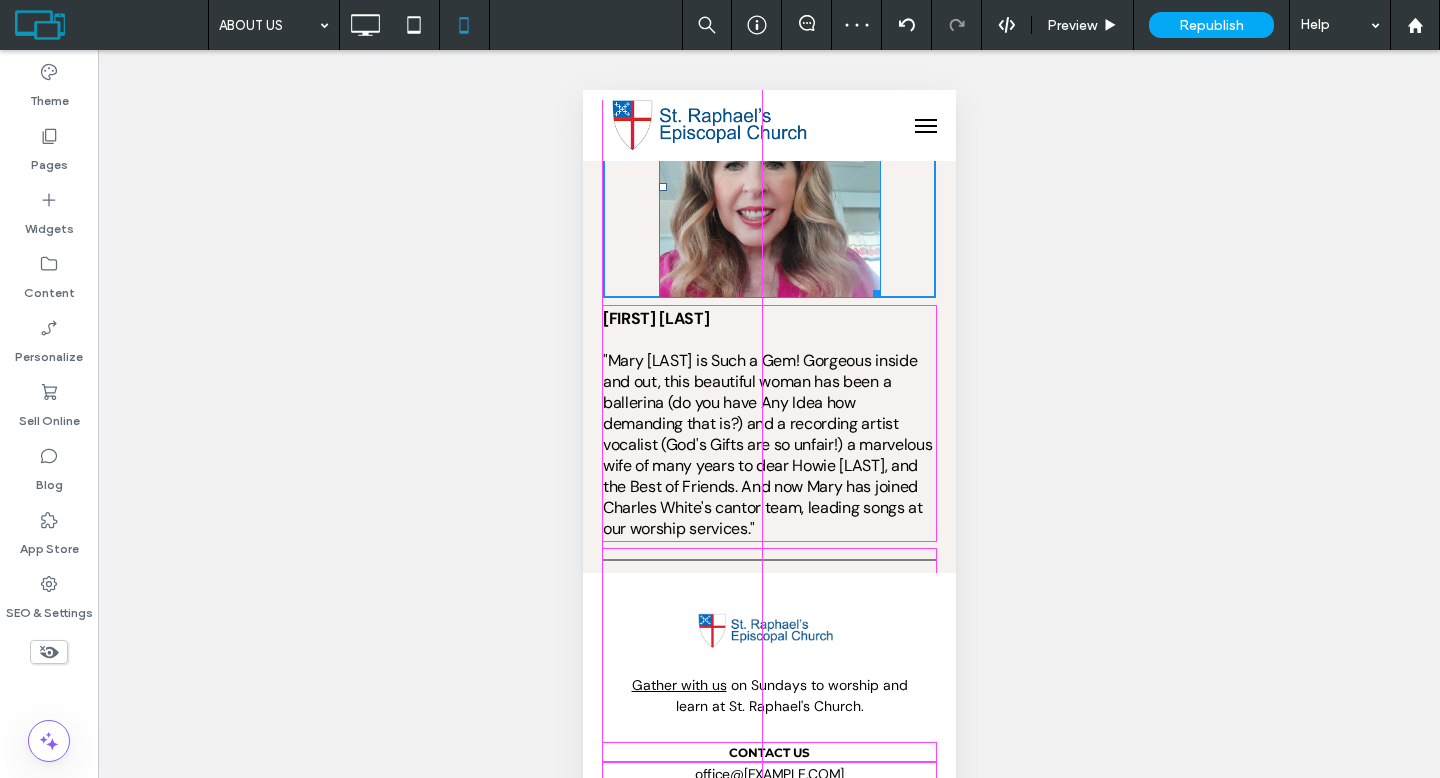drag, startPoint x: 871, startPoint y: 313, endPoint x: 917, endPoint y: 358, distance: 64.3506 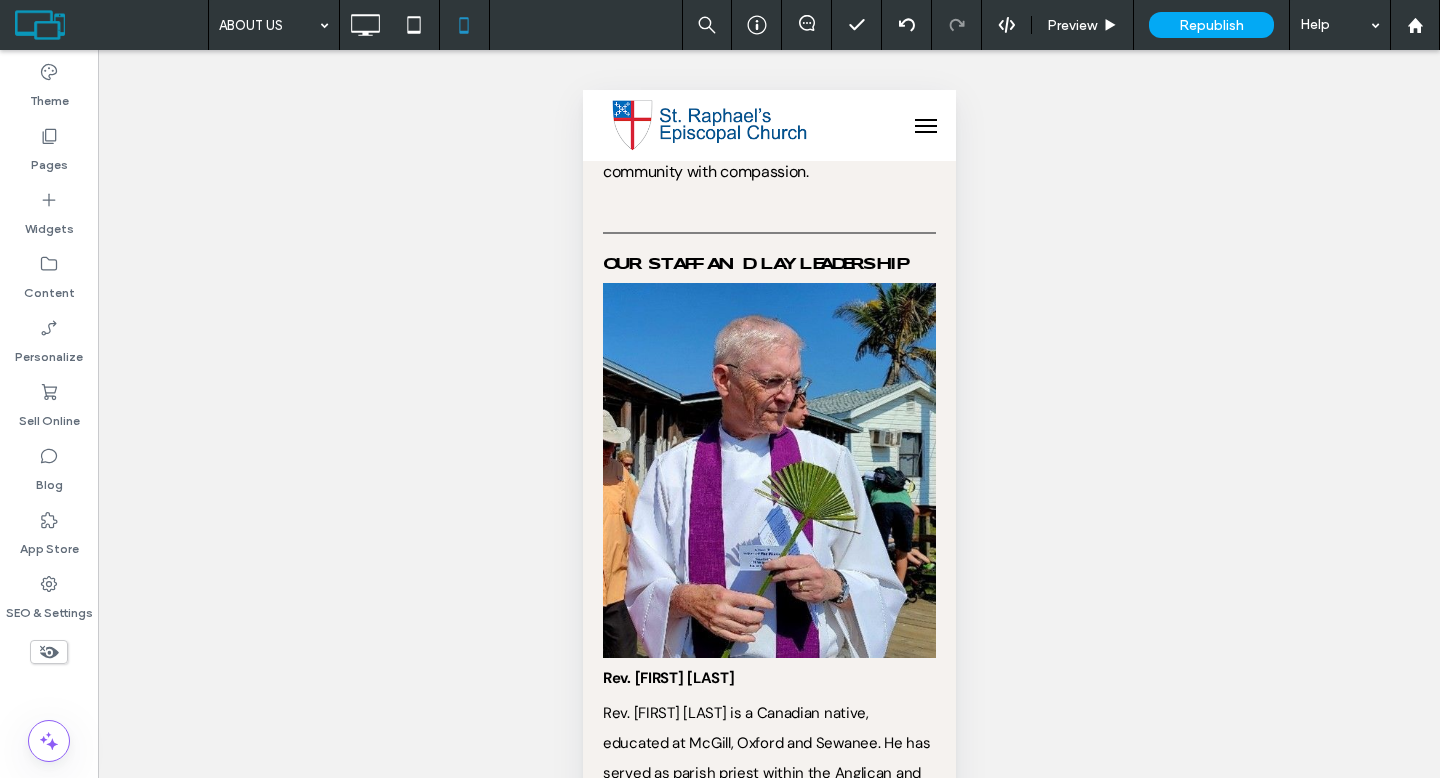 scroll, scrollTop: 161, scrollLeft: 0, axis: vertical 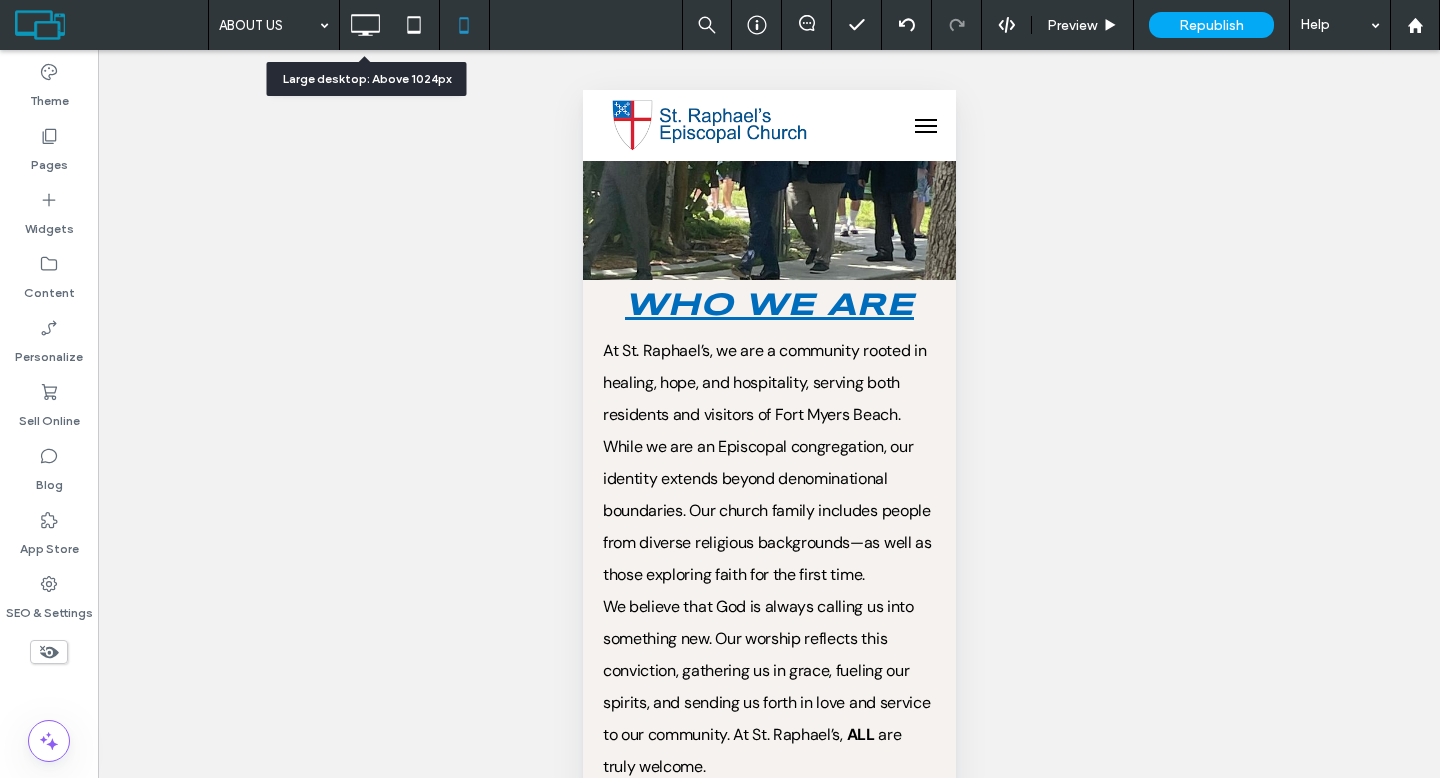 click 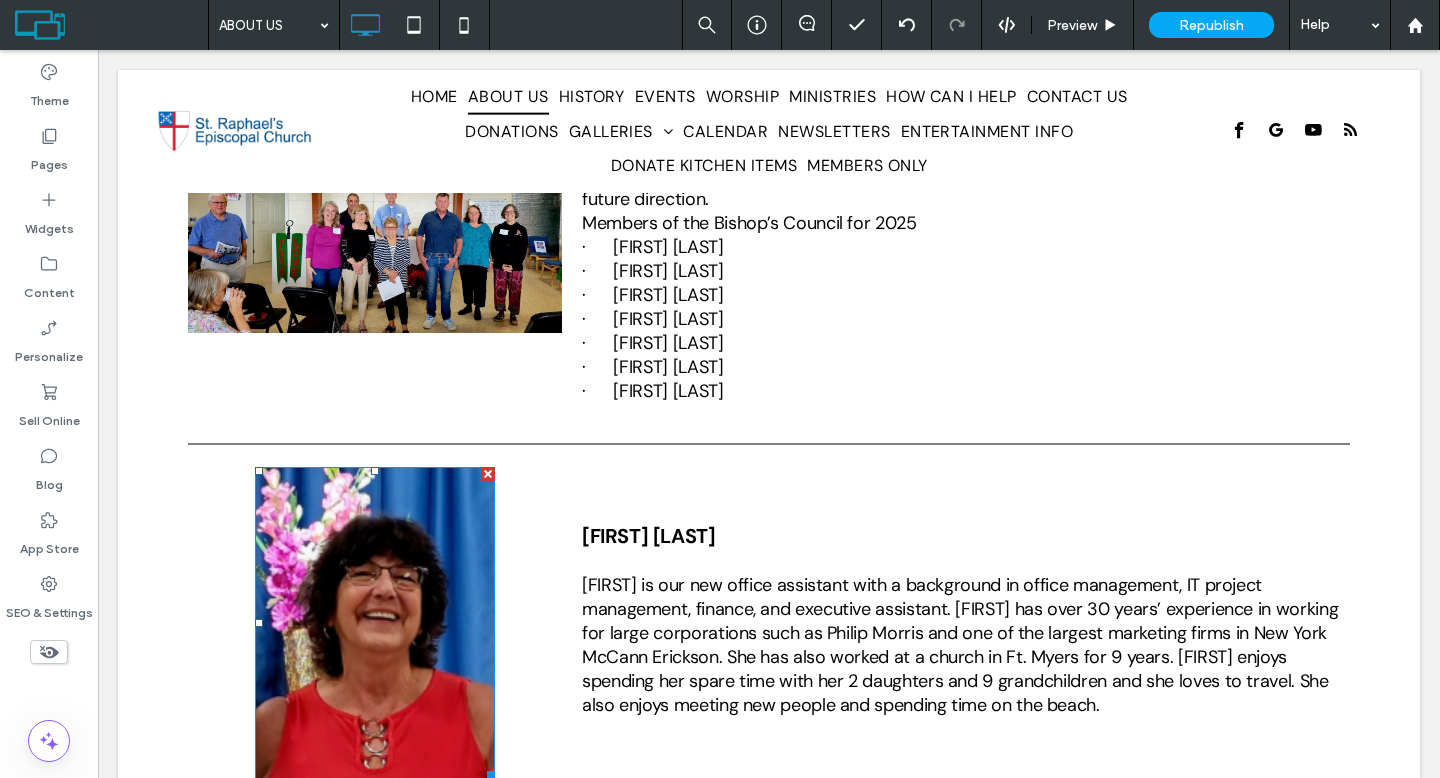 scroll, scrollTop: 2603, scrollLeft: 0, axis: vertical 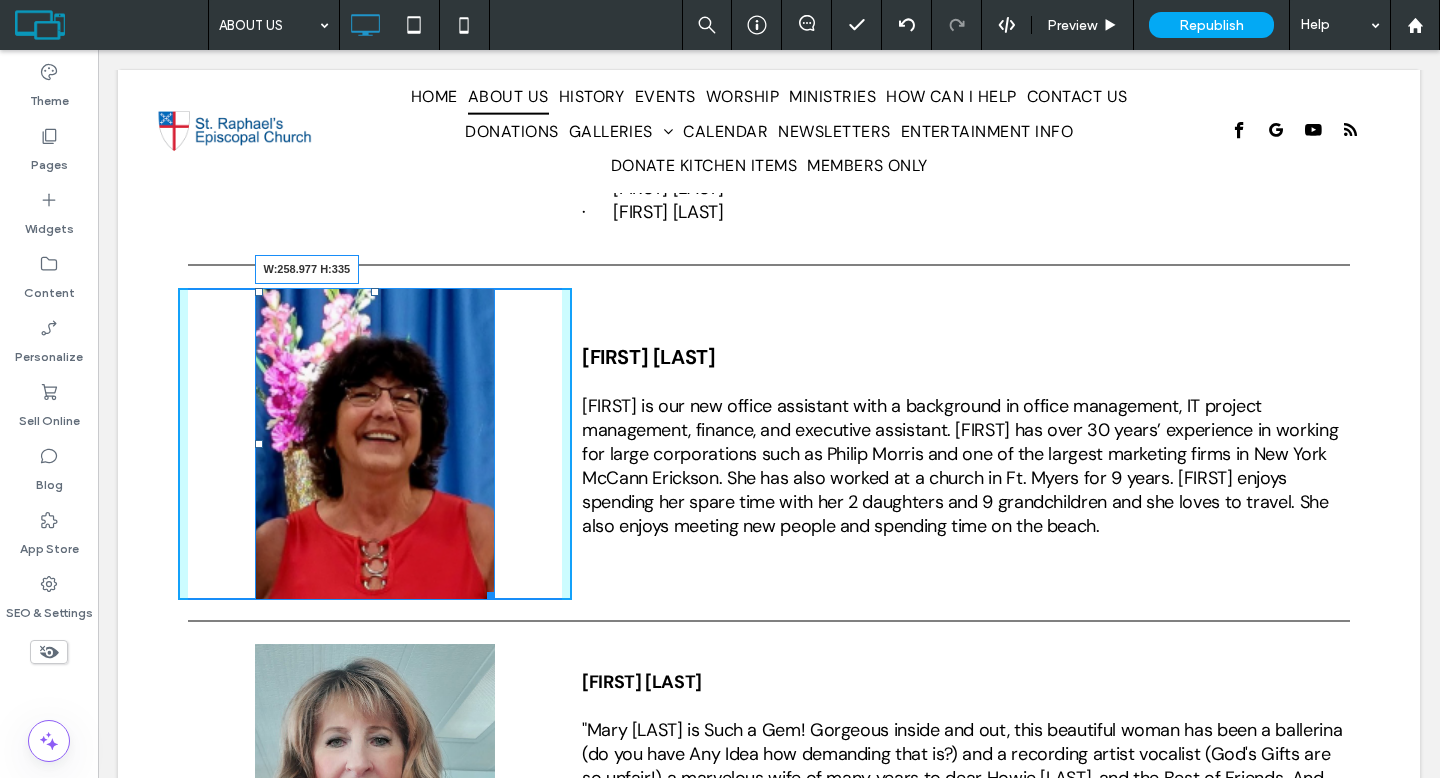 drag, startPoint x: 486, startPoint y: 582, endPoint x: 497, endPoint y: 586, distance: 11.7046995 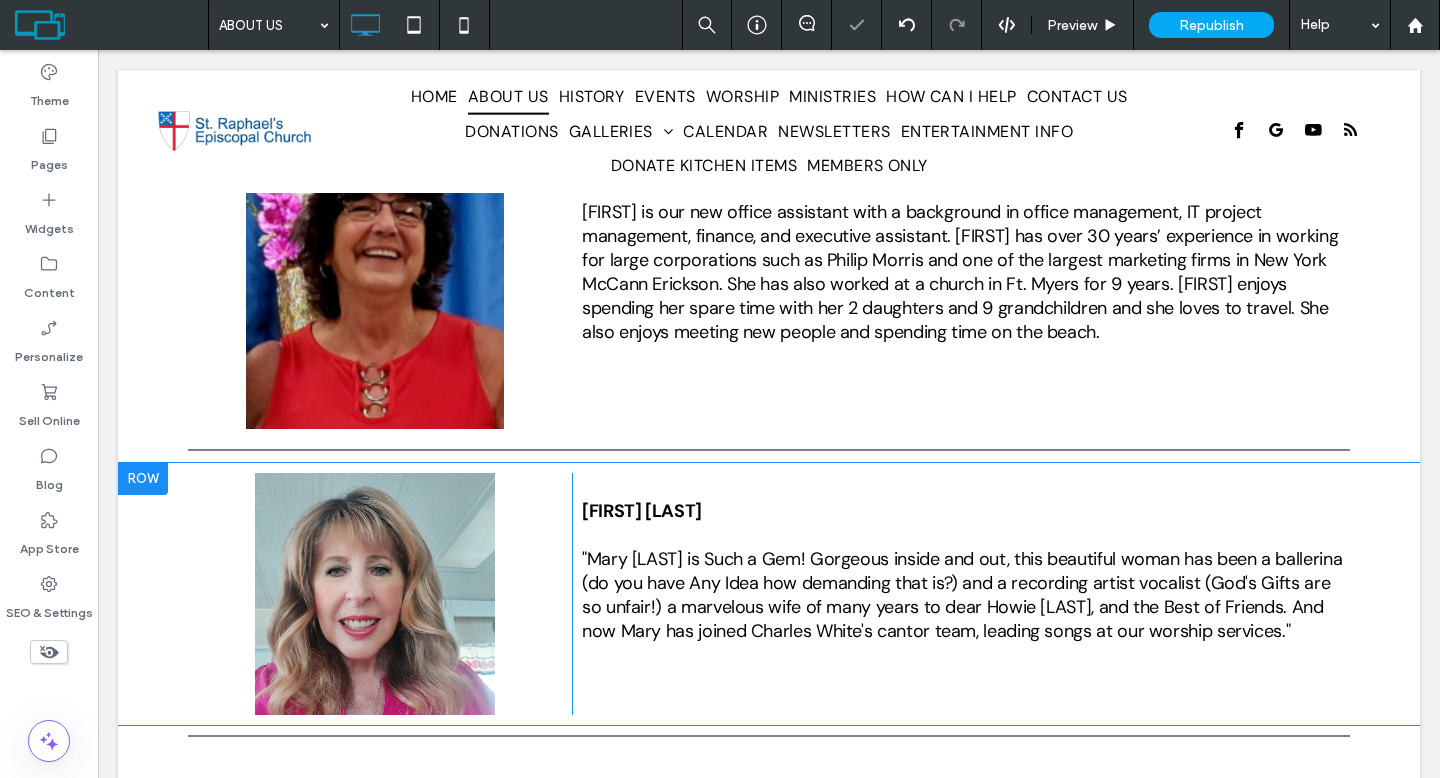 scroll, scrollTop: 2798, scrollLeft: 0, axis: vertical 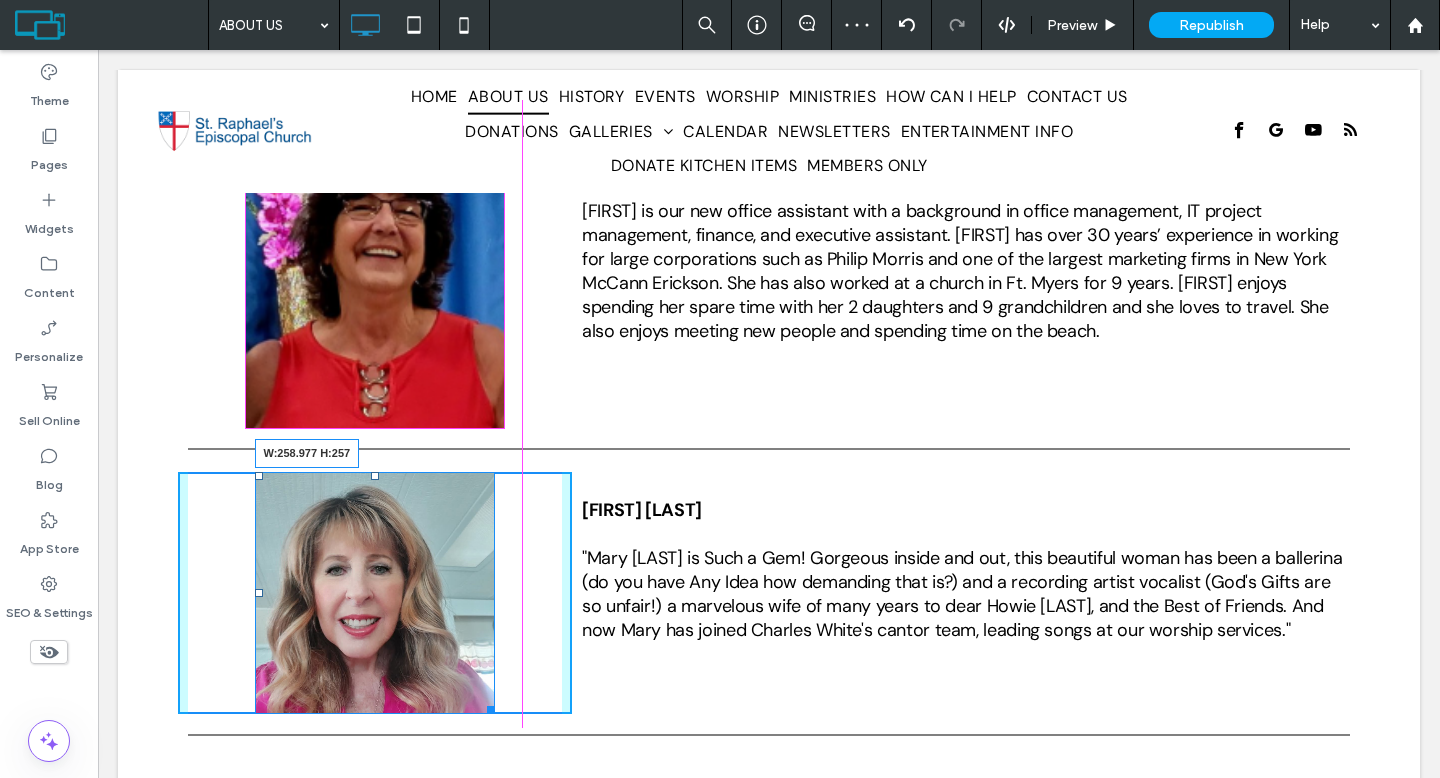 drag, startPoint x: 488, startPoint y: 697, endPoint x: 496, endPoint y: 704, distance: 10.630146 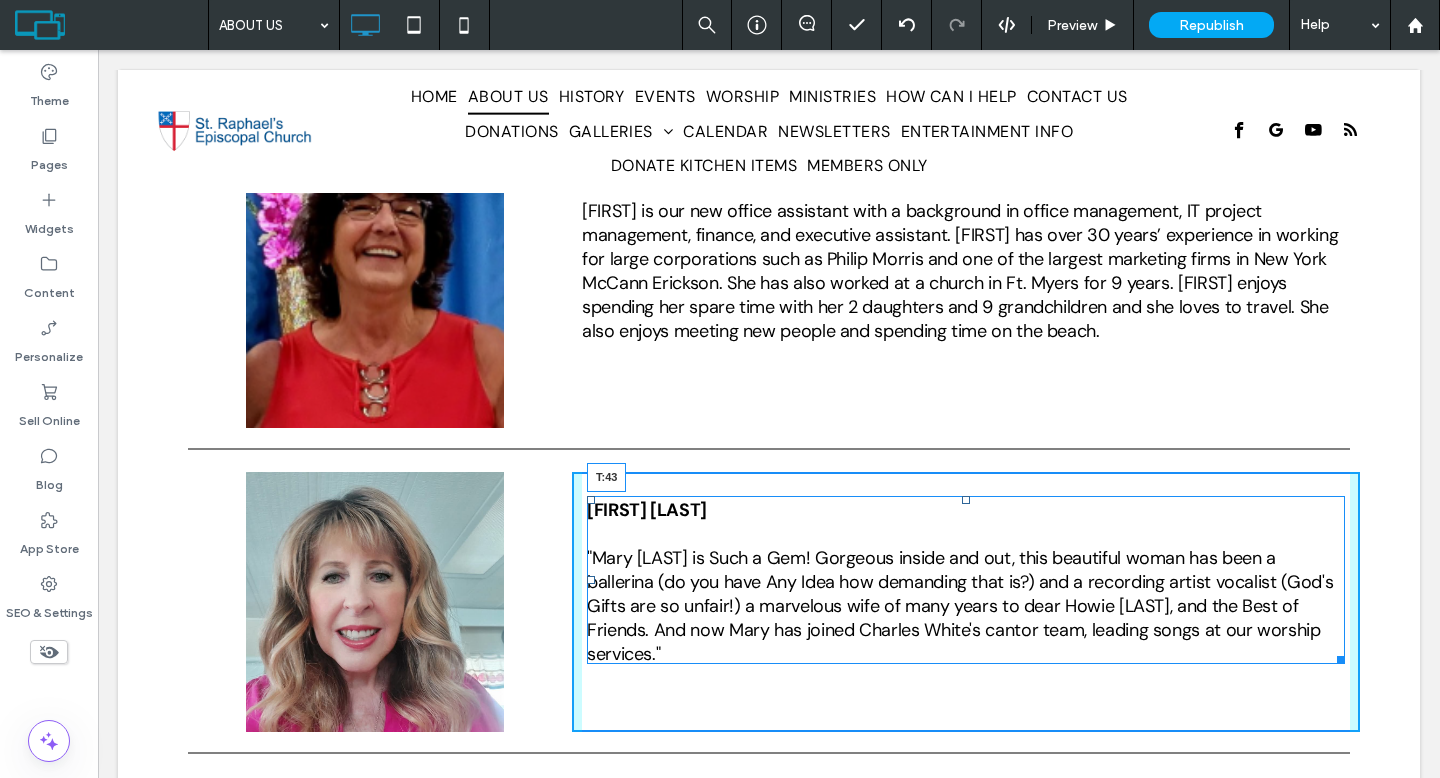 drag, startPoint x: 955, startPoint y: 488, endPoint x: 1053, endPoint y: 553, distance: 117.59677 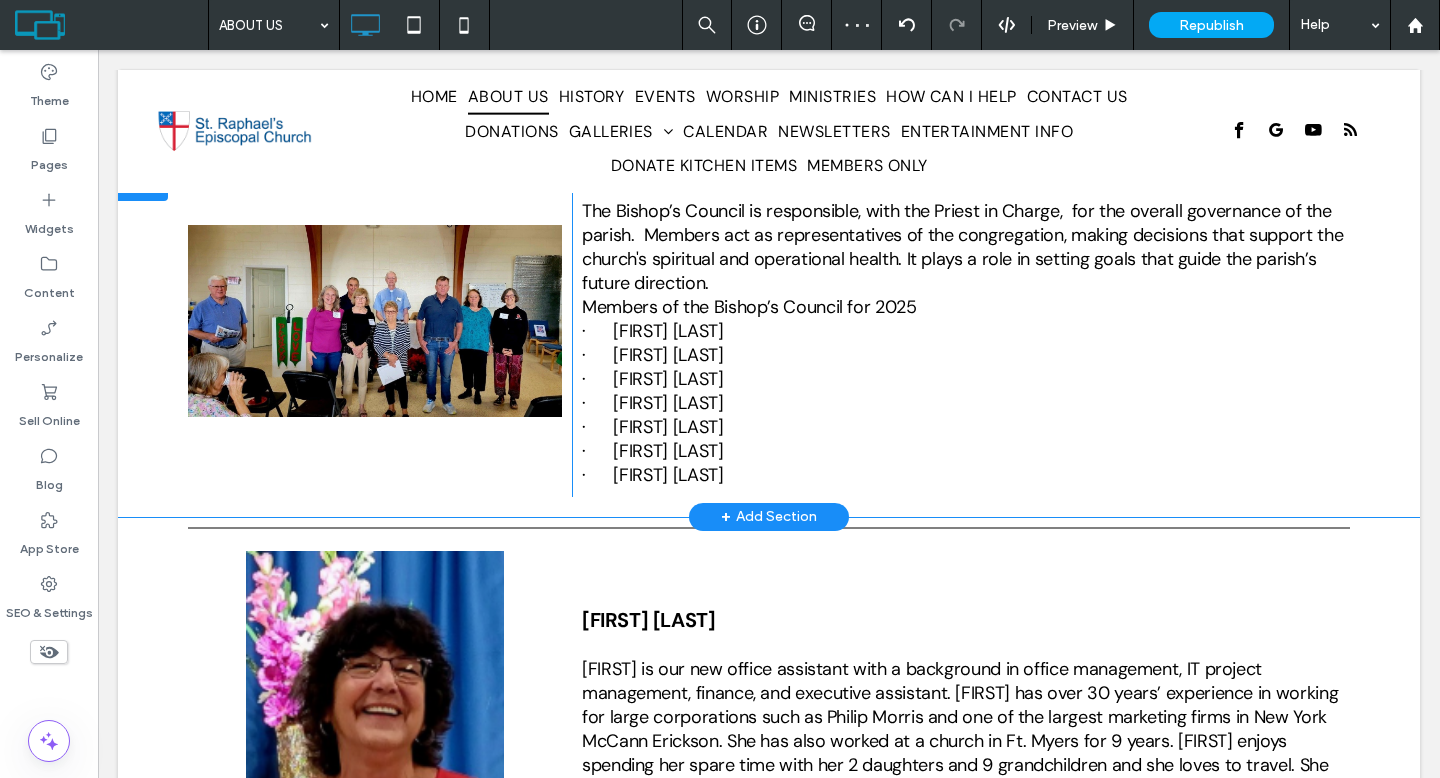 scroll, scrollTop: 2230, scrollLeft: 0, axis: vertical 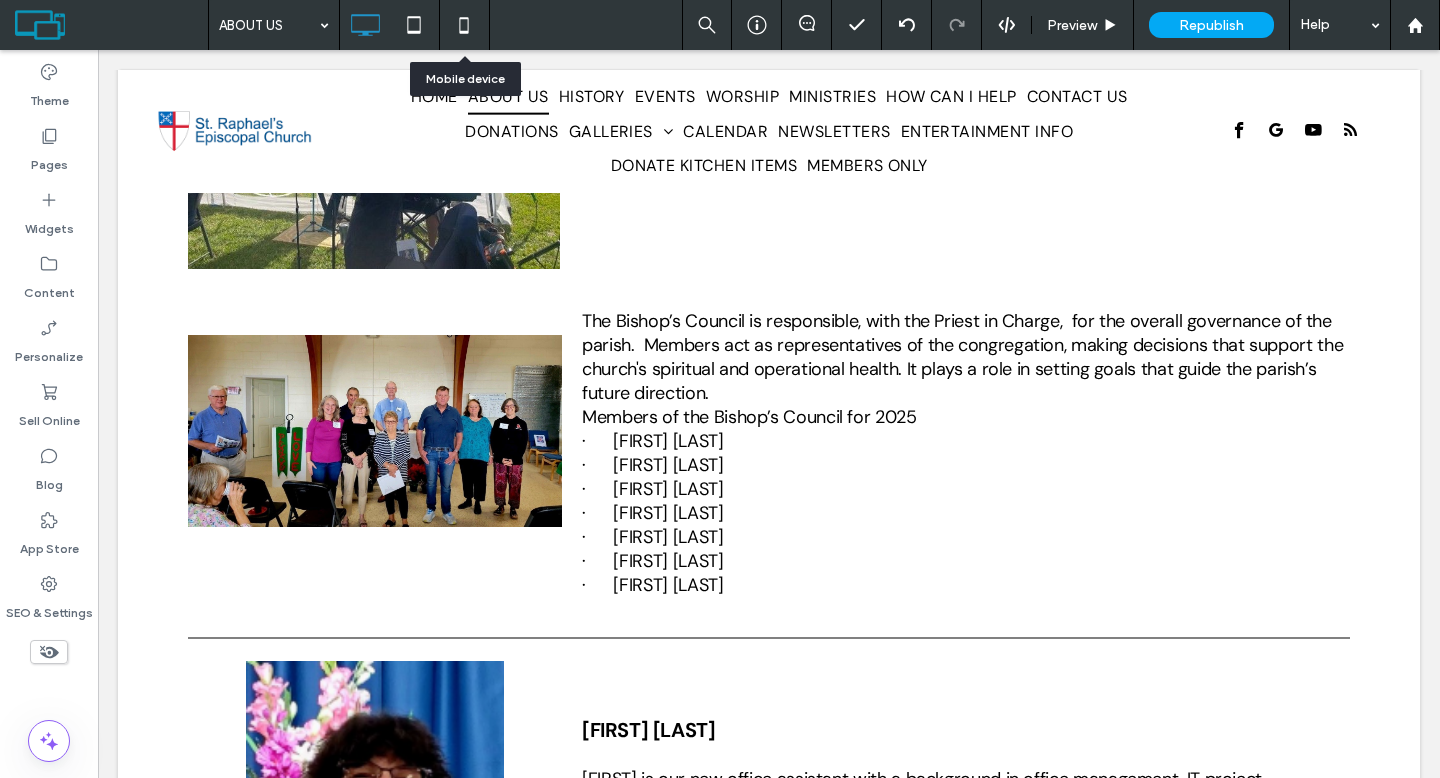click 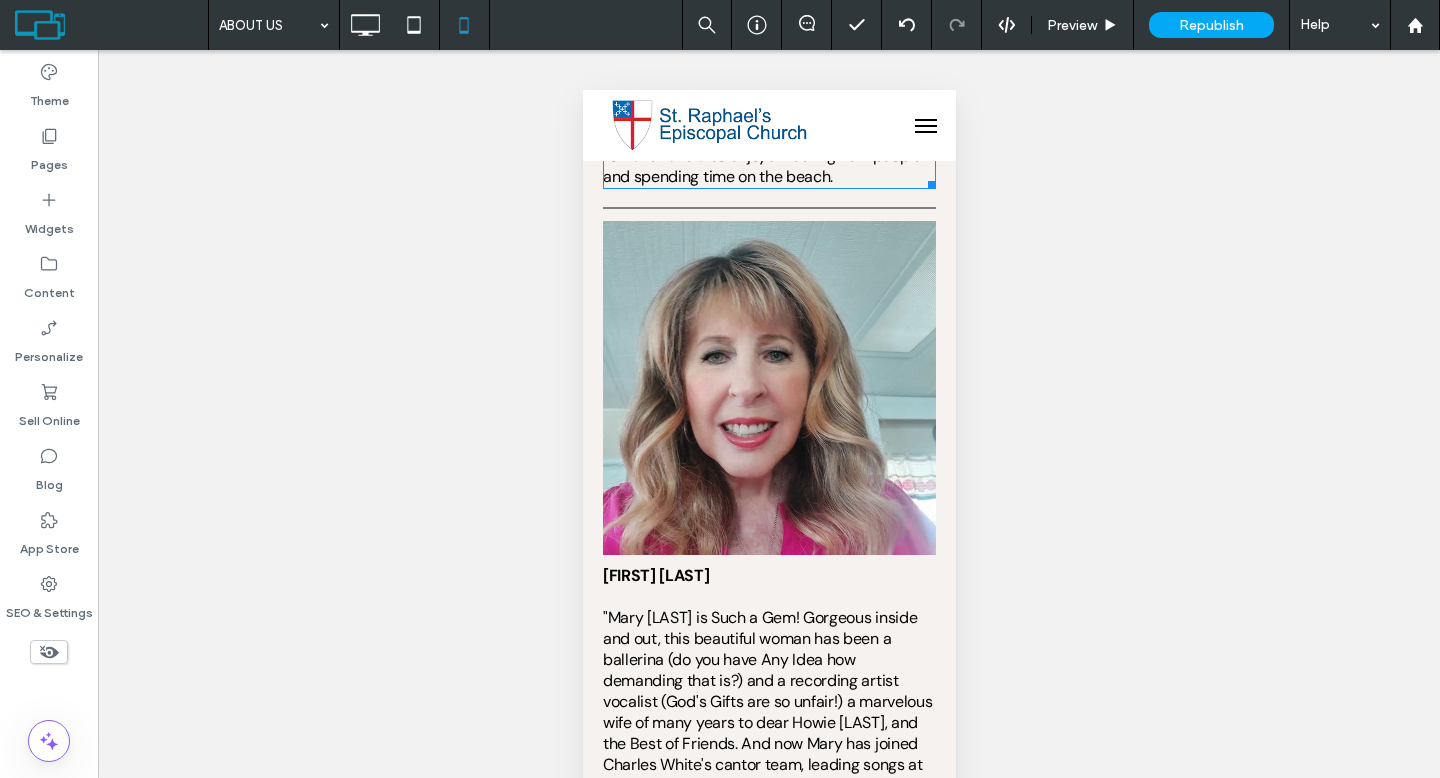 scroll, scrollTop: 4479, scrollLeft: 0, axis: vertical 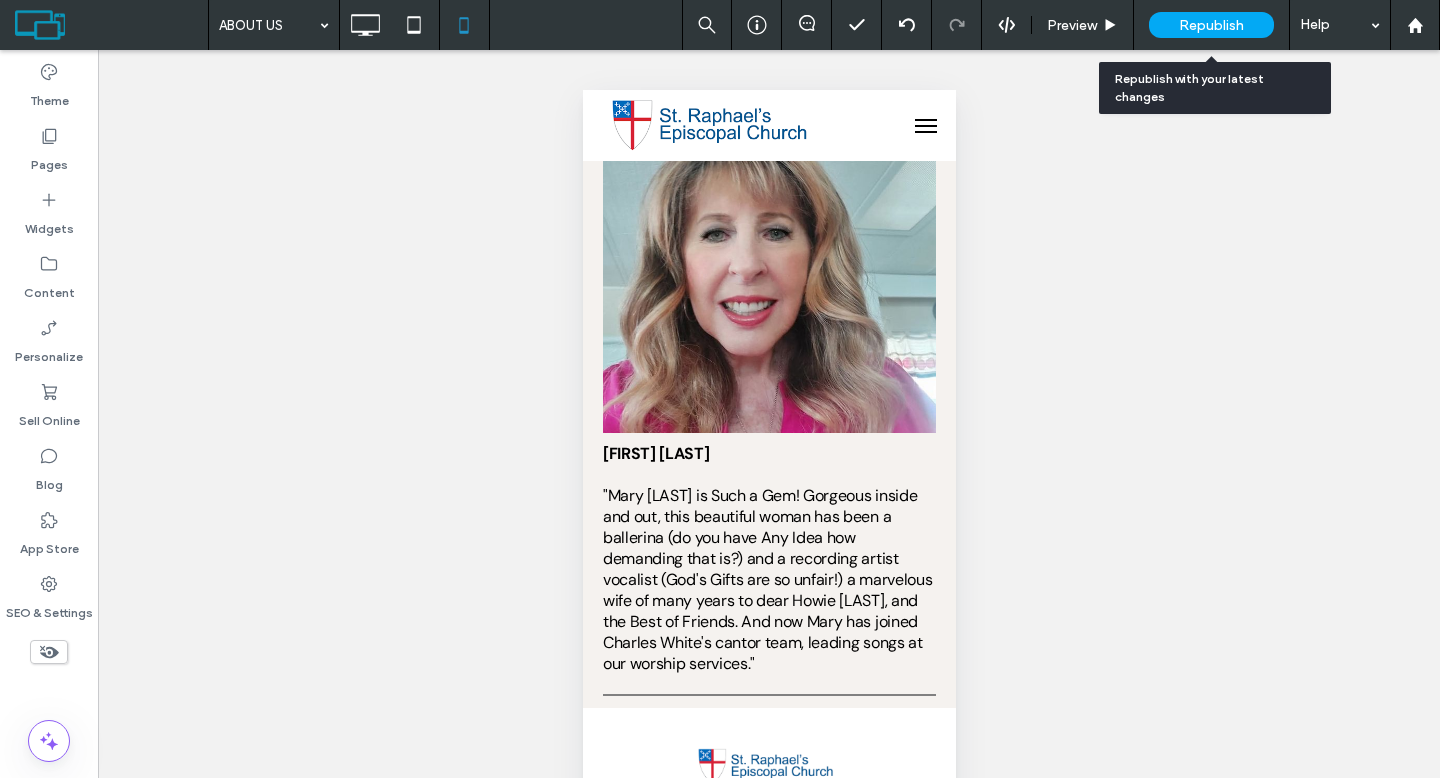 click on "Republish" at bounding box center (1211, 25) 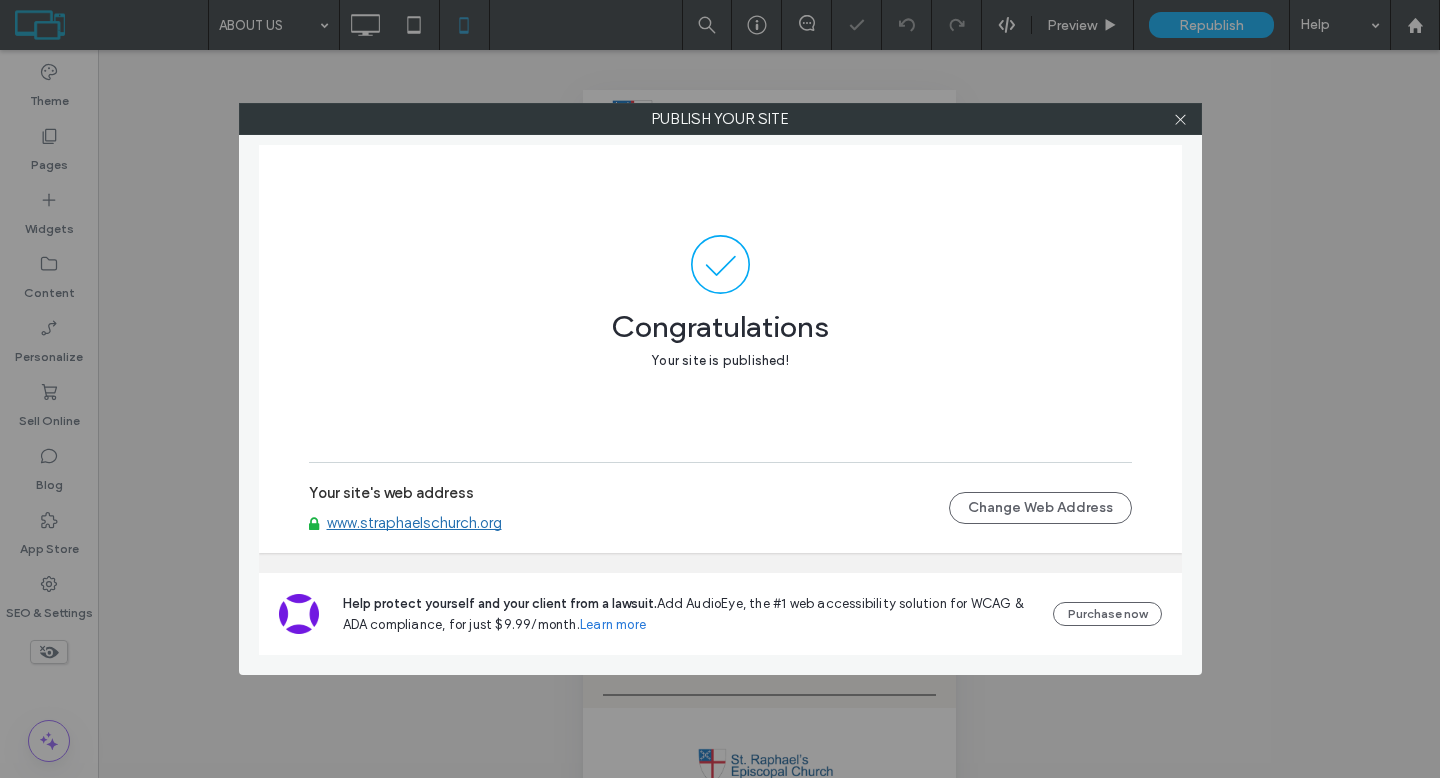 click on "www.straphaelschurch.org" at bounding box center (414, 523) 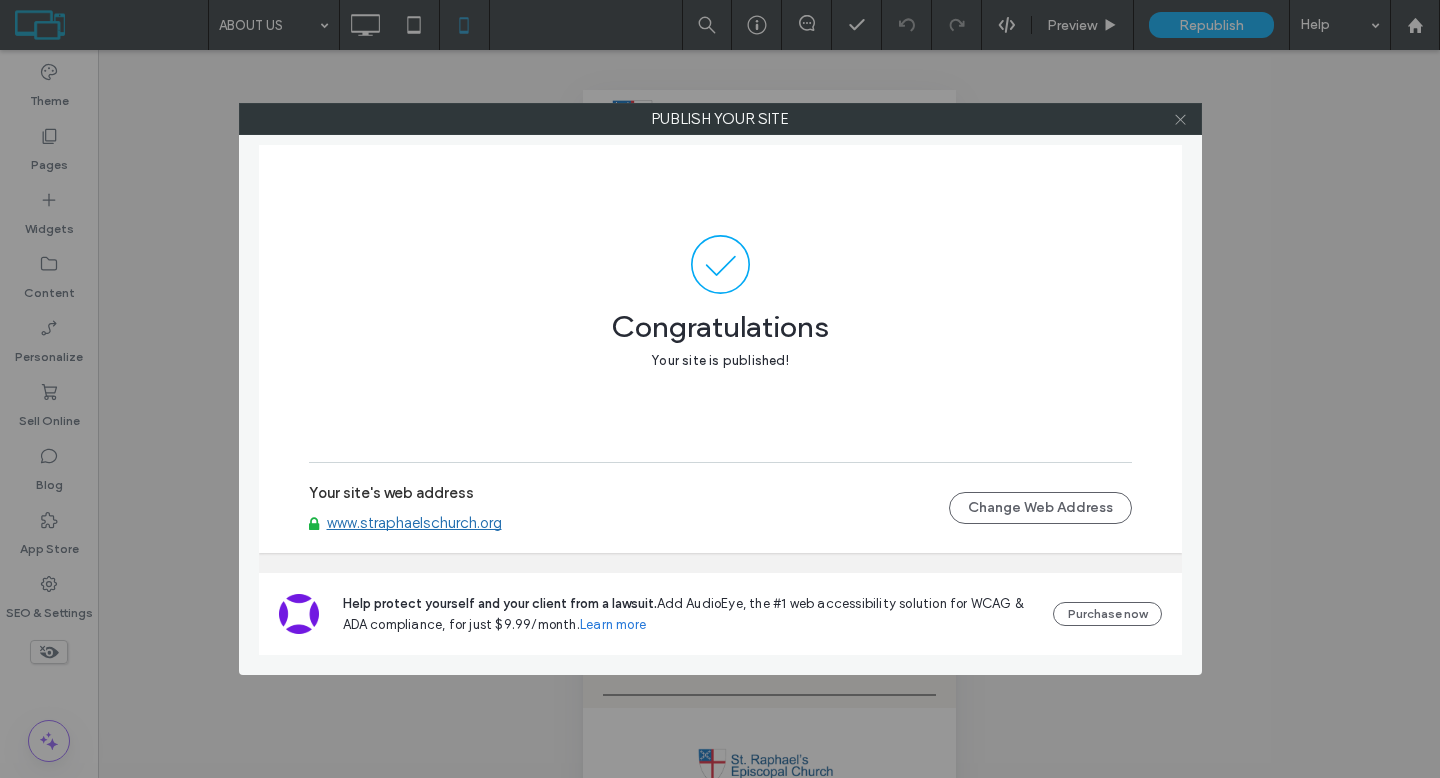 click 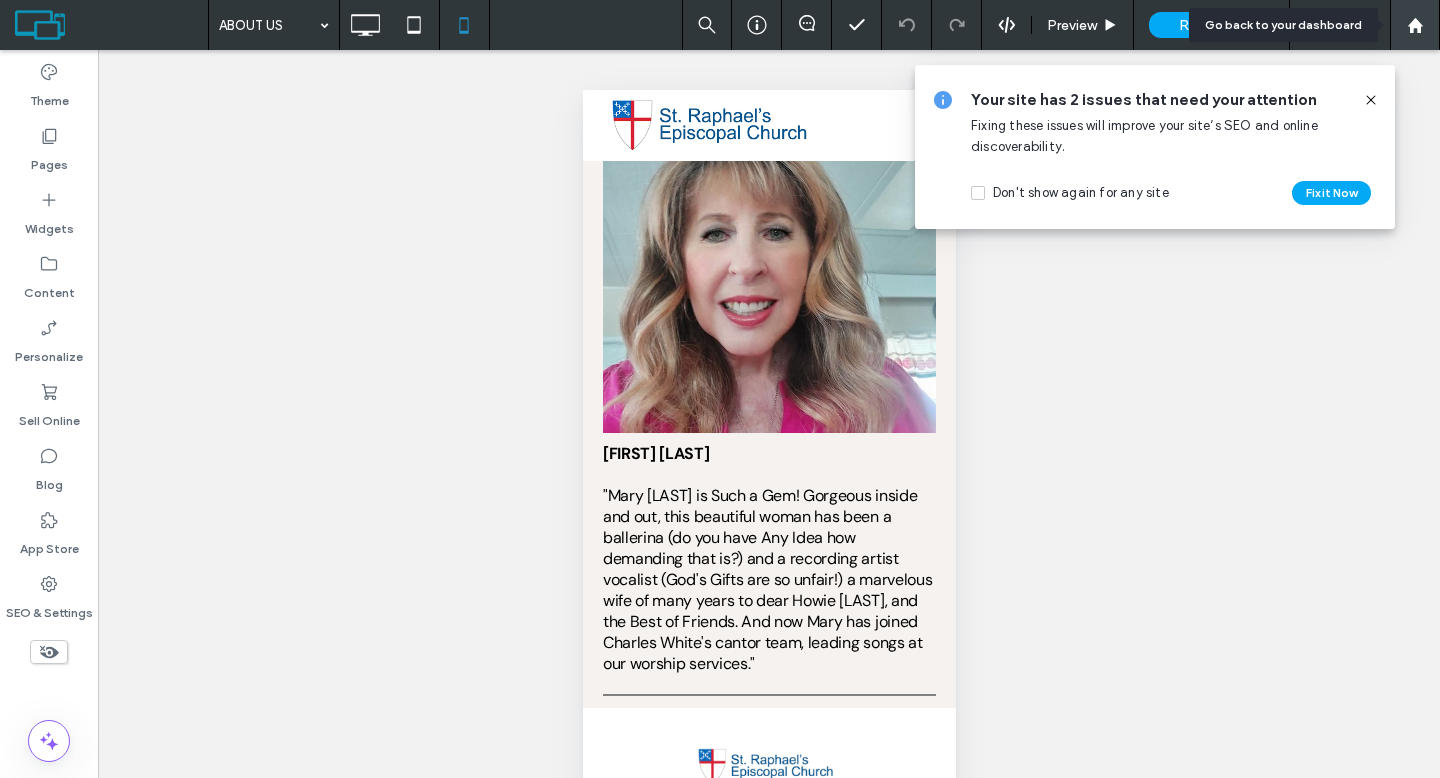 click 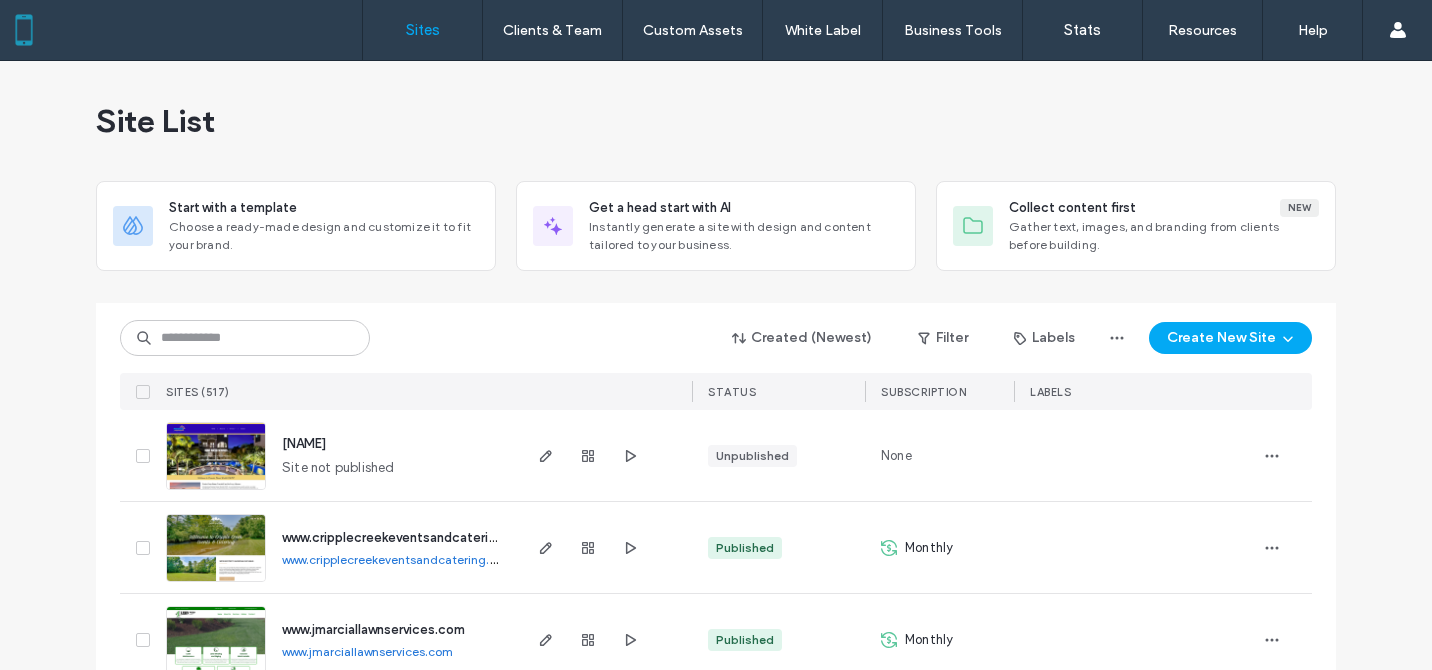 scroll, scrollTop: 0, scrollLeft: 0, axis: both 